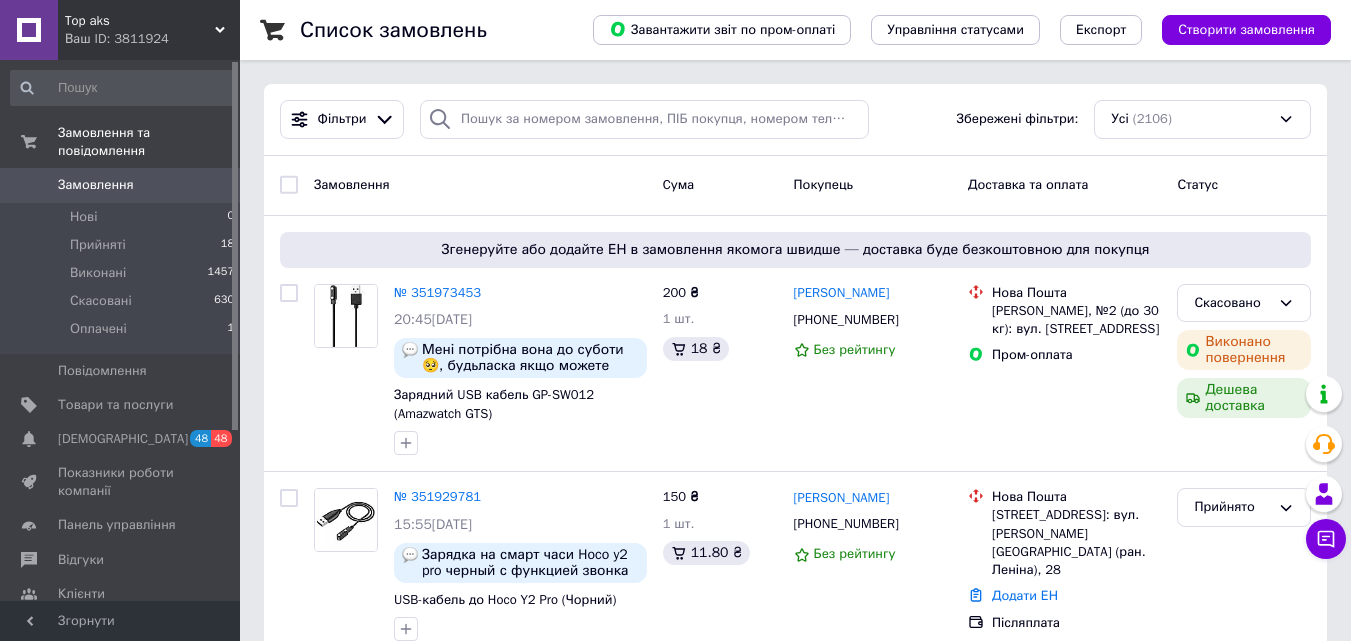 scroll, scrollTop: 0, scrollLeft: 0, axis: both 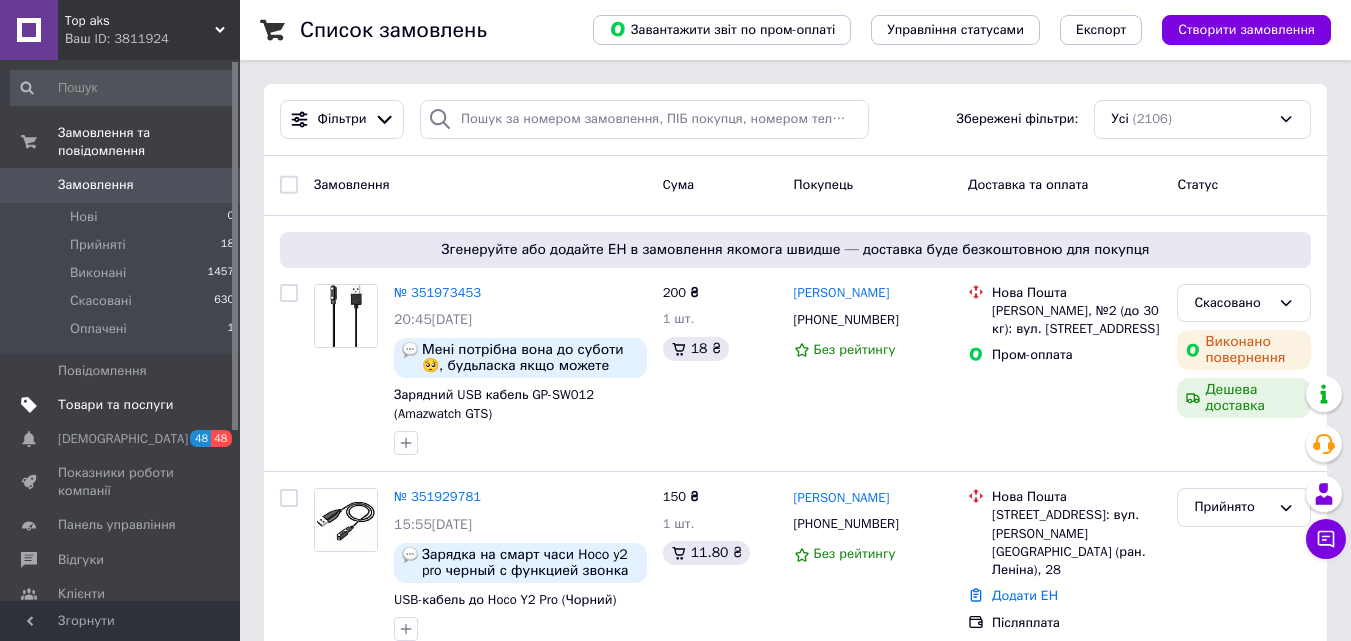 click on "Товари та послуги" at bounding box center [115, 405] 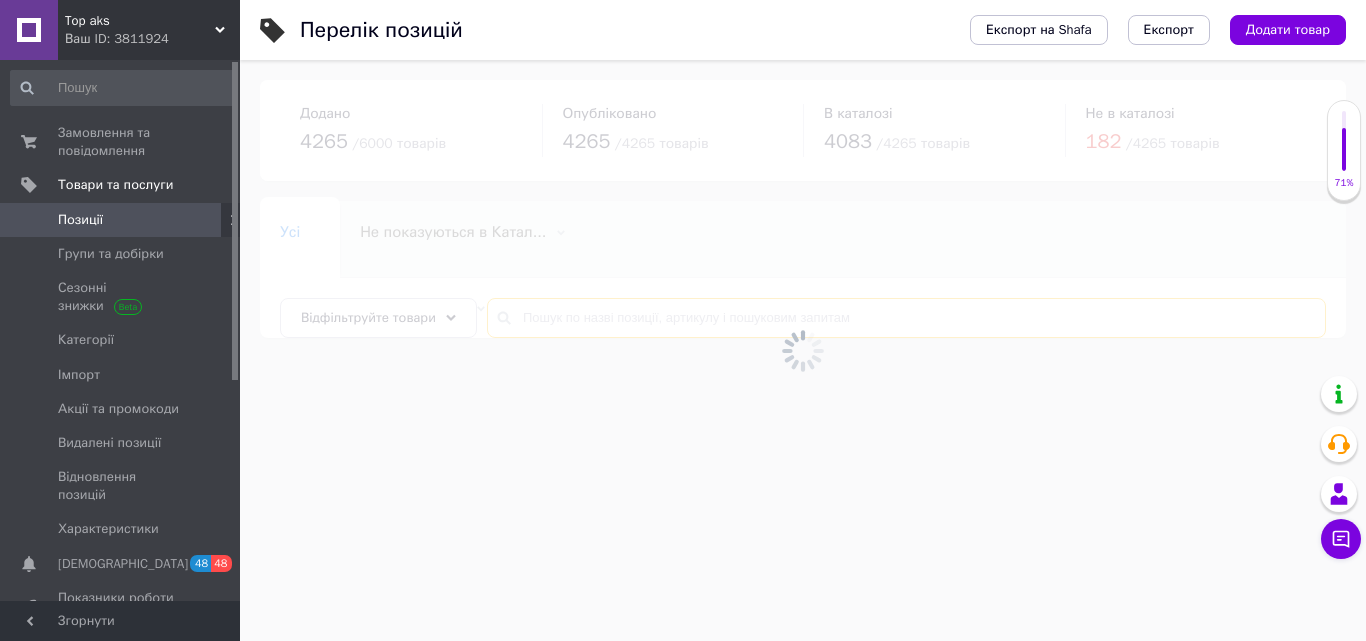 click at bounding box center [906, 318] 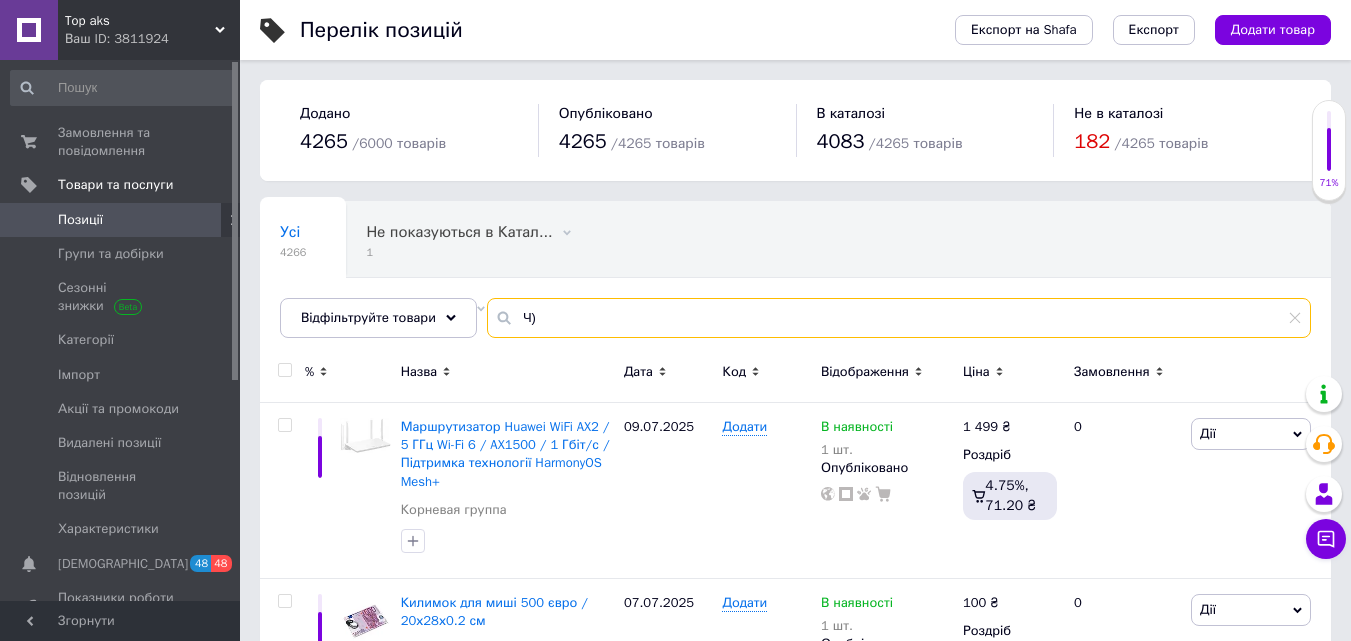 type on "Ч" 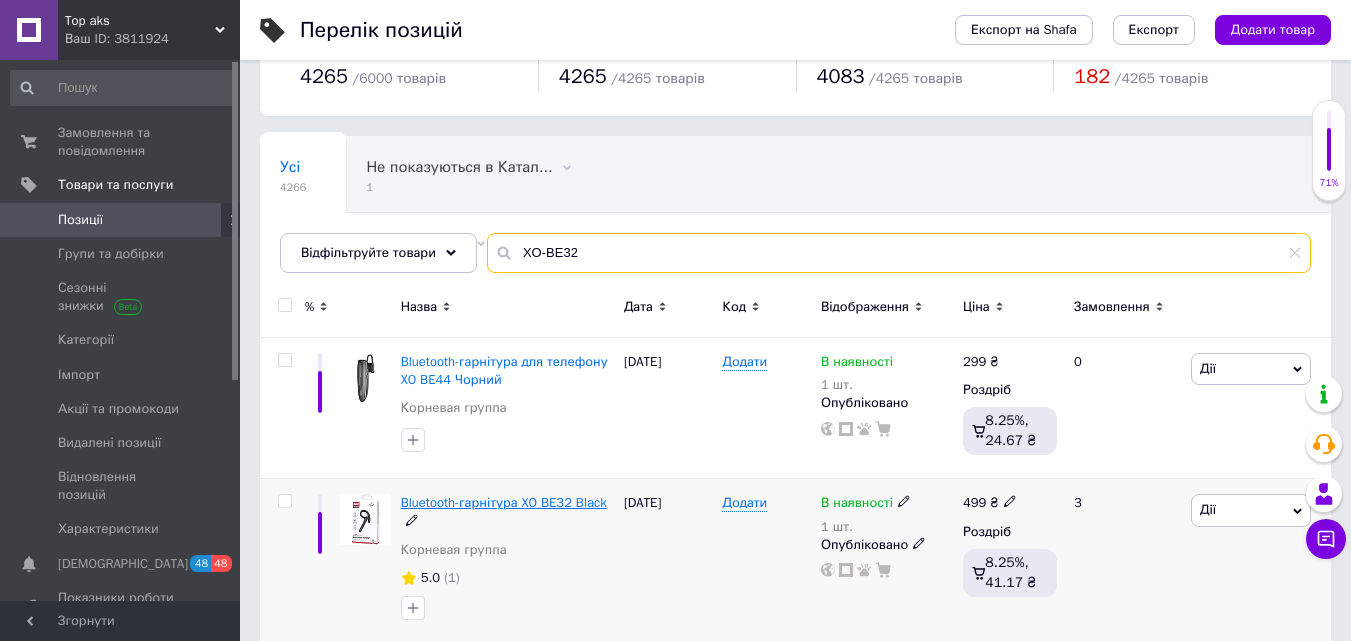 scroll, scrollTop: 100, scrollLeft: 0, axis: vertical 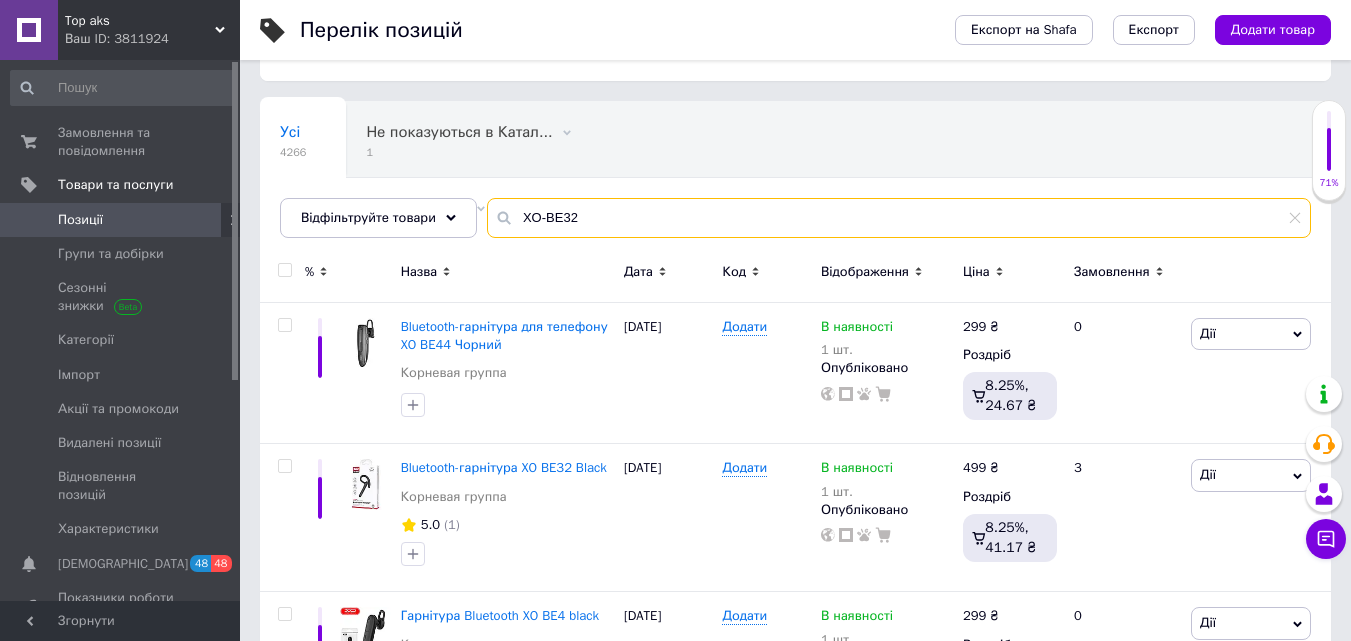 type on "XO-BE32" 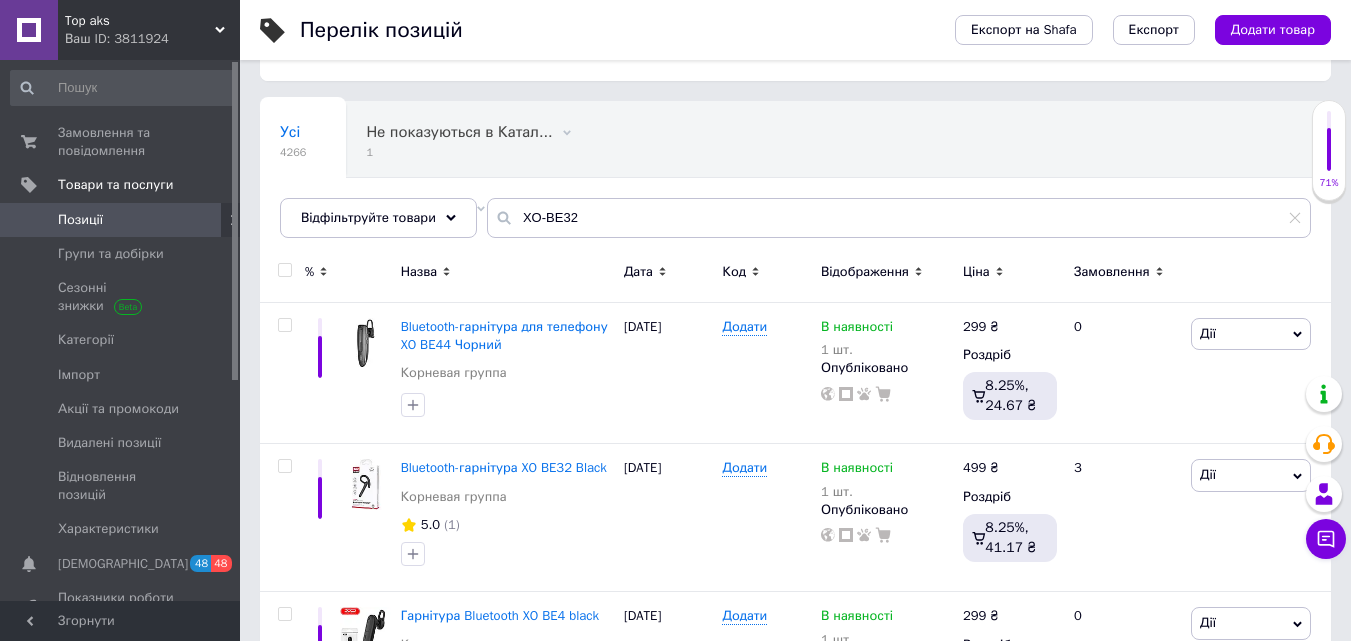 drag, startPoint x: 1254, startPoint y: 23, endPoint x: 371, endPoint y: 304, distance: 926.63367 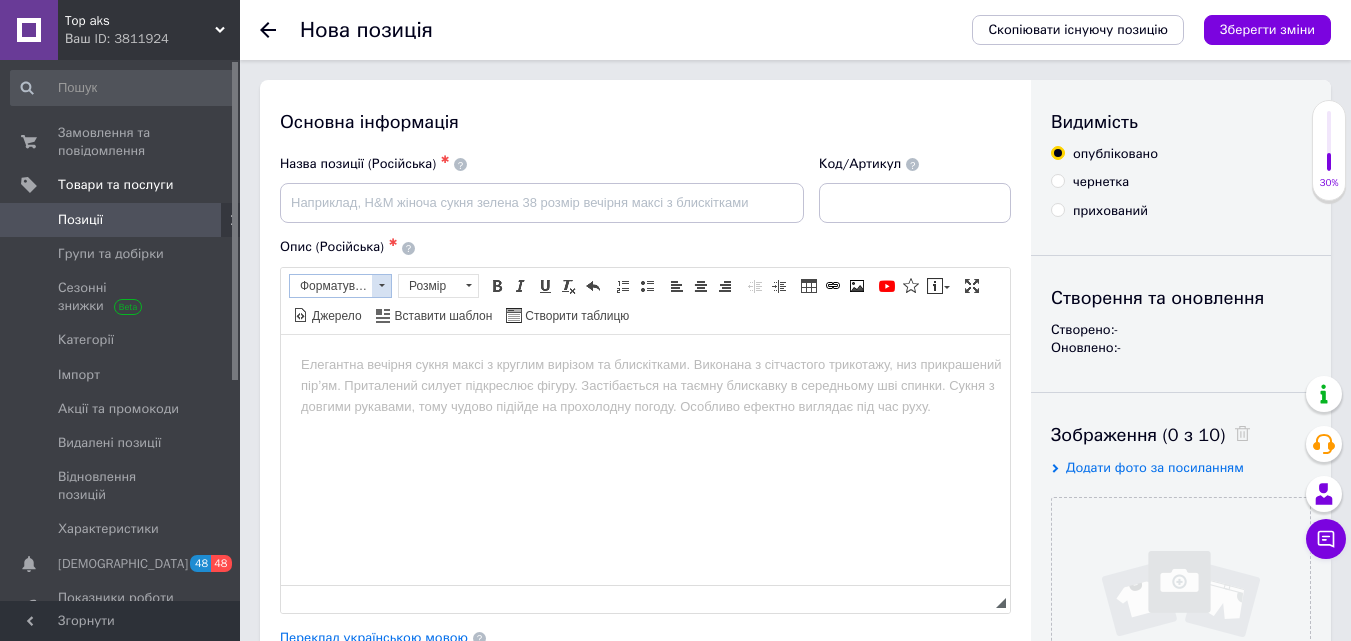 scroll, scrollTop: 0, scrollLeft: 0, axis: both 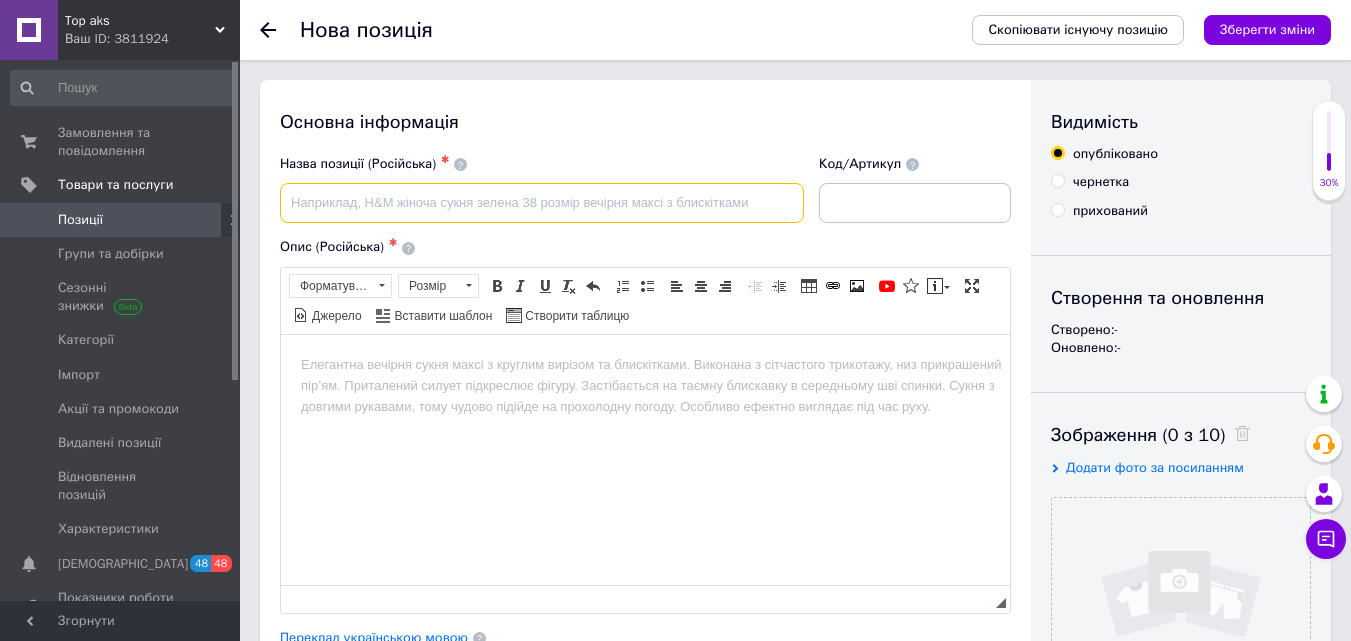 click at bounding box center (542, 203) 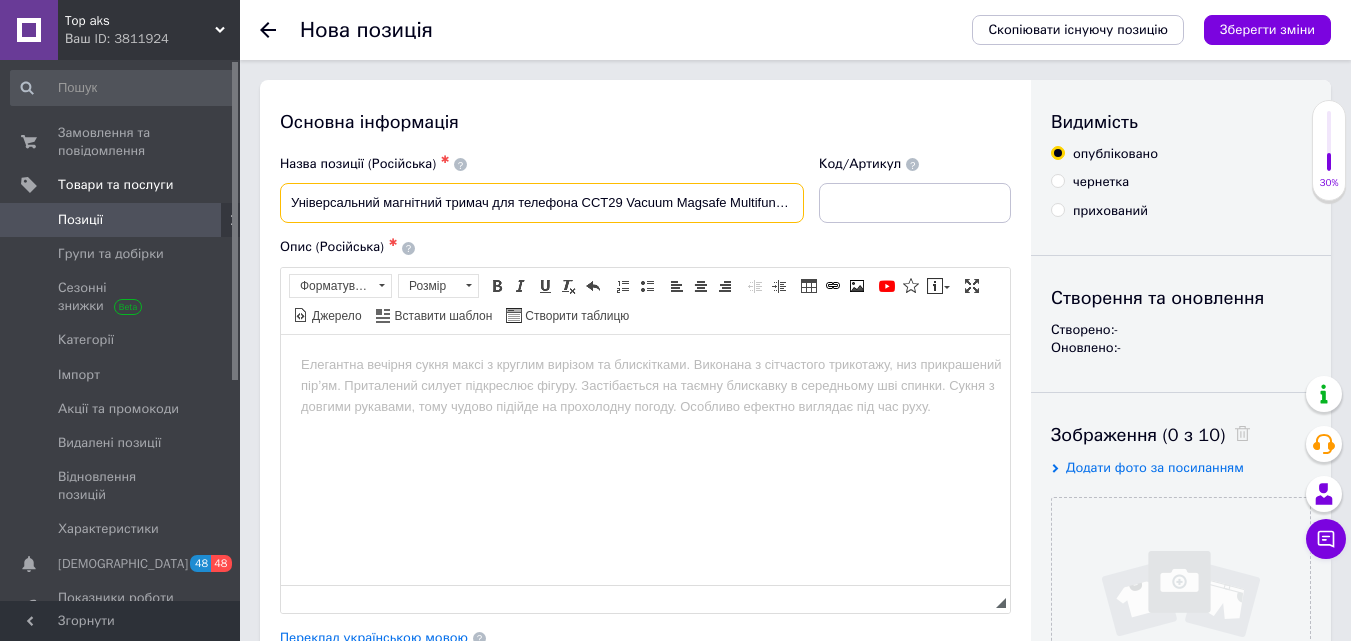 scroll, scrollTop: 0, scrollLeft: 22, axis: horizontal 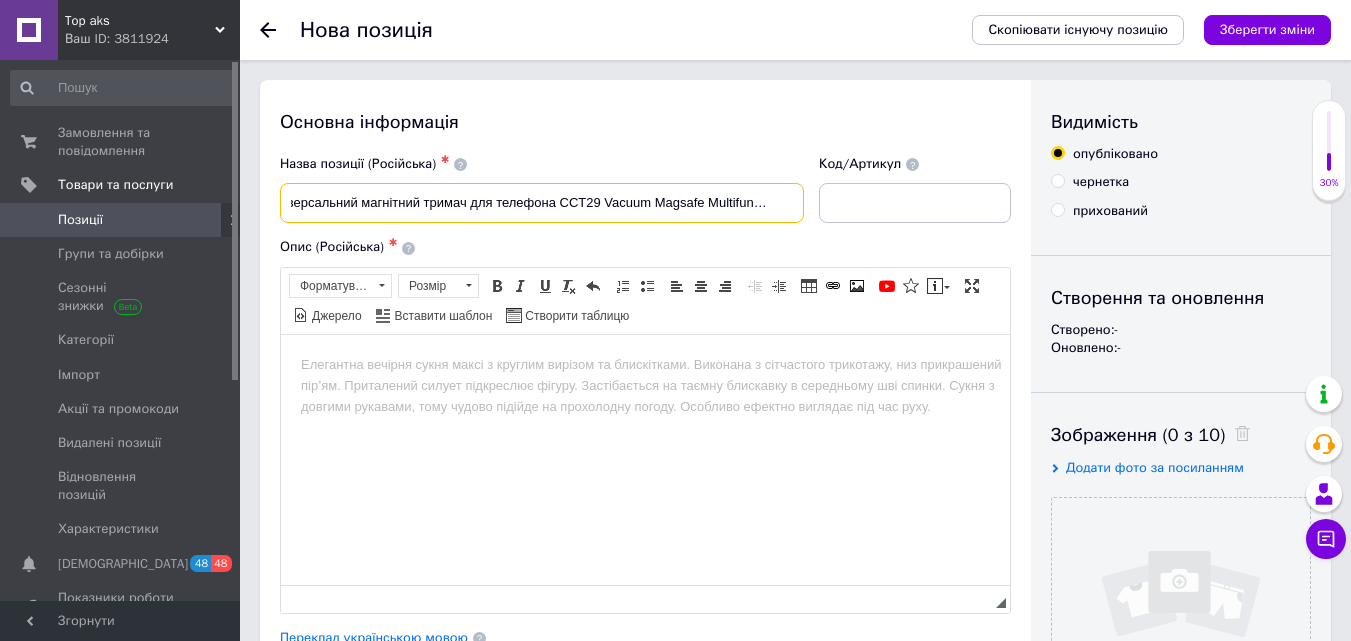 type on "Універсальний магнітний тримач для телефона CCT29 Vacuum Magsafe Multifunctional" 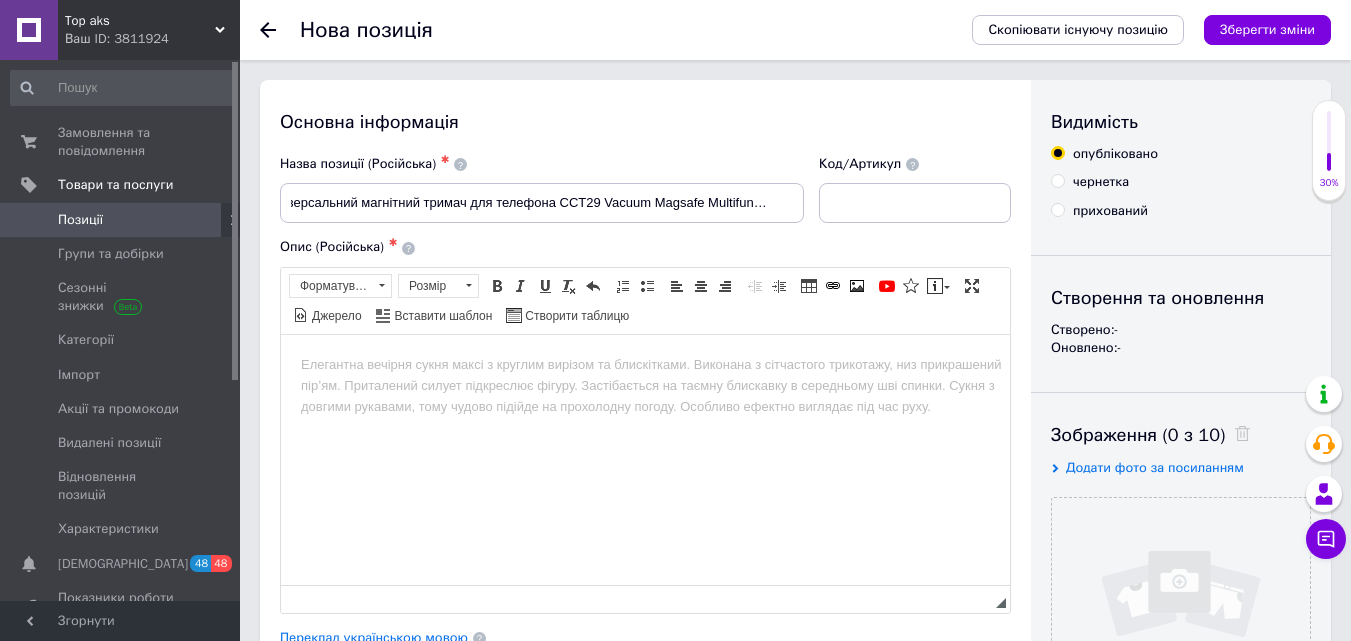 click at bounding box center [645, 364] 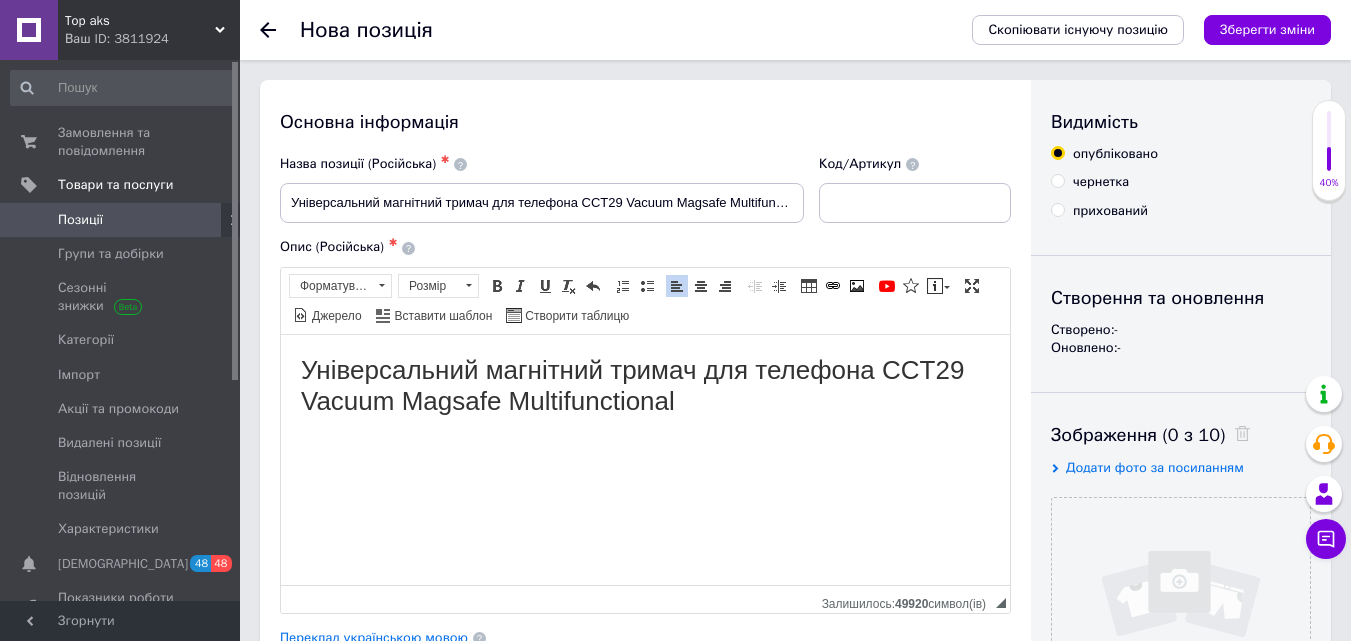 scroll, scrollTop: 100, scrollLeft: 0, axis: vertical 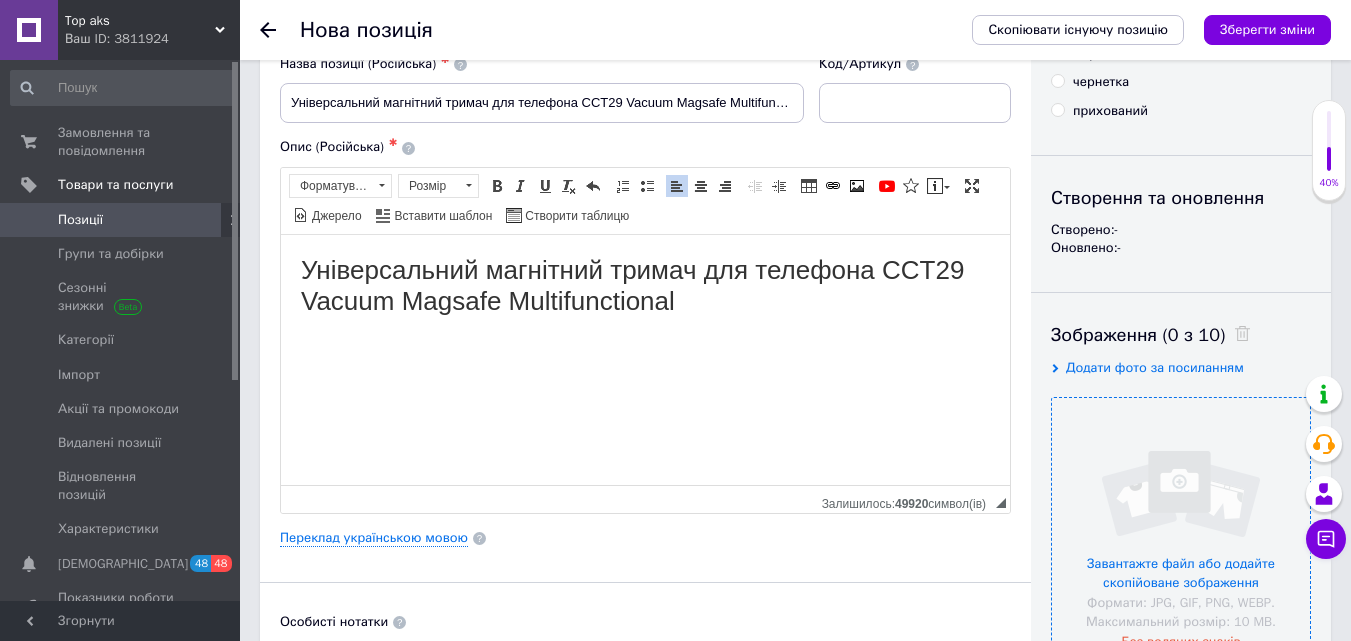 click at bounding box center (1181, 527) 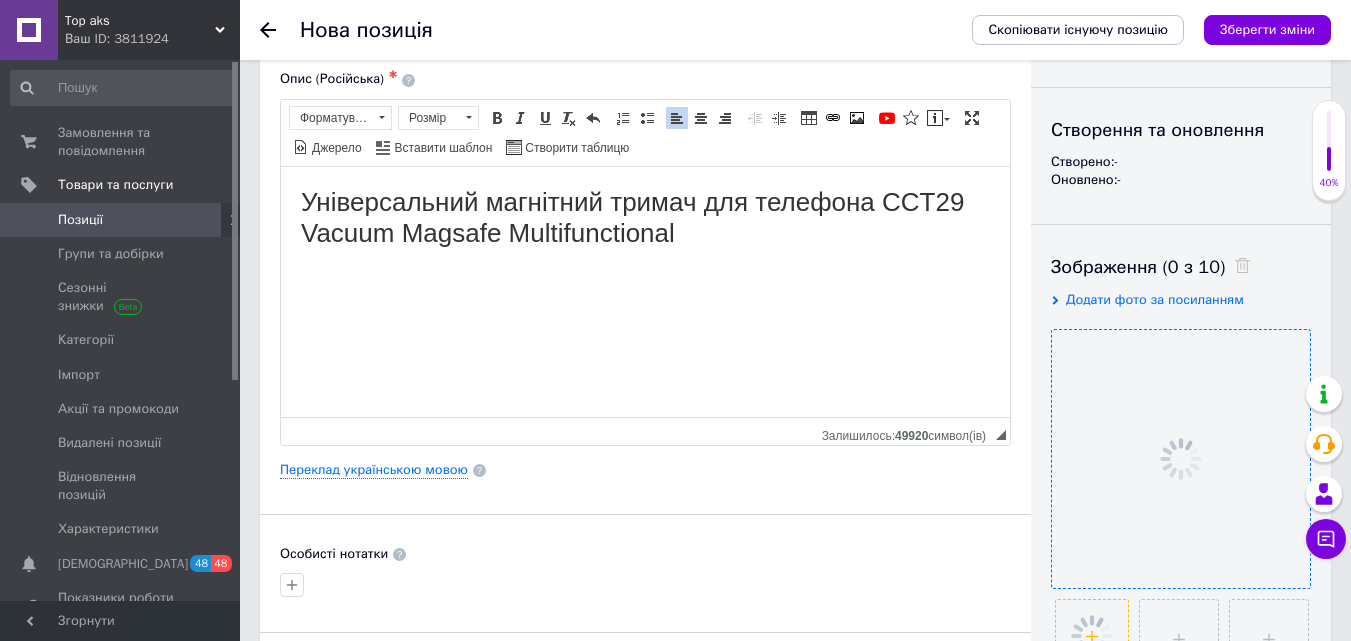 scroll, scrollTop: 300, scrollLeft: 0, axis: vertical 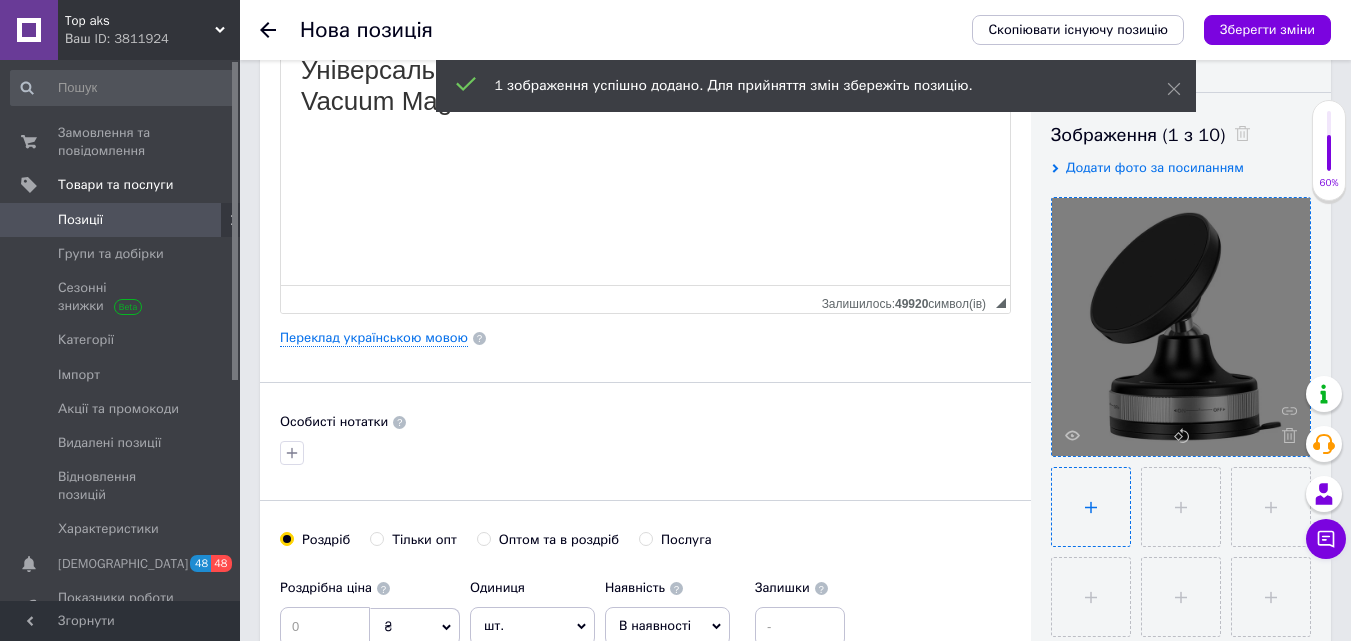 click at bounding box center [1091, 507] 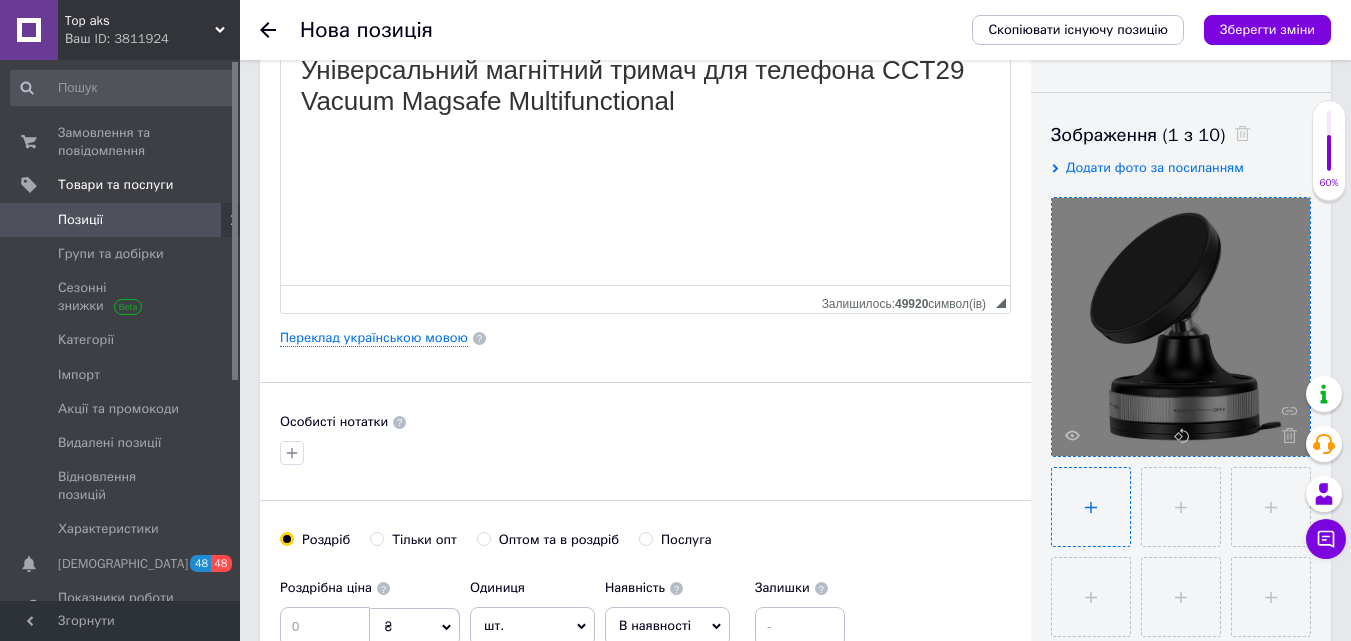 click at bounding box center (1091, 507) 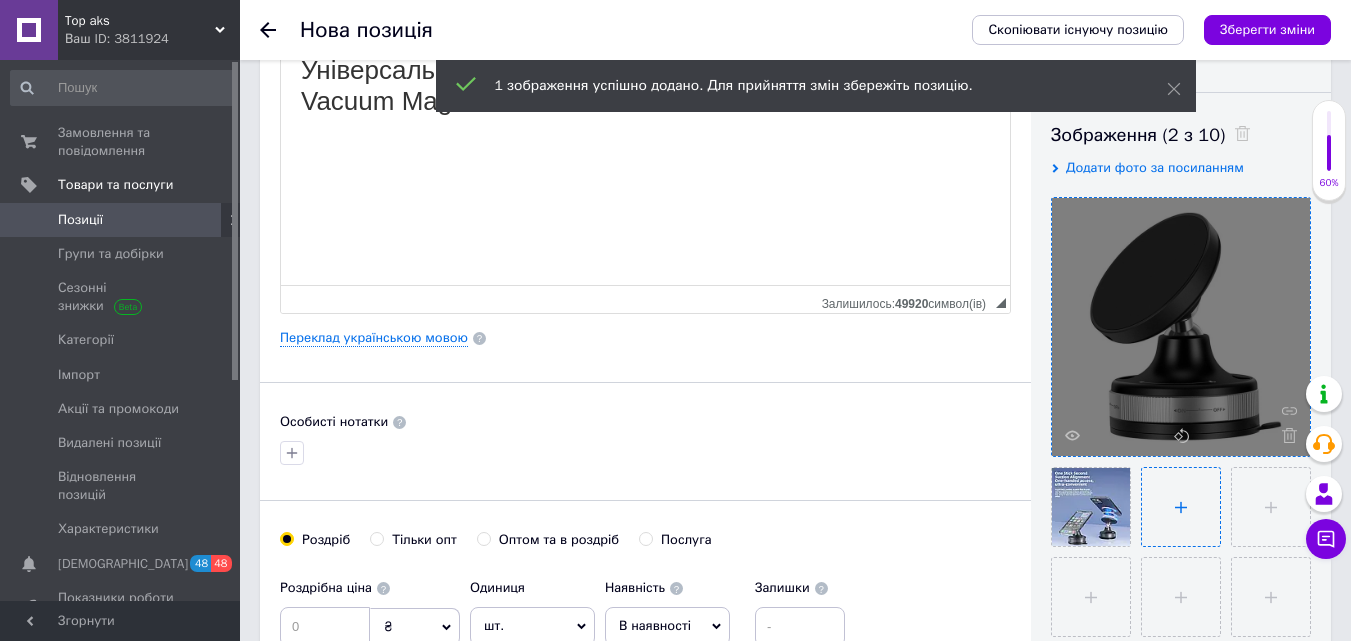 click at bounding box center (1181, 507) 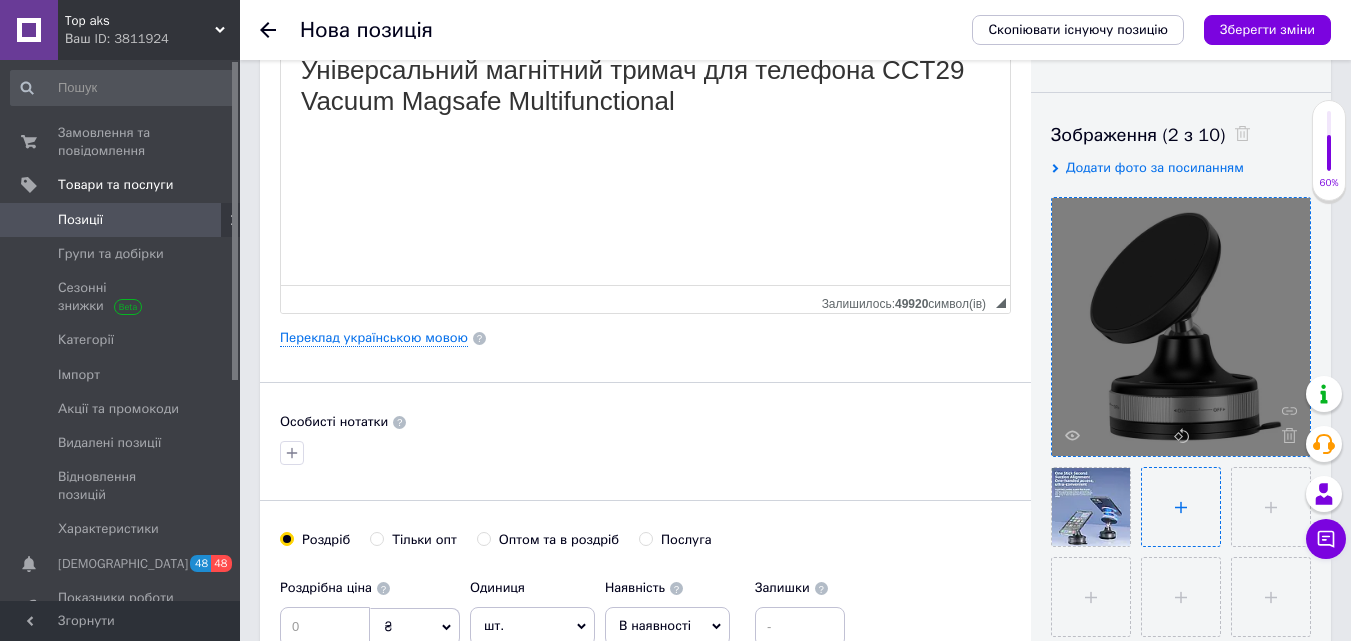 type on "C:\fakepath\564303120.webp" 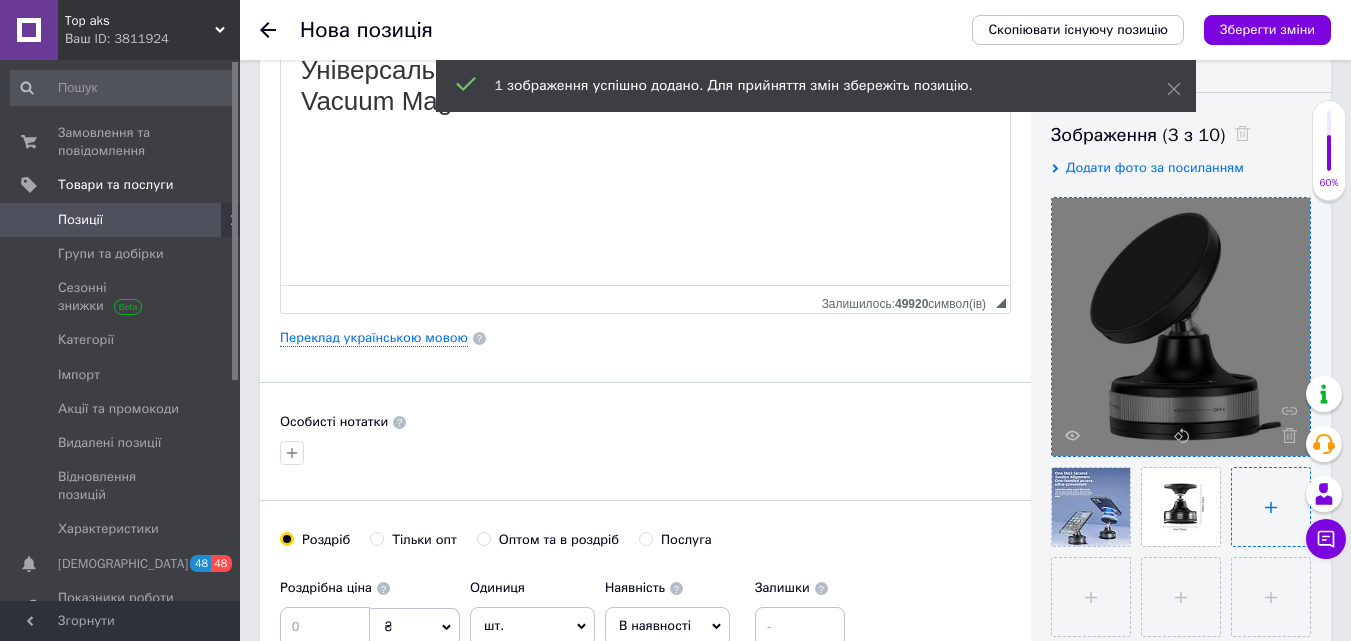 click at bounding box center [1271, 507] 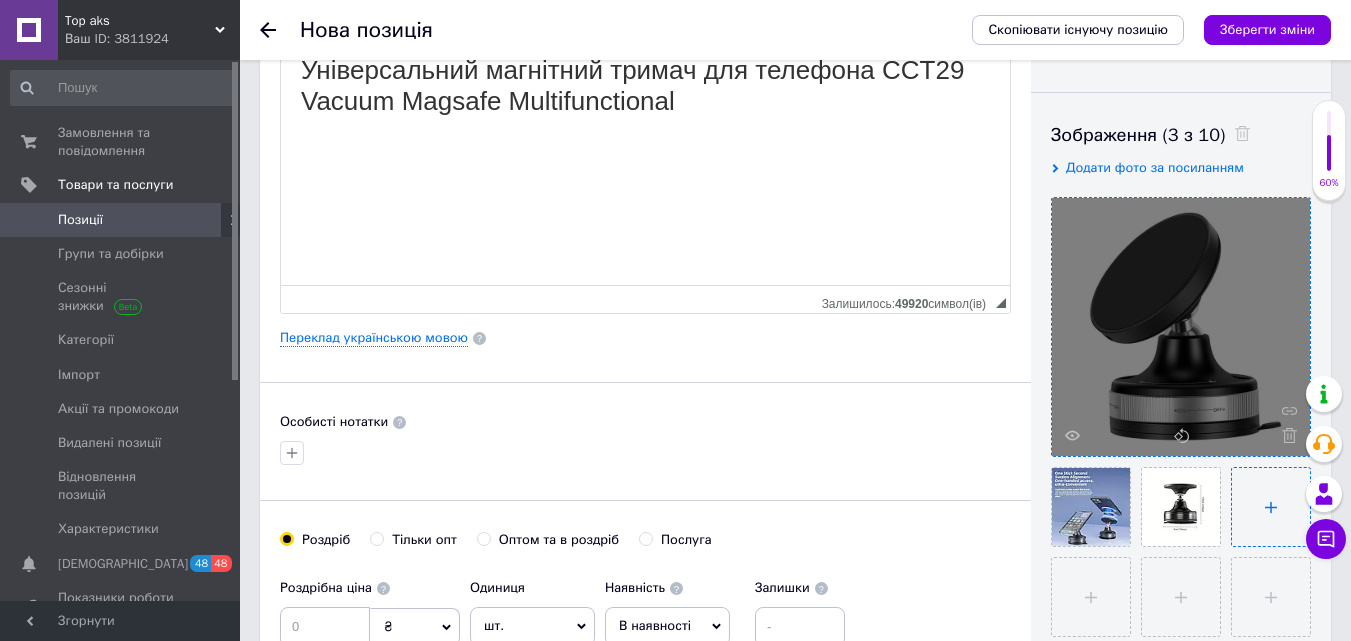 type on "C:\fakepath\564303112.webp" 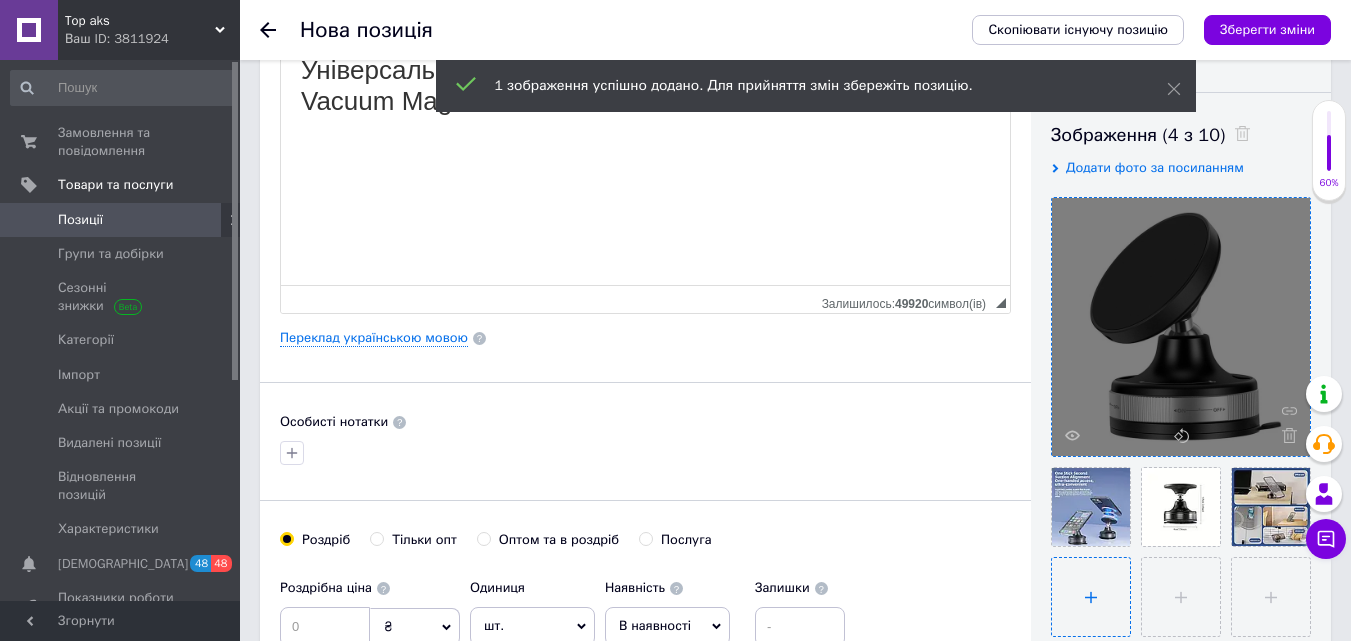 click at bounding box center [1091, 597] 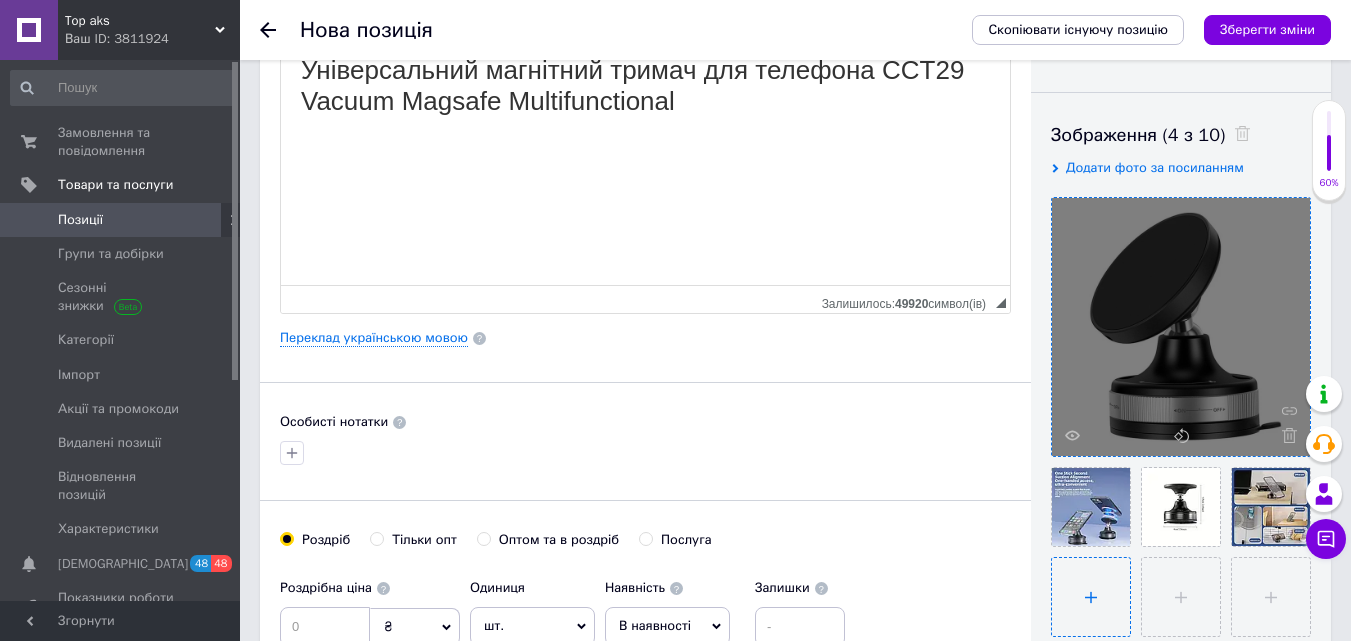 type on "C:\fakepath\564303122.webp" 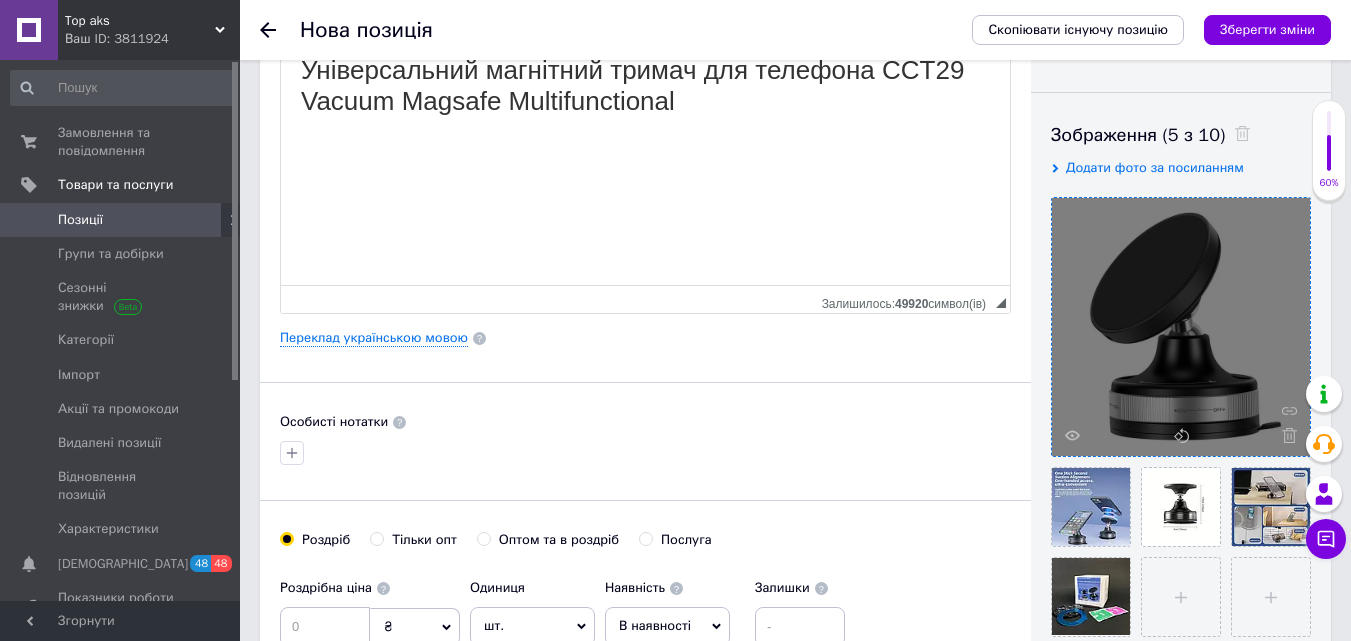 click on "Універсальний магнітний тримач для телефона CCT29 Vacuum Magsafe Multifunctional" at bounding box center [645, 85] 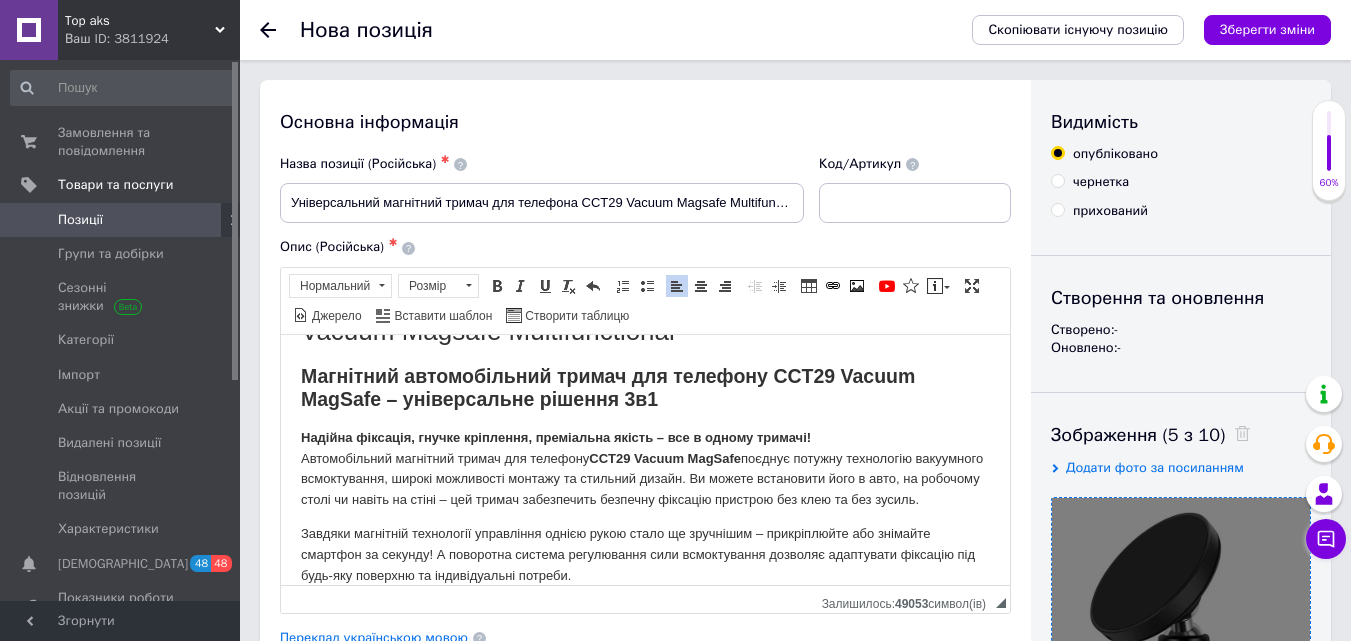 scroll, scrollTop: 0, scrollLeft: 0, axis: both 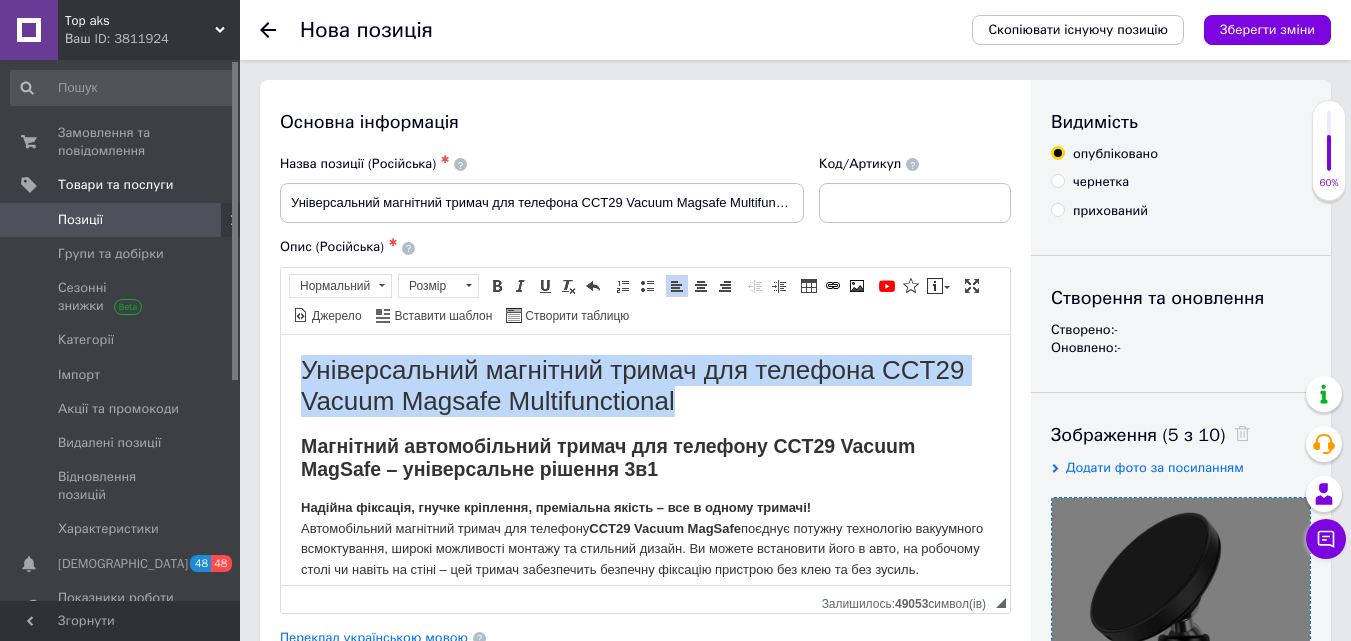 drag, startPoint x: 600, startPoint y: 402, endPoint x: 559, endPoint y: 684, distance: 284.9649 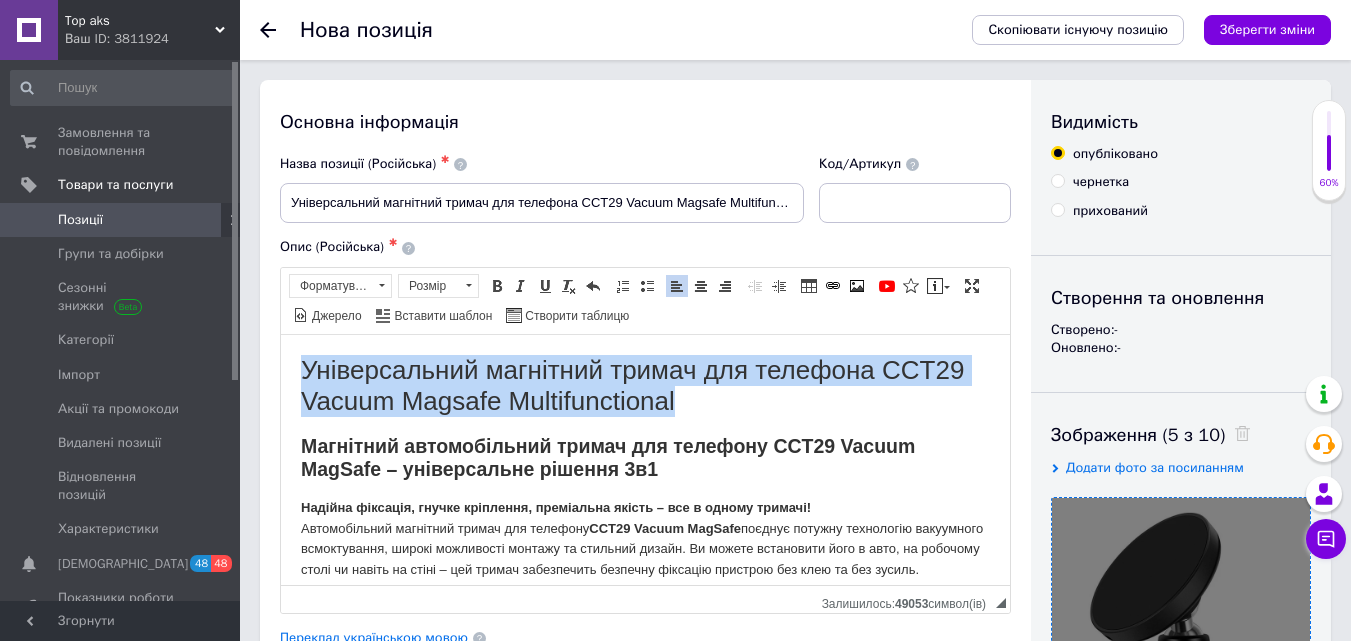 type 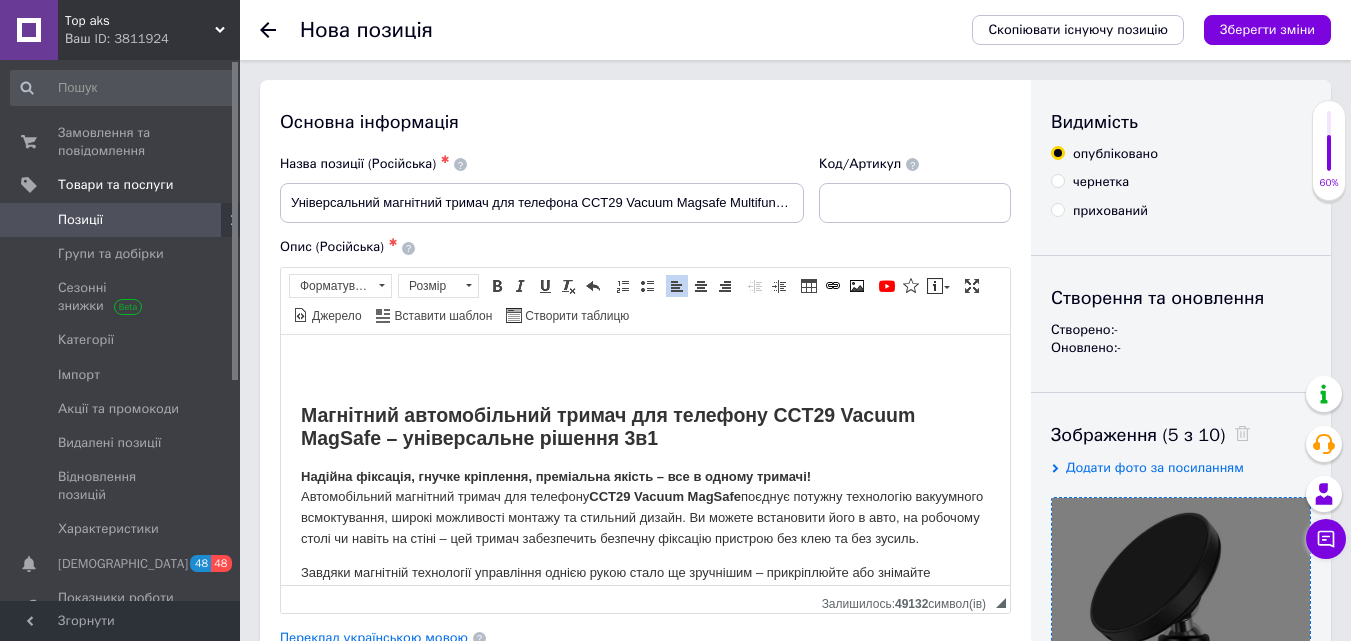 click on "Магнітний автомобільний тримач для телефону CCT29 Vacuum MagSafe – універсальне рішення 3в1 Надійна фіксація, гнучке кріплення, преміальна якість – все в одному тримачі! Автомобільний магнітний тримач для телефону  CCT29 Vacuum MagSafe  поєднує потужну технологію вакуумного всмоктування, широкі можливості монтажу та стильний дизайн. Ви можете встановити його в авто, на робочому столі чи навіть на стіні – цей тримач забезпечить безпечну фіксацію пристрою без клею та без зусиль." at bounding box center (645, 510) 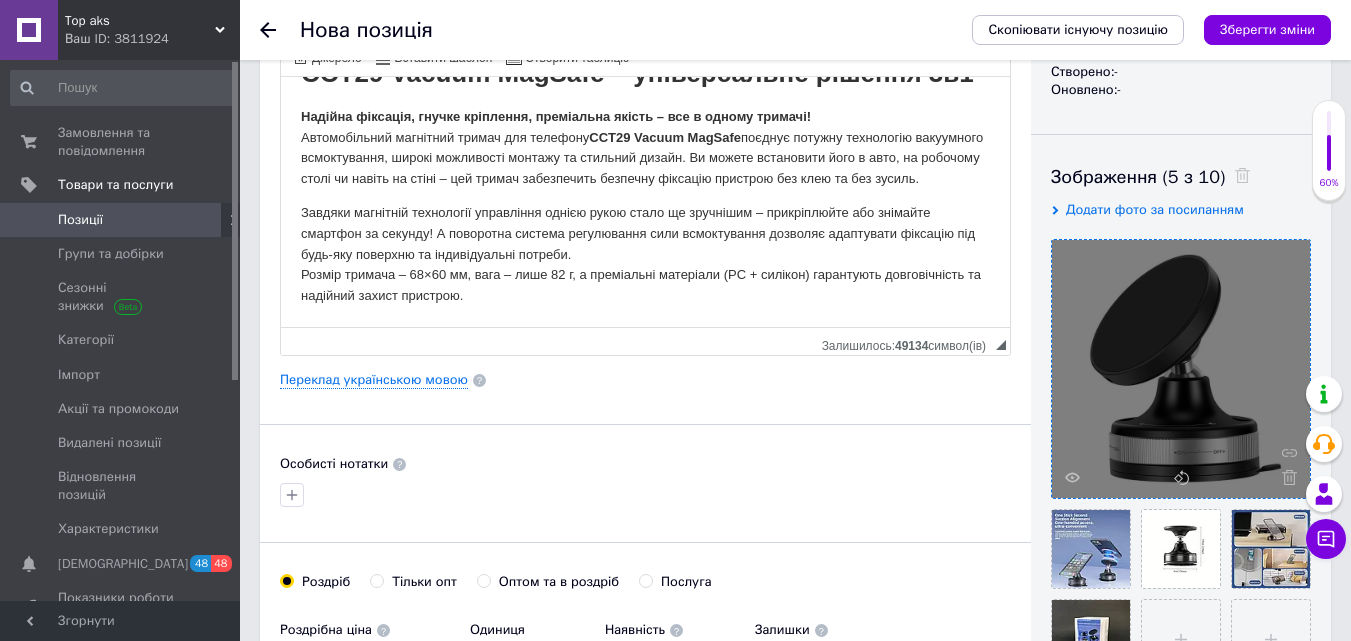 scroll, scrollTop: 400, scrollLeft: 0, axis: vertical 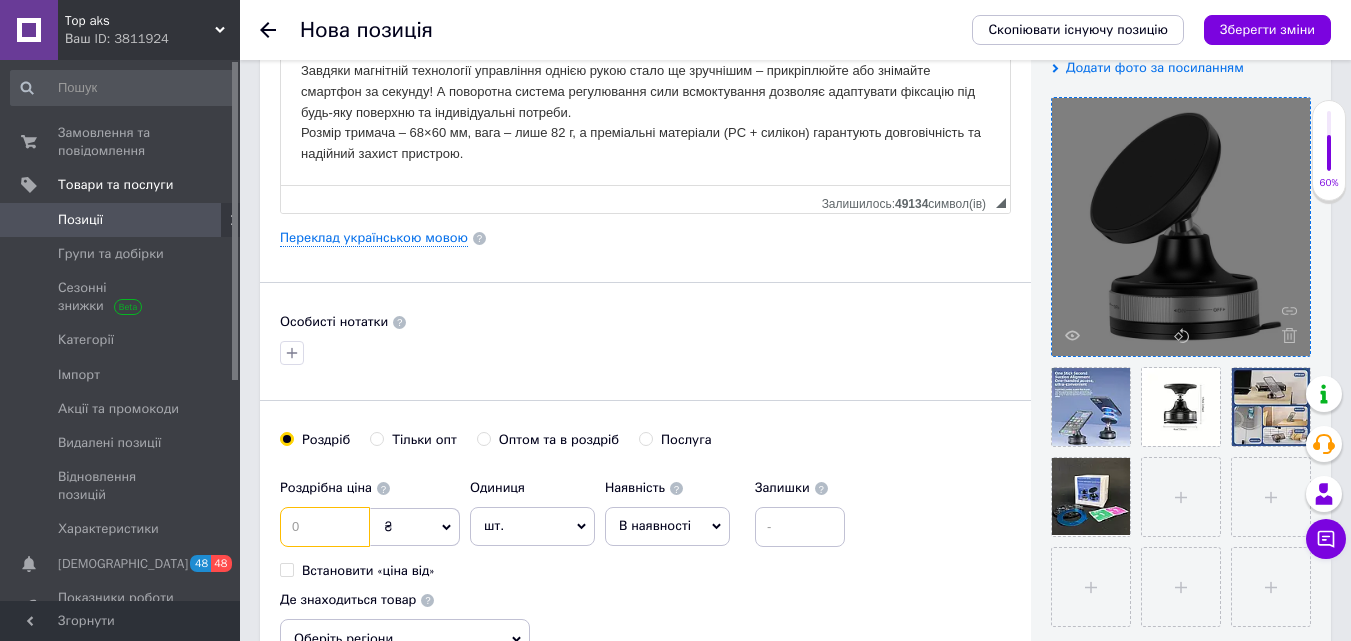 click at bounding box center [325, 527] 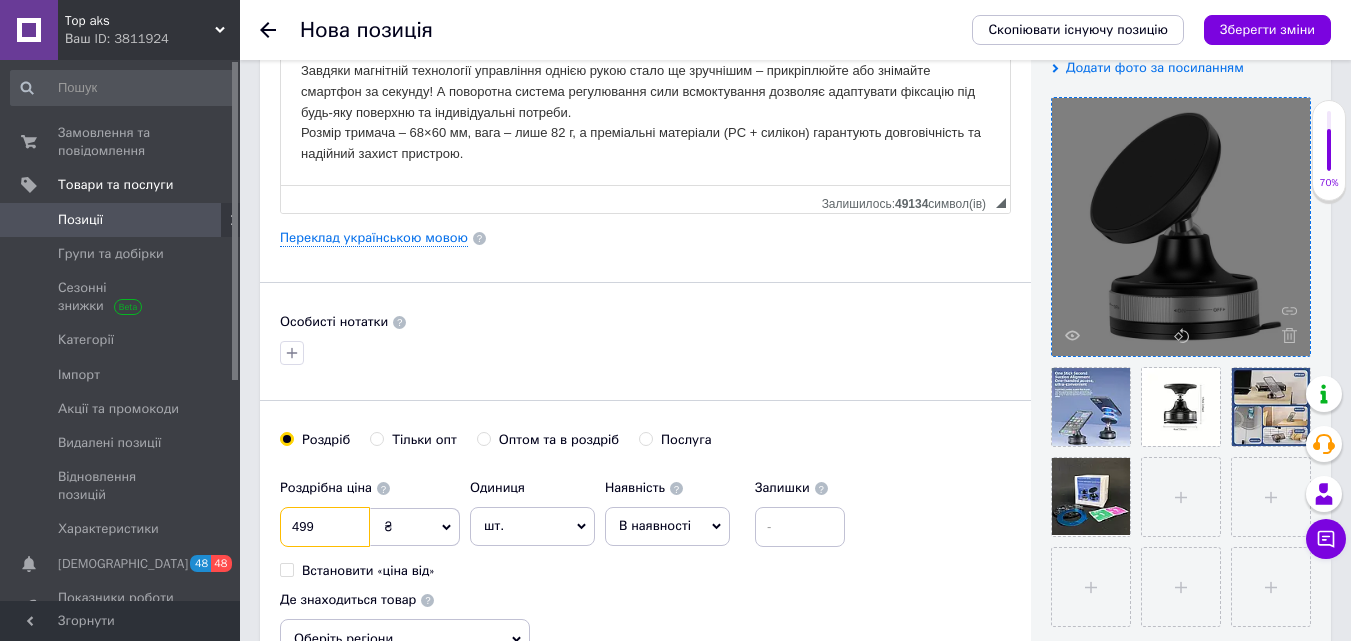 type on "499" 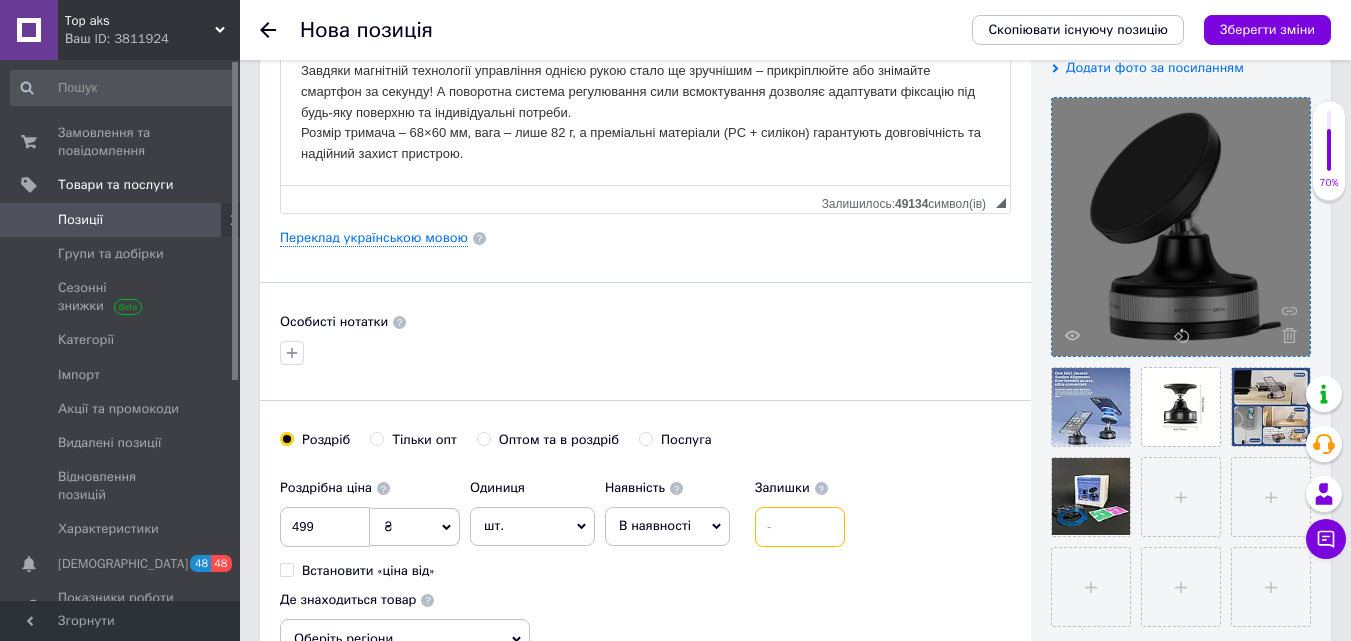 click at bounding box center (800, 527) 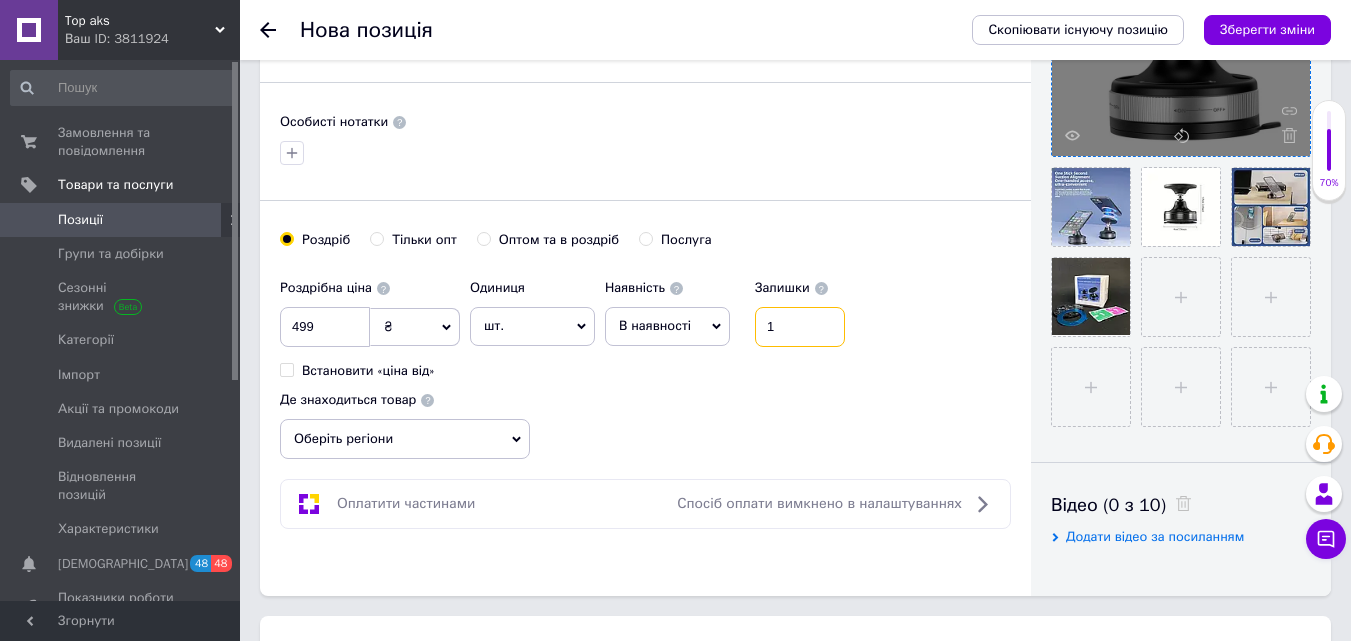 type on "1" 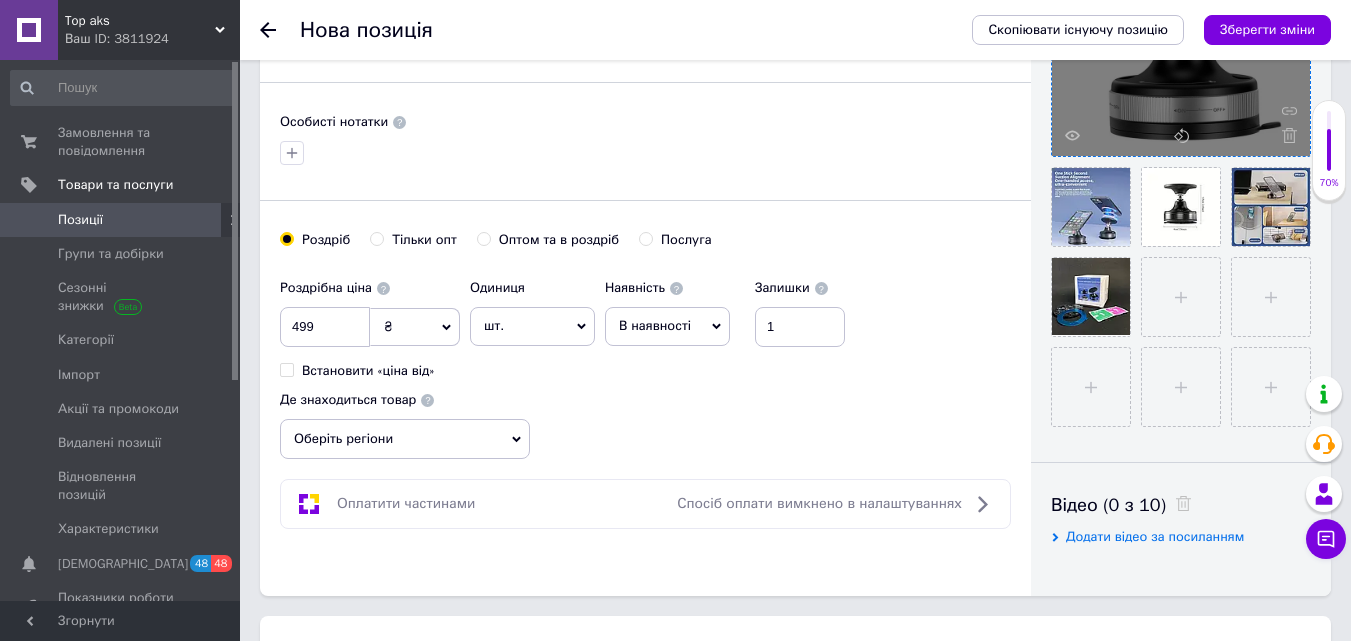 click on "Оберіть регіони" at bounding box center [405, 439] 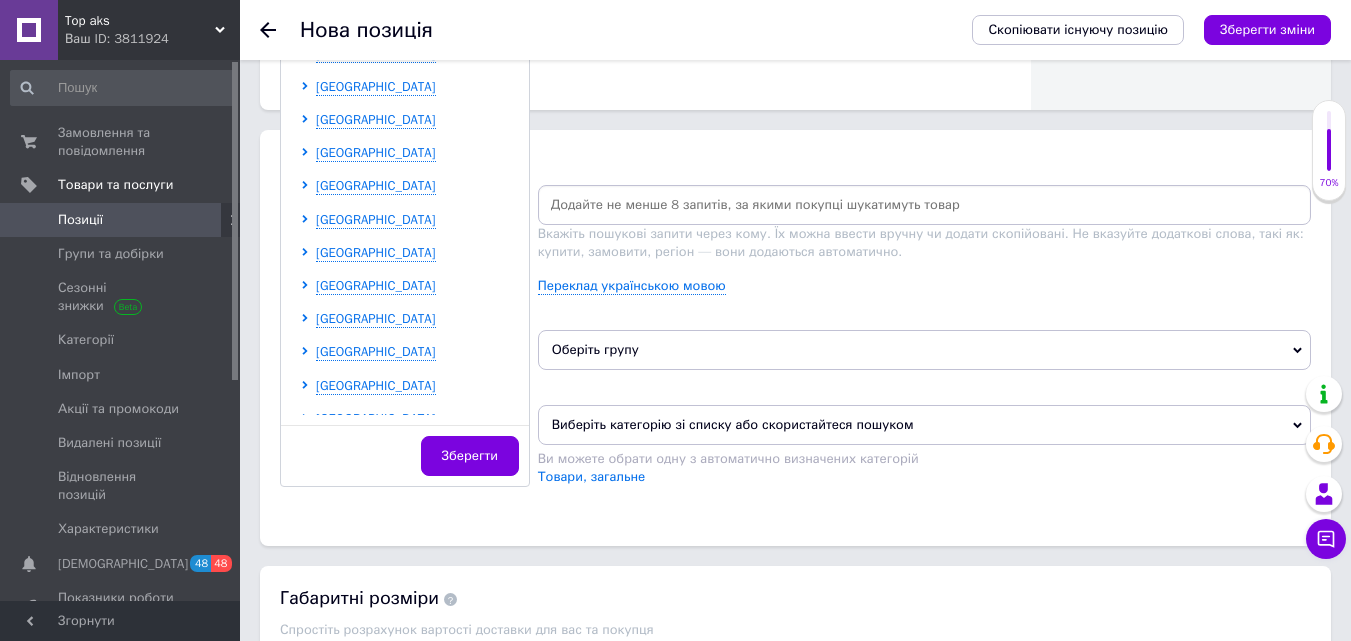 scroll, scrollTop: 800, scrollLeft: 0, axis: vertical 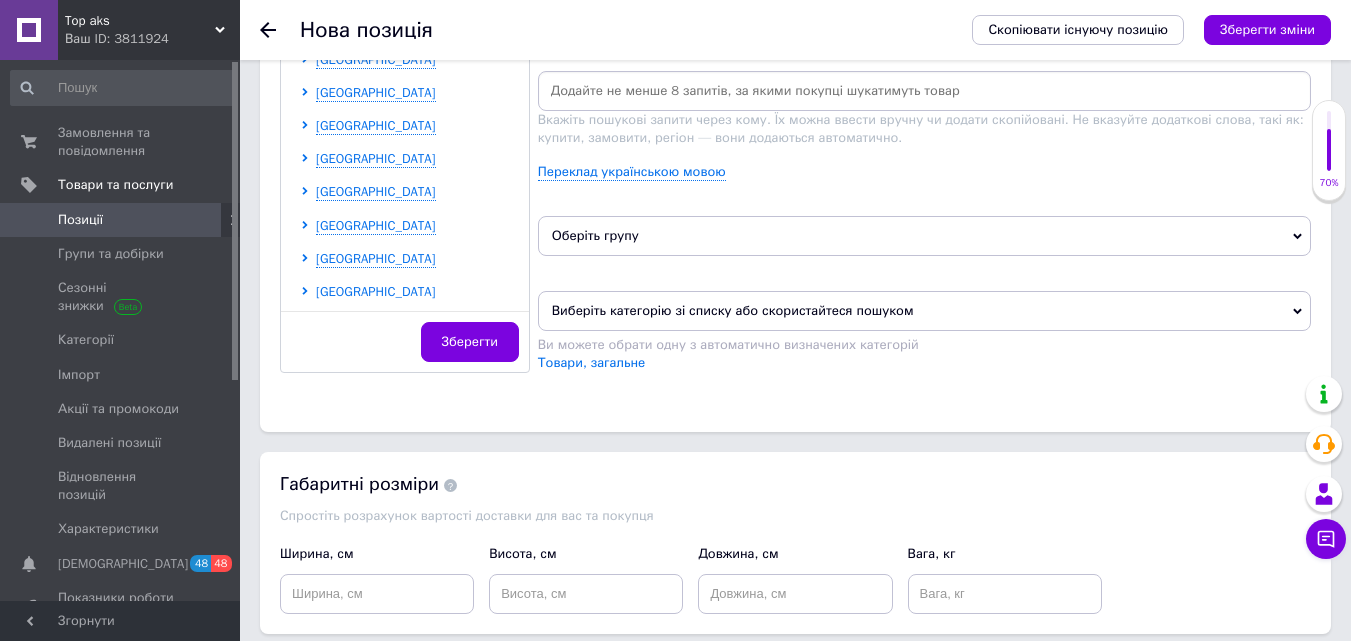 click on "Чернігівська область" at bounding box center (376, 291) 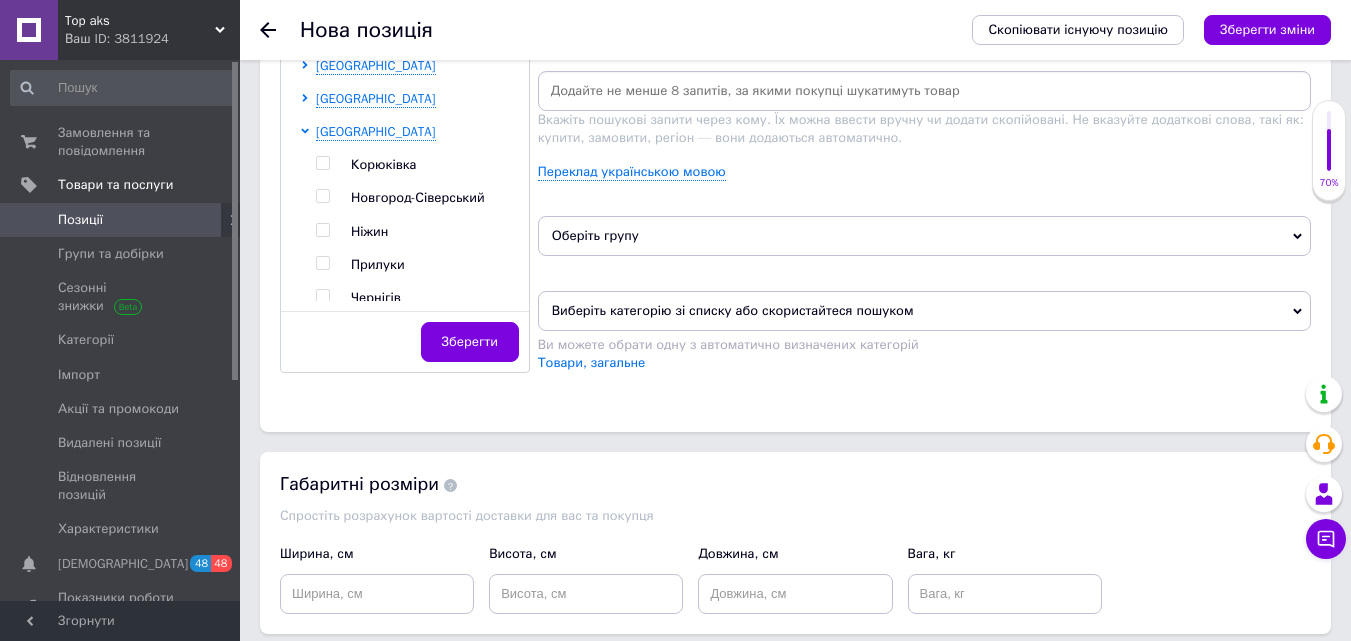 scroll, scrollTop: 577, scrollLeft: 0, axis: vertical 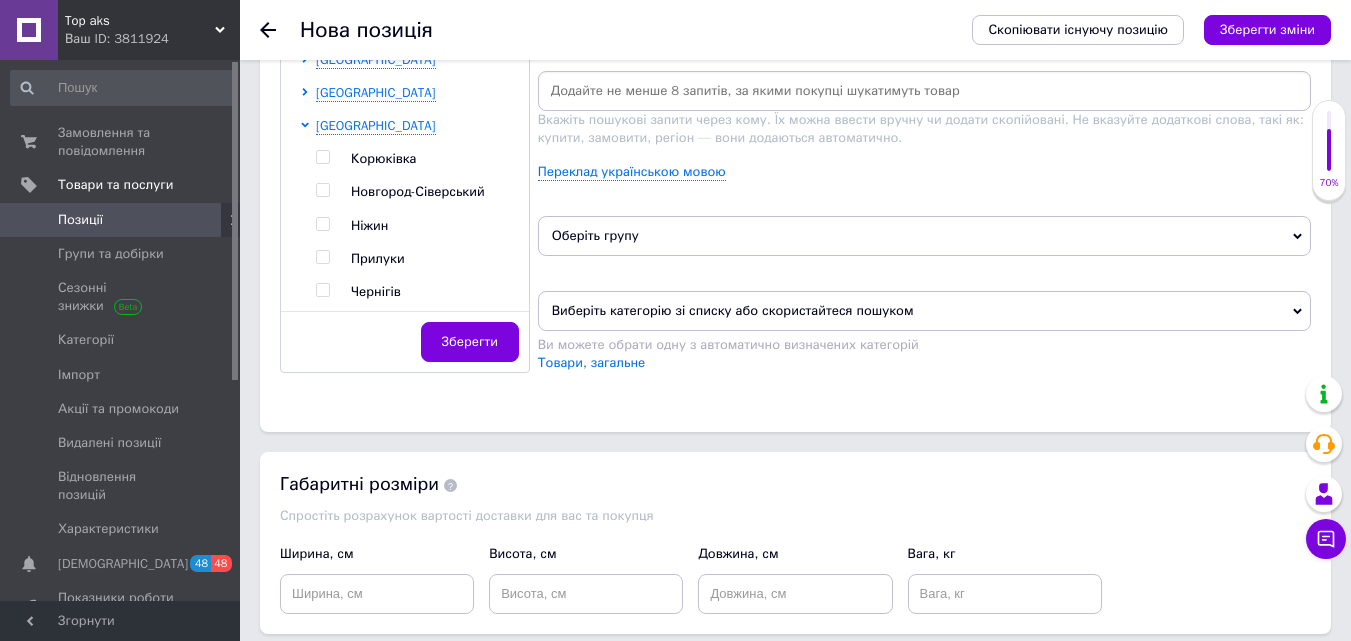 click at bounding box center [308, 209] 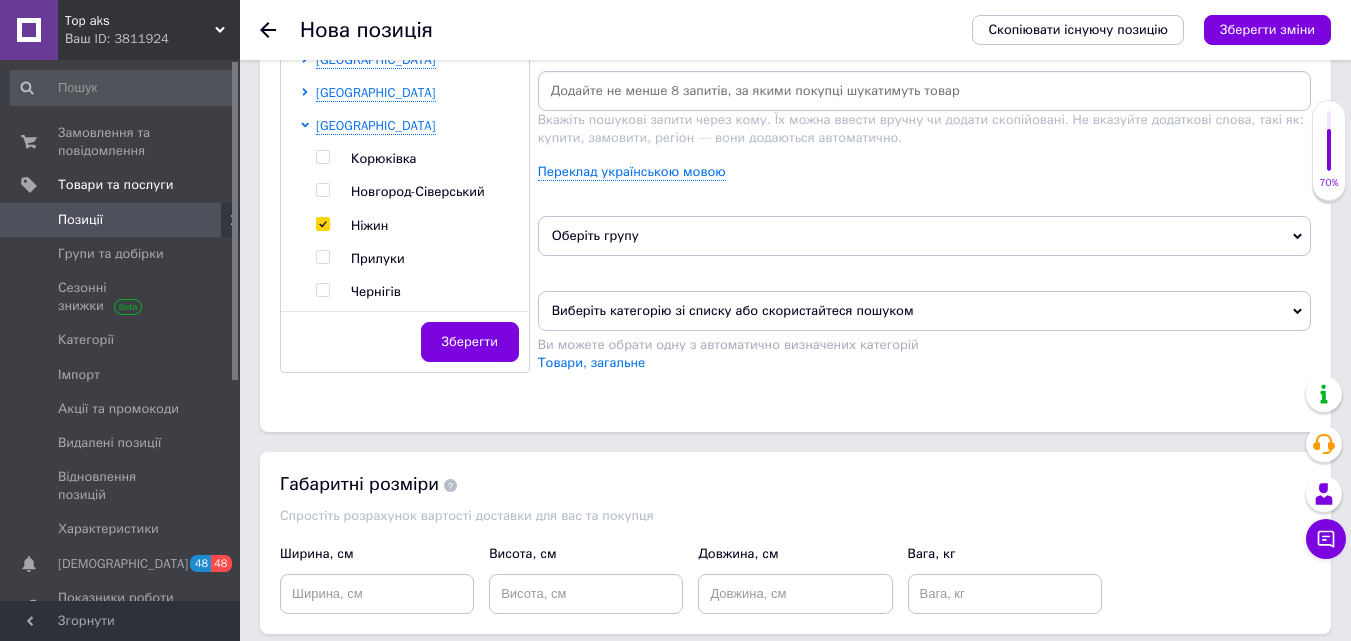checkbox on "true" 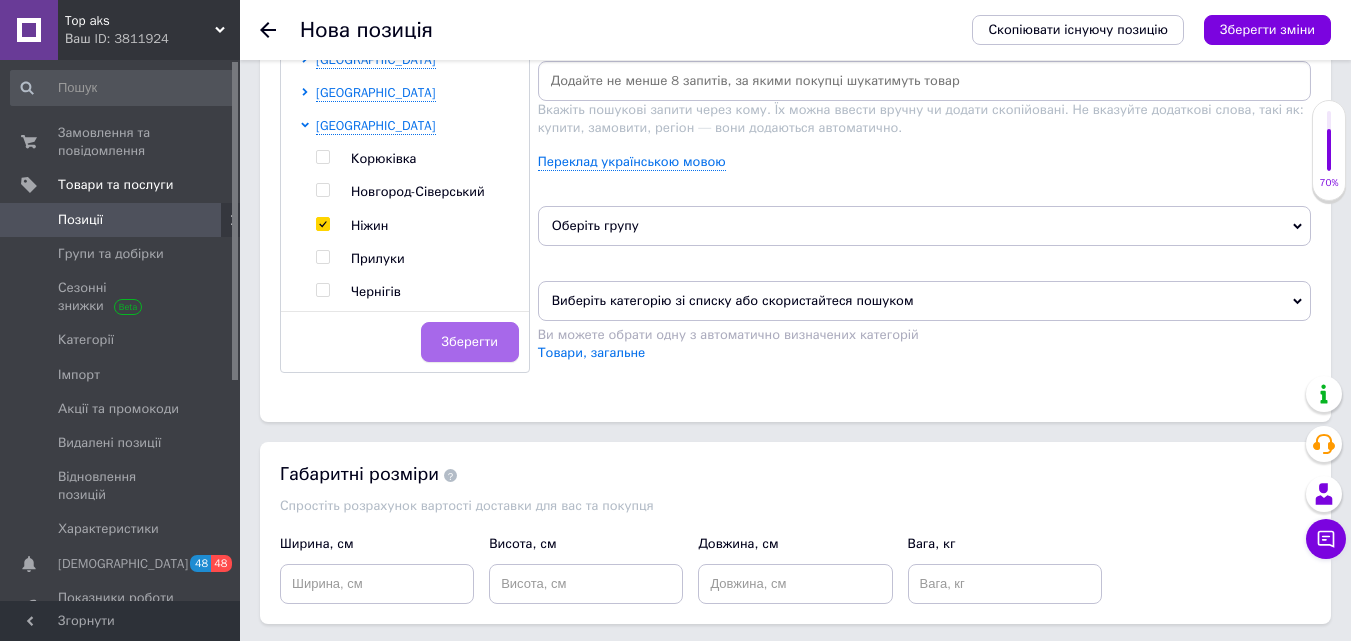 click on "Зберегти" at bounding box center (470, 342) 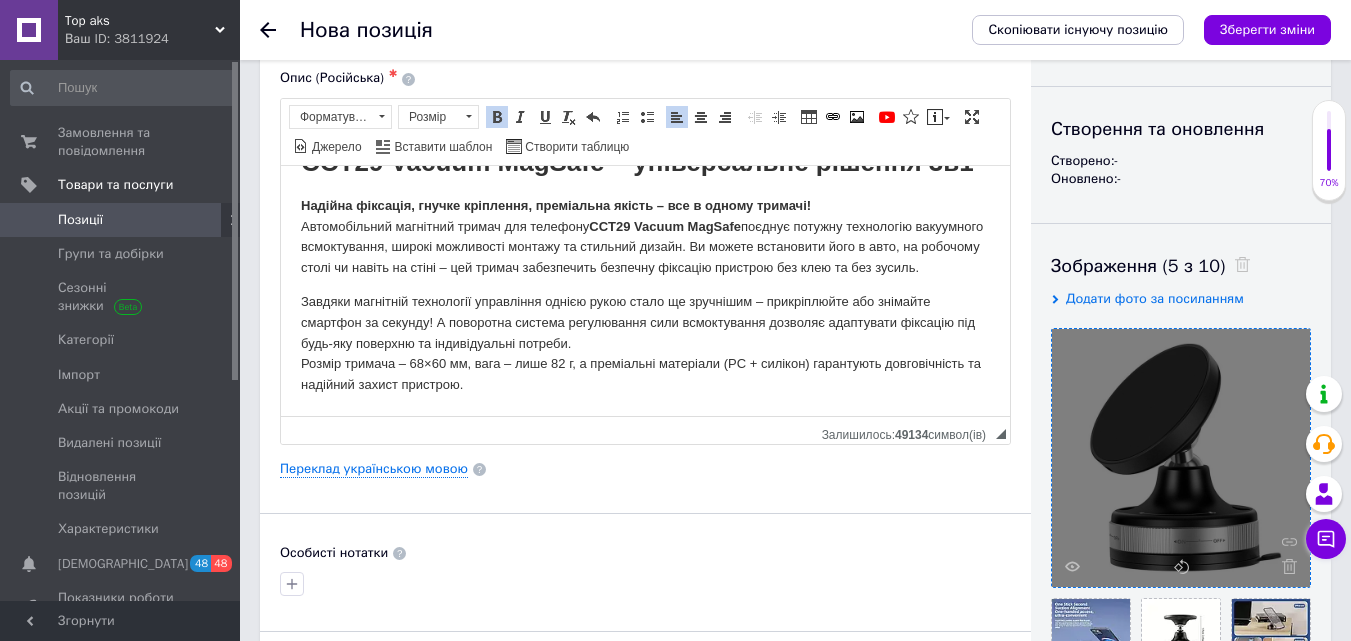 scroll, scrollTop: 0, scrollLeft: 0, axis: both 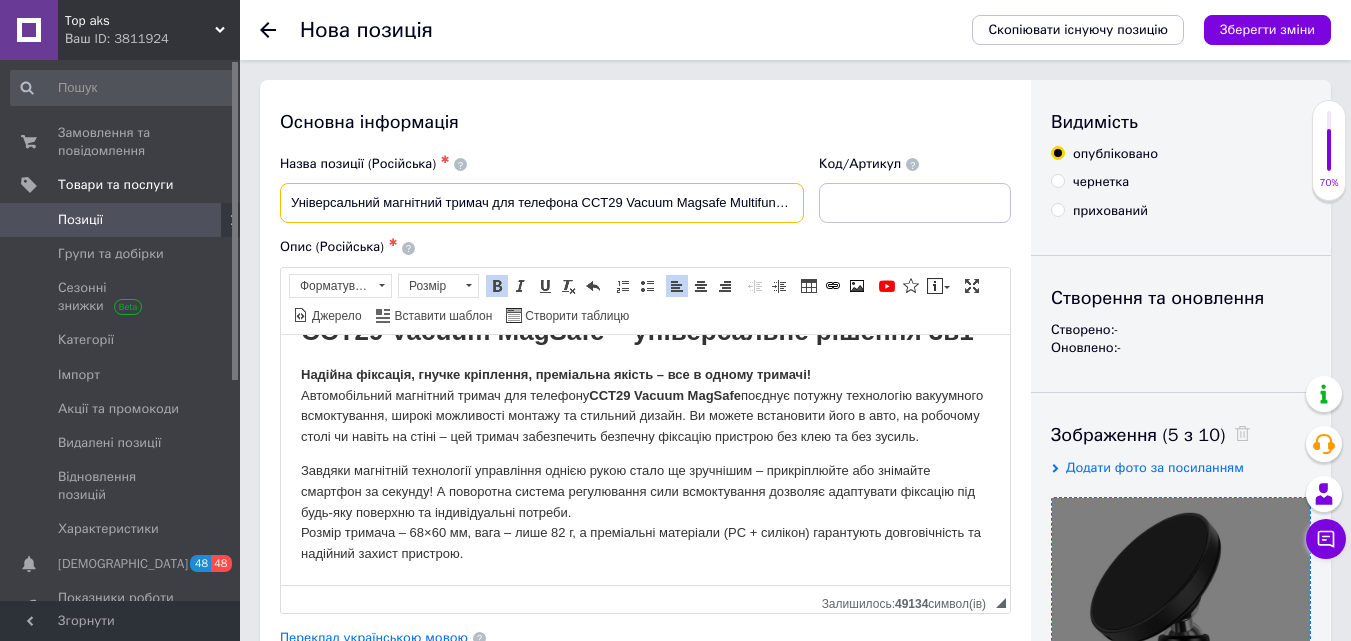 drag, startPoint x: 379, startPoint y: 203, endPoint x: 685, endPoint y: 208, distance: 306.04083 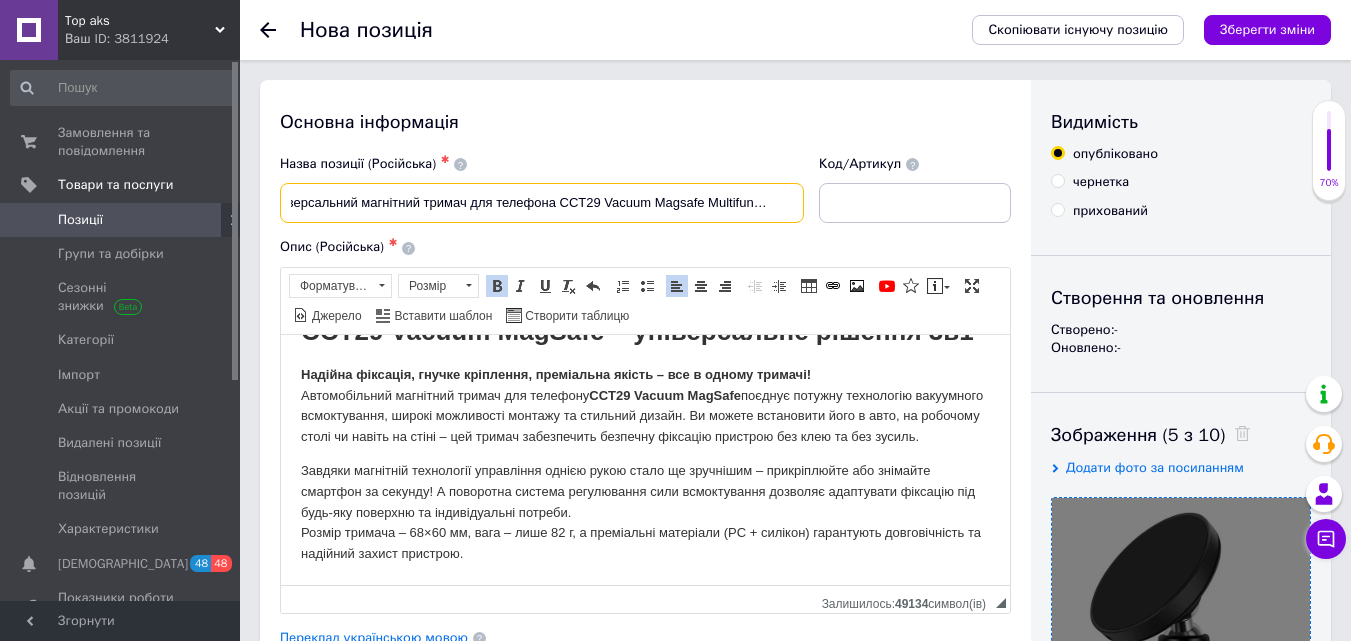 drag, startPoint x: 288, startPoint y: 202, endPoint x: 993, endPoint y: 198, distance: 705.01135 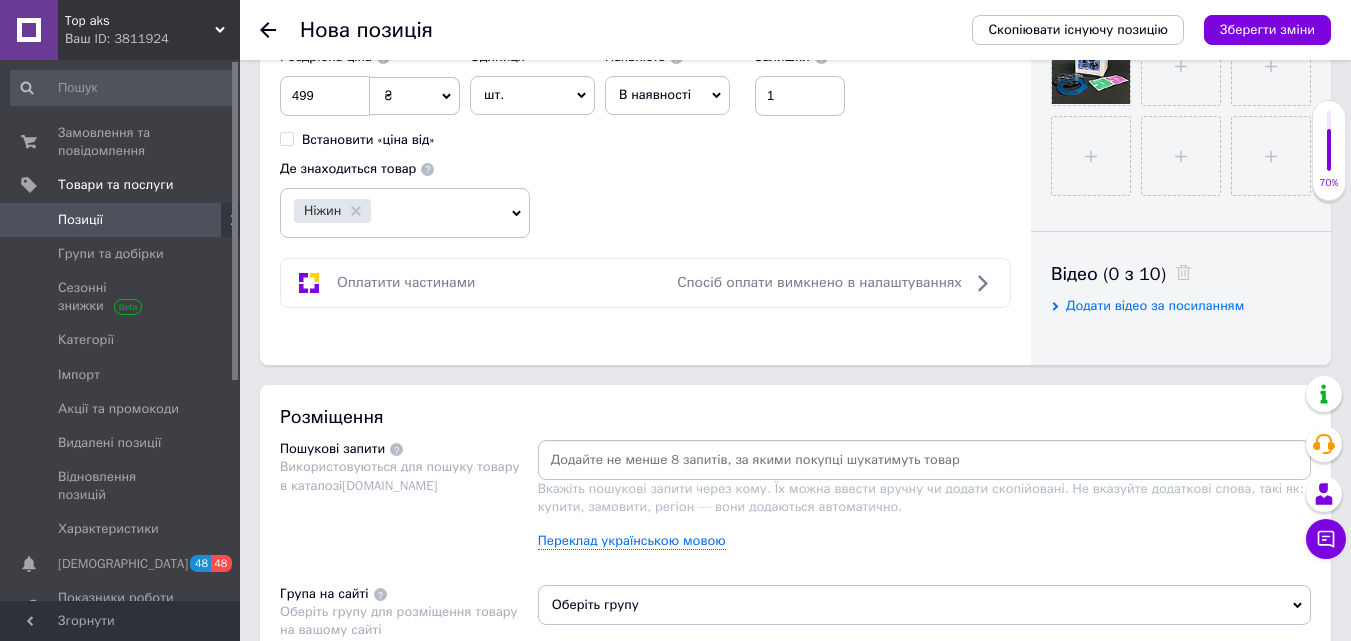 scroll, scrollTop: 1200, scrollLeft: 0, axis: vertical 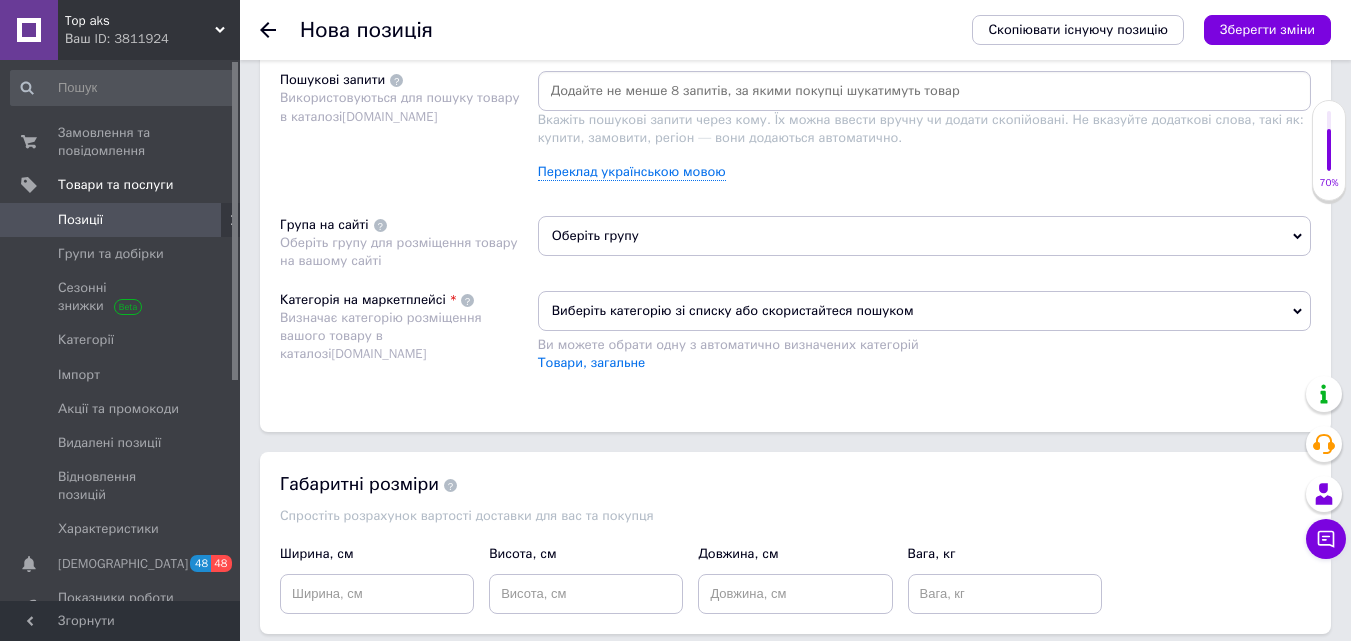 click at bounding box center (924, 91) 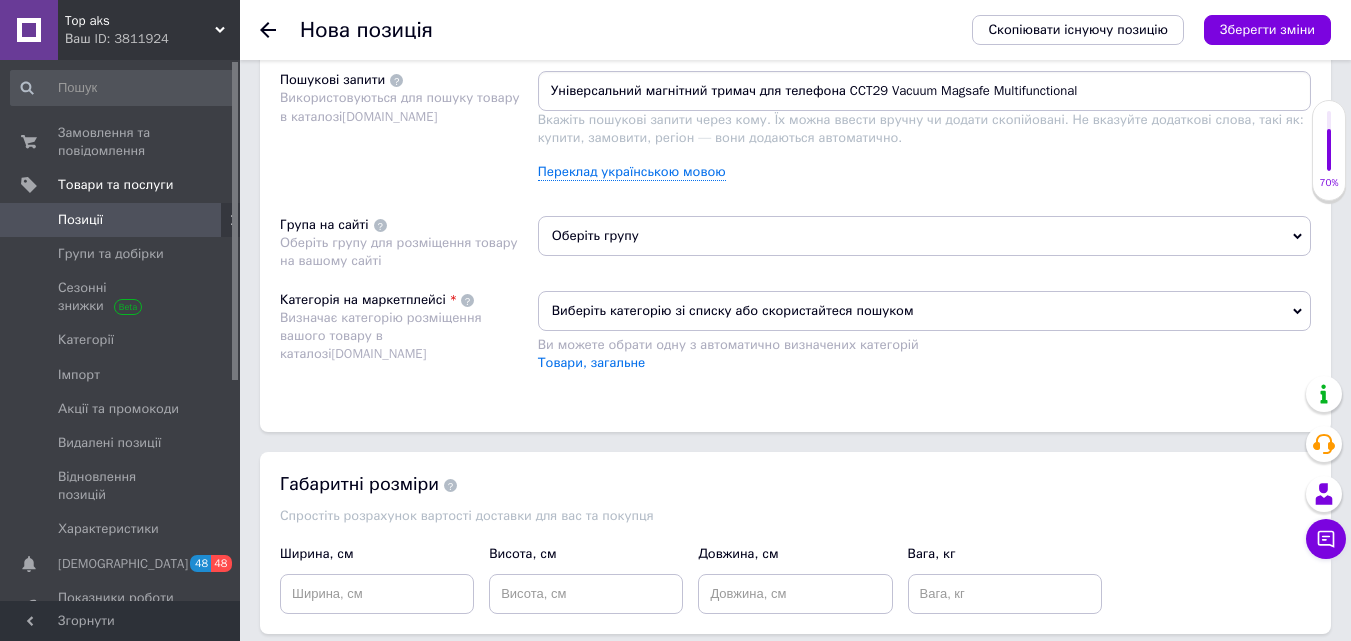 type 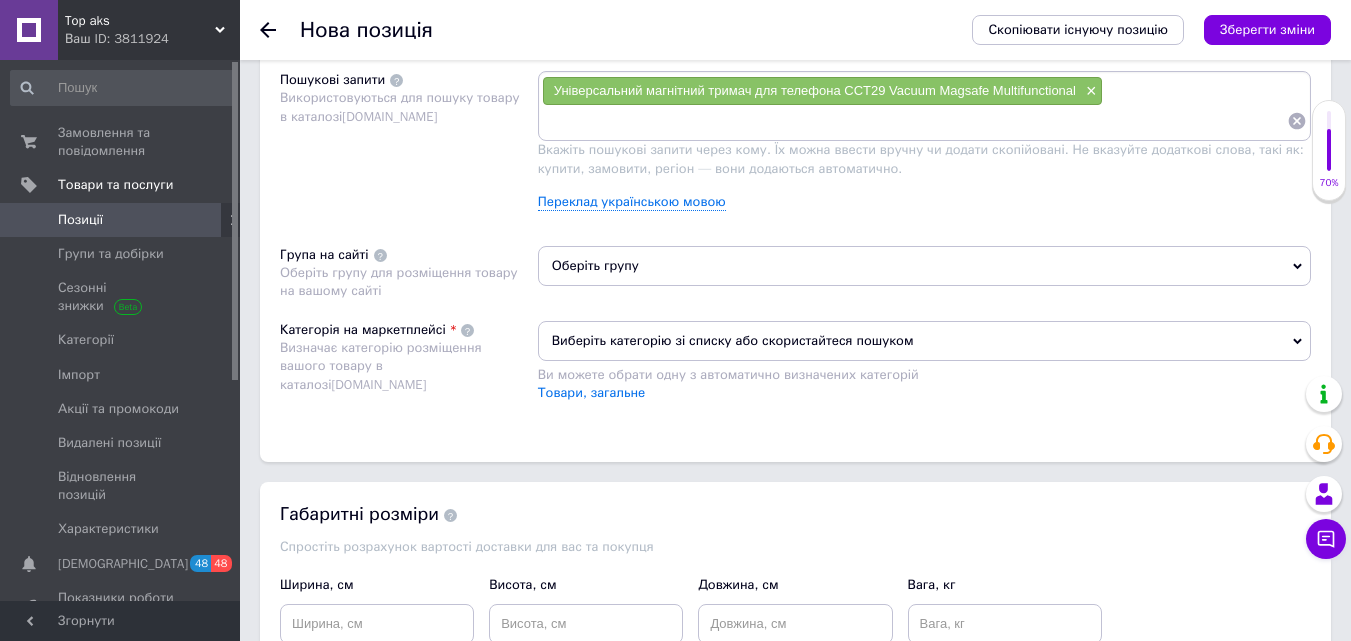 click on "Оберіть групу" at bounding box center (924, 266) 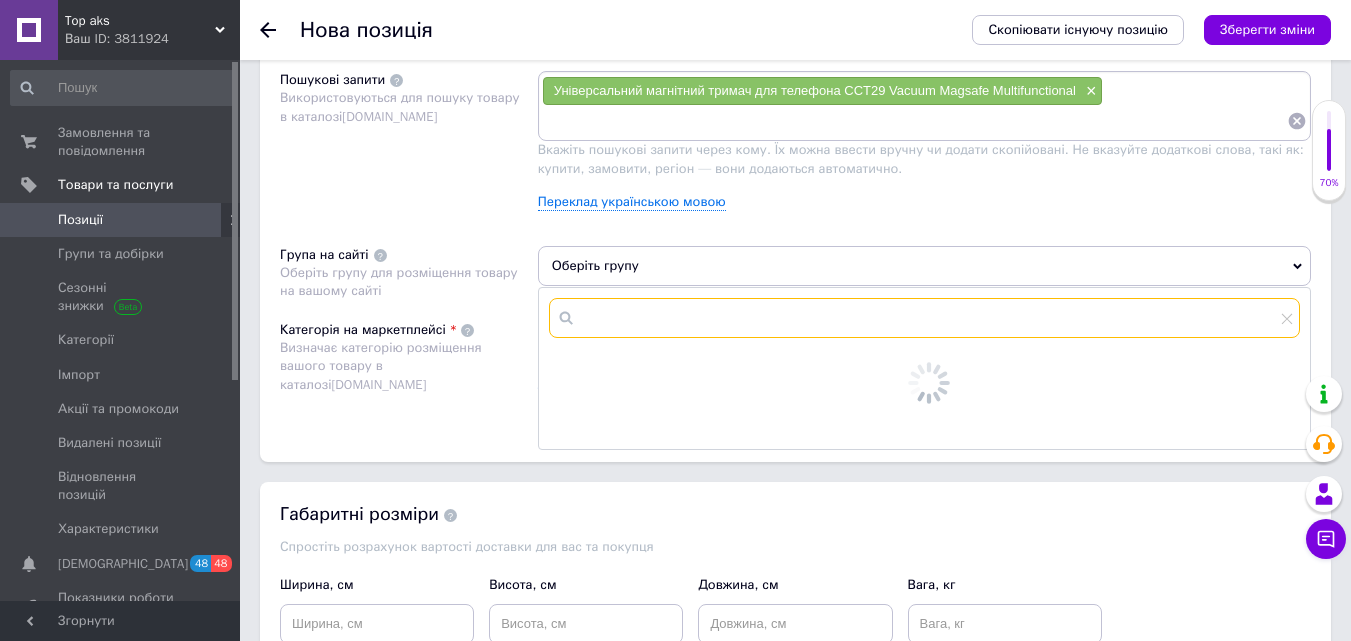 click at bounding box center [924, 318] 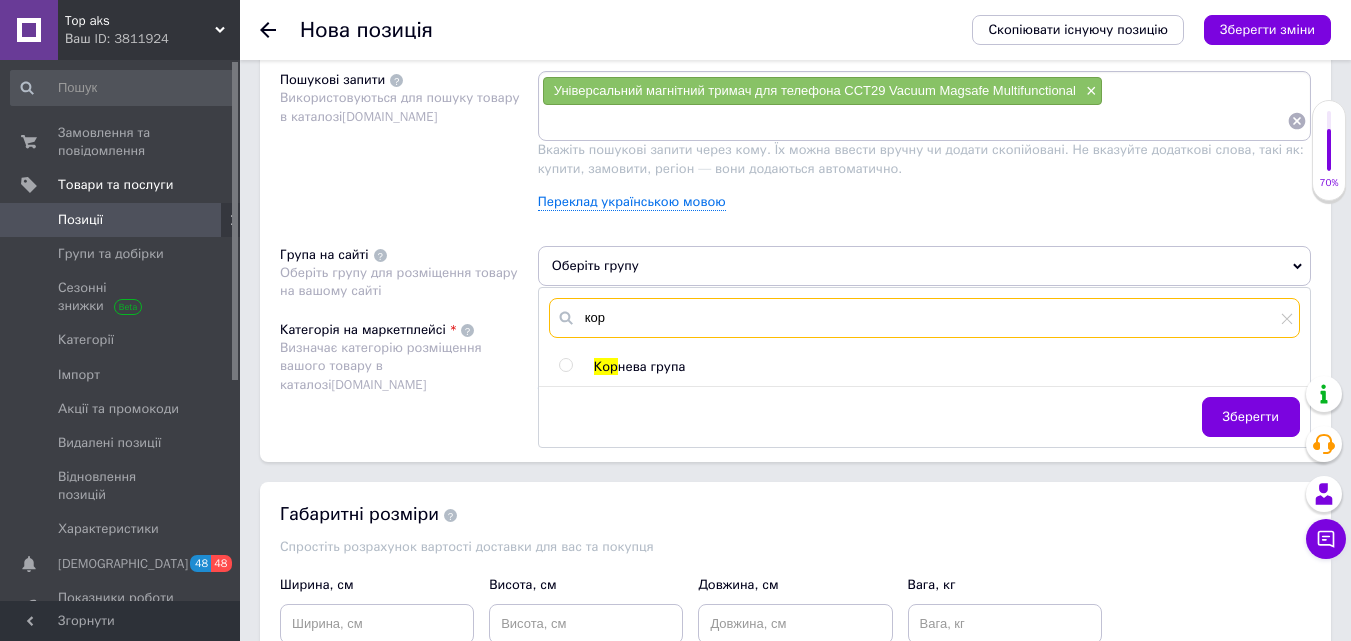 type on "кор" 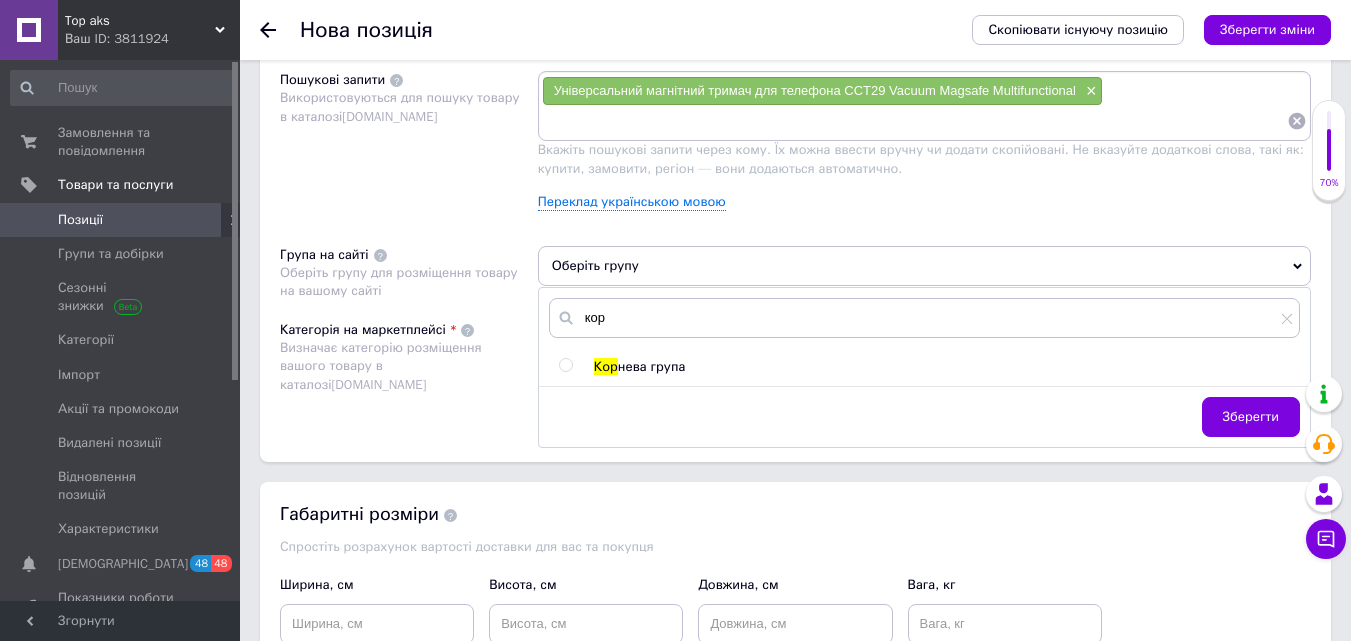 click at bounding box center (565, 365) 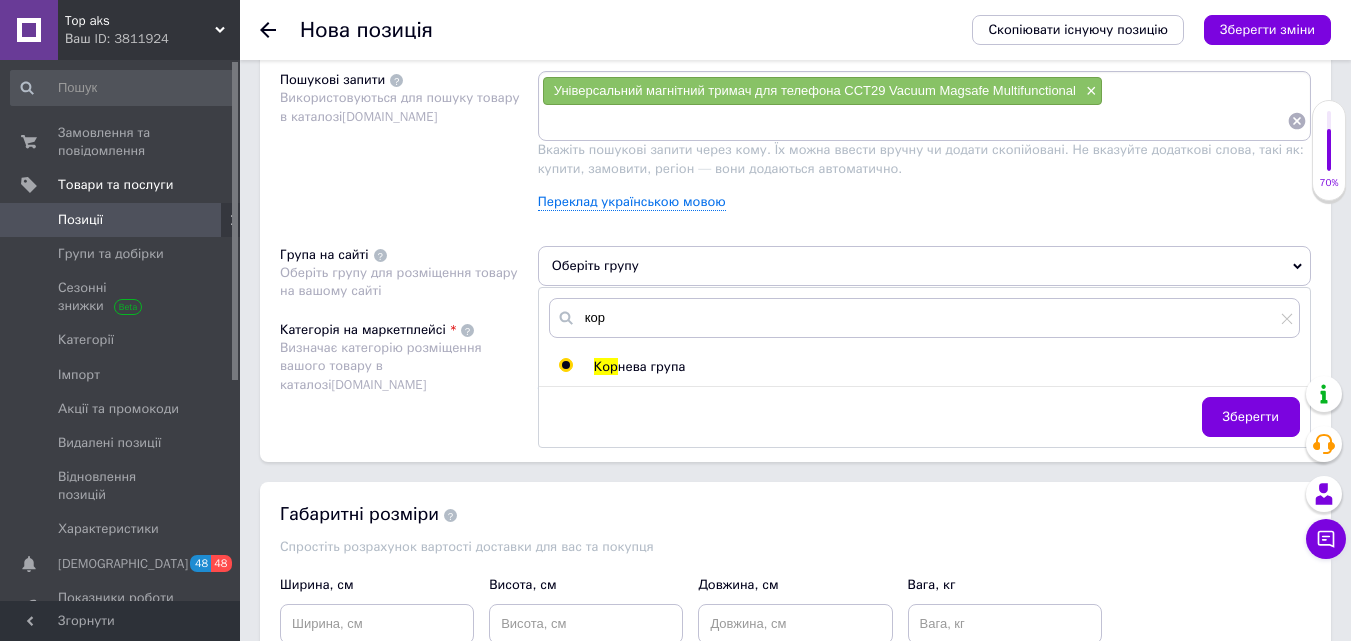 radio on "true" 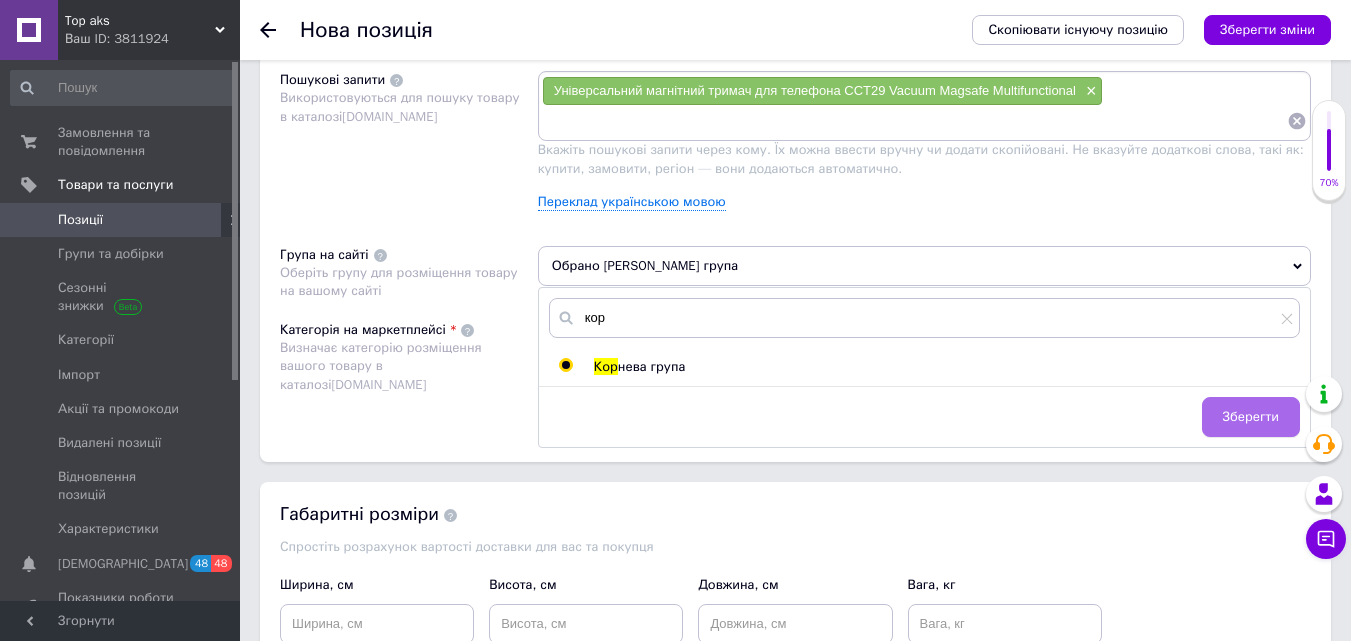 click on "Зберегти" at bounding box center (1251, 417) 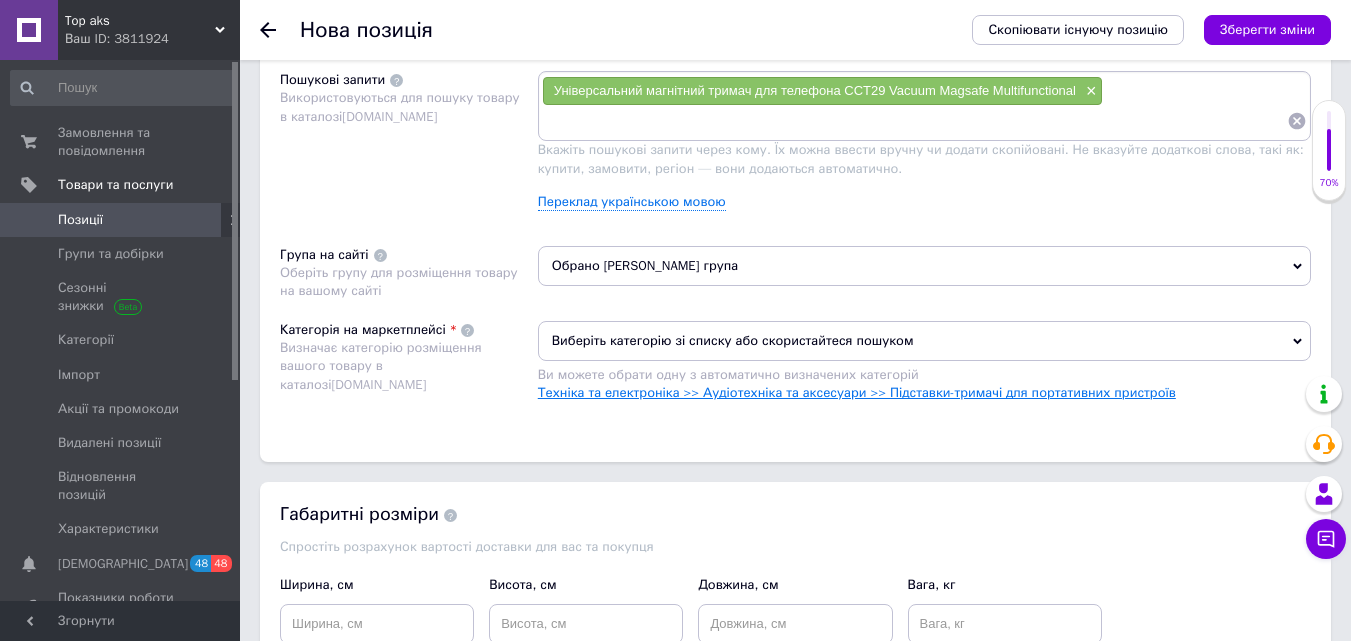click on "Техніка та електроніка >> Аудіотехніка та аксесуари >> Підставки-тримачі для портативних пристроїв" at bounding box center (857, 392) 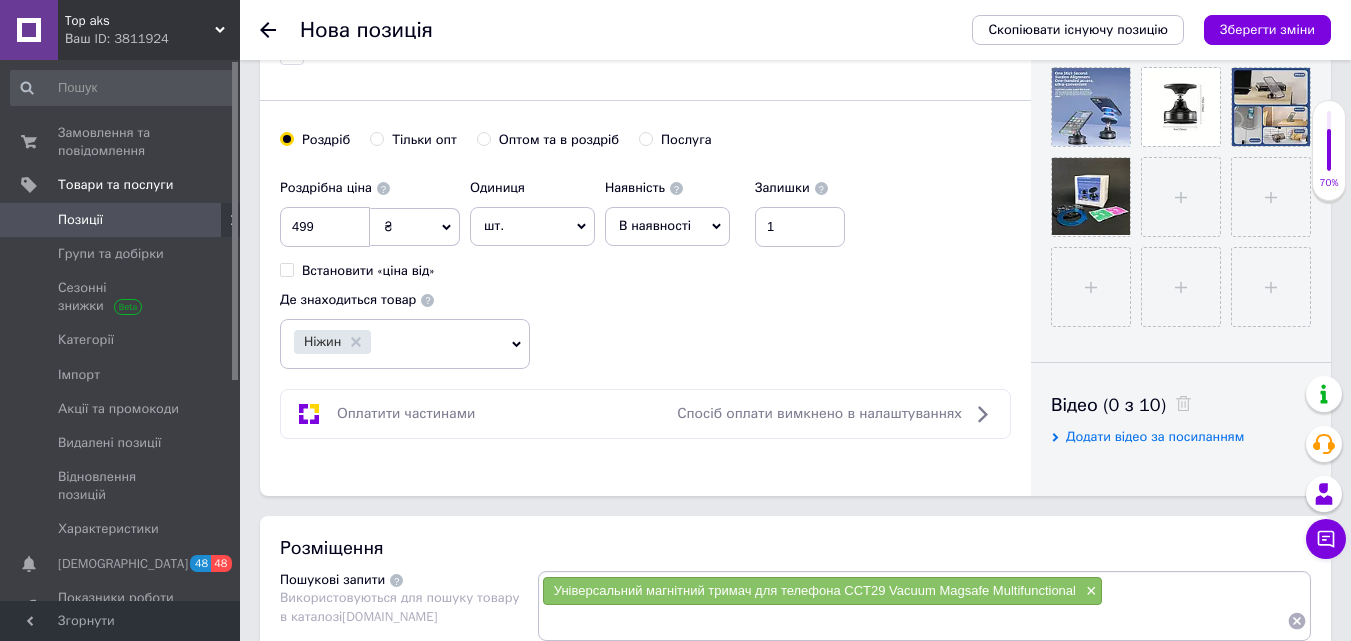 scroll, scrollTop: 300, scrollLeft: 0, axis: vertical 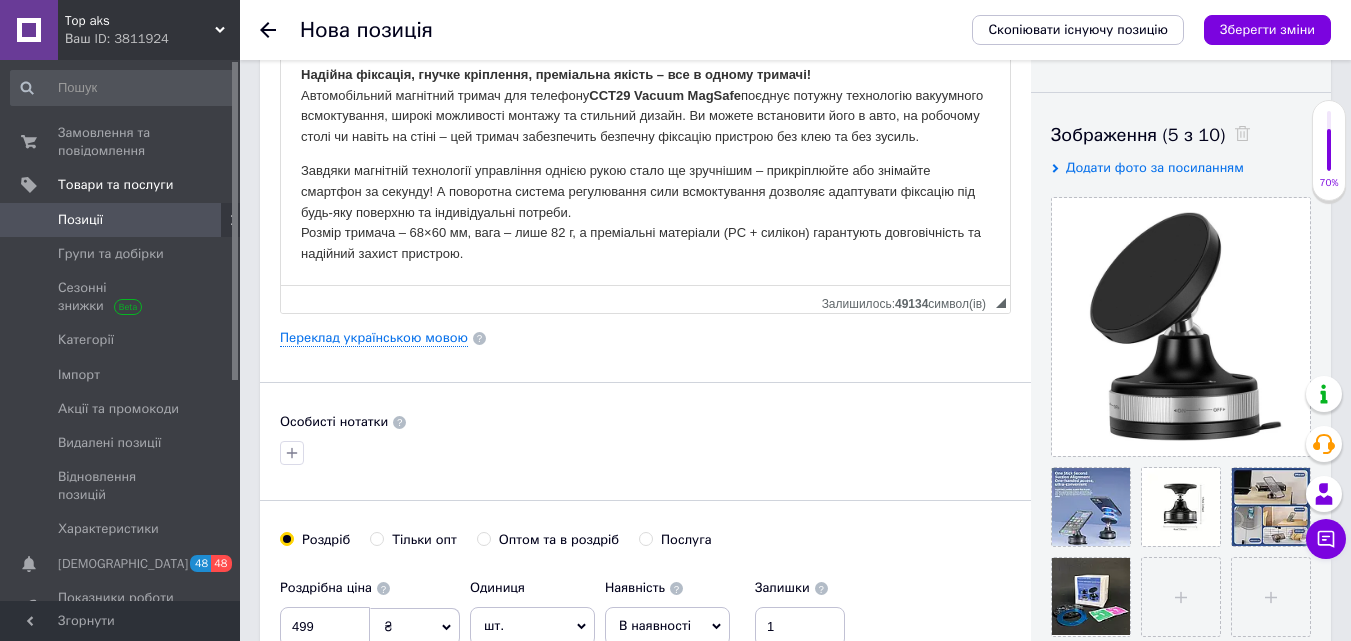 click on "Зберегти зміни" at bounding box center [1267, 29] 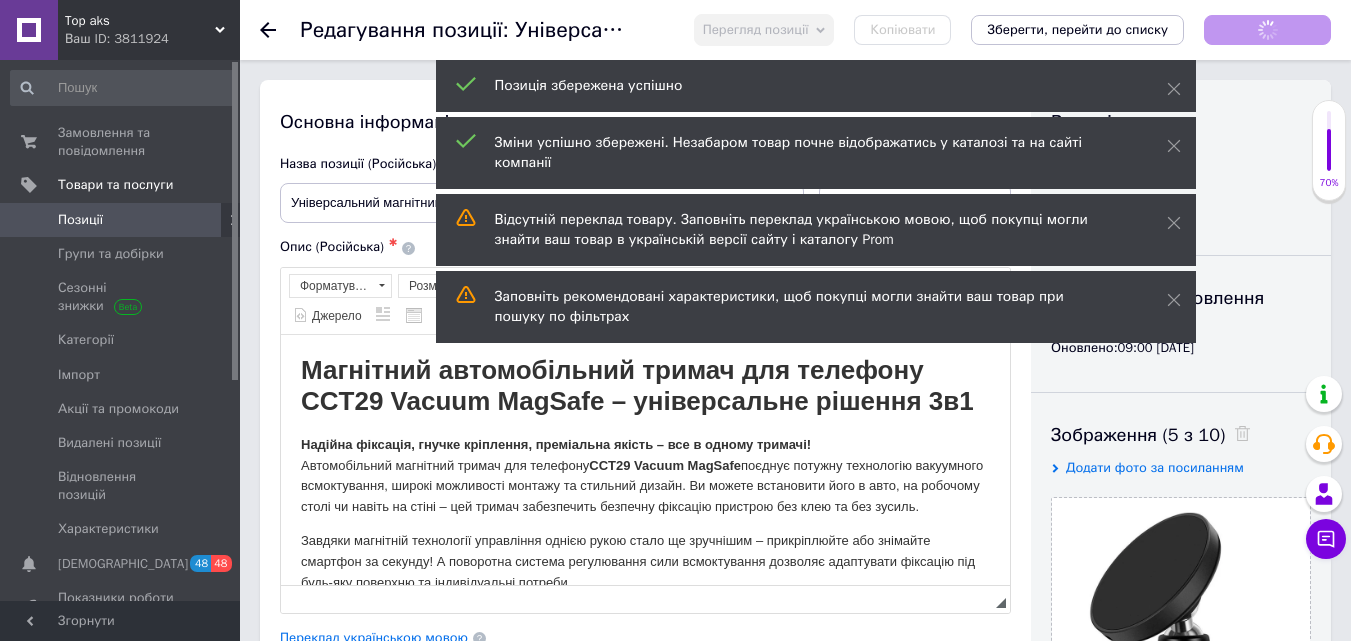 scroll, scrollTop: 0, scrollLeft: 0, axis: both 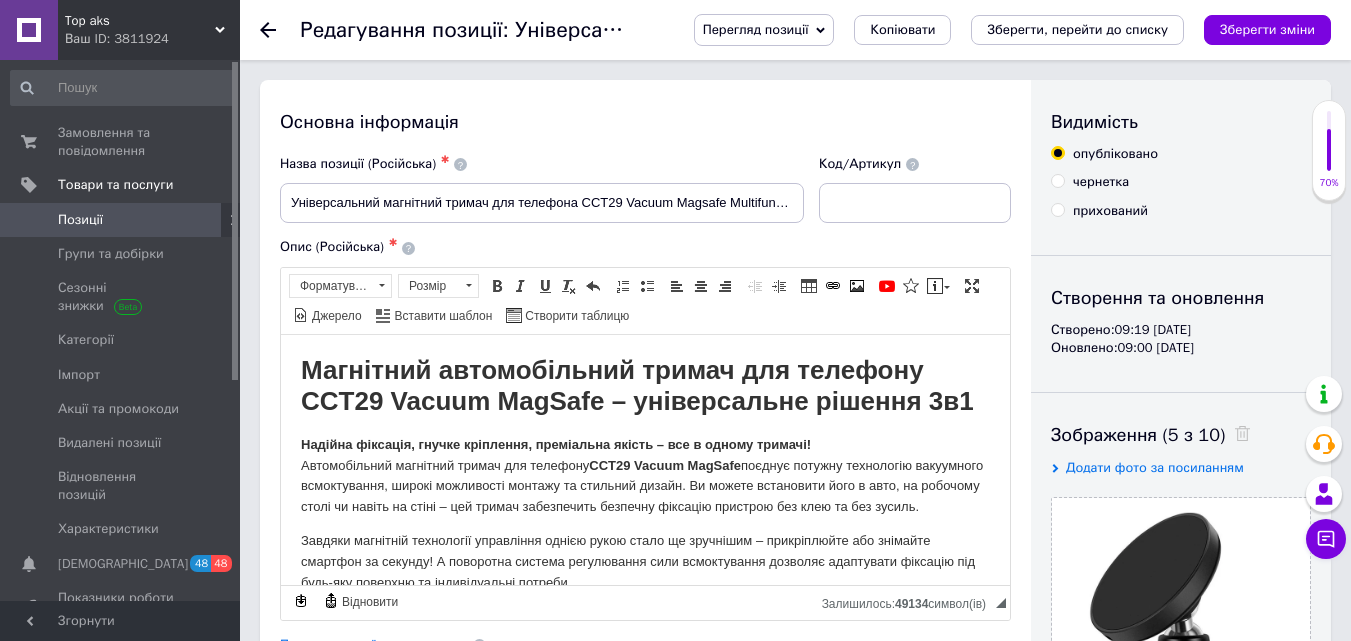 click at bounding box center (280, 30) 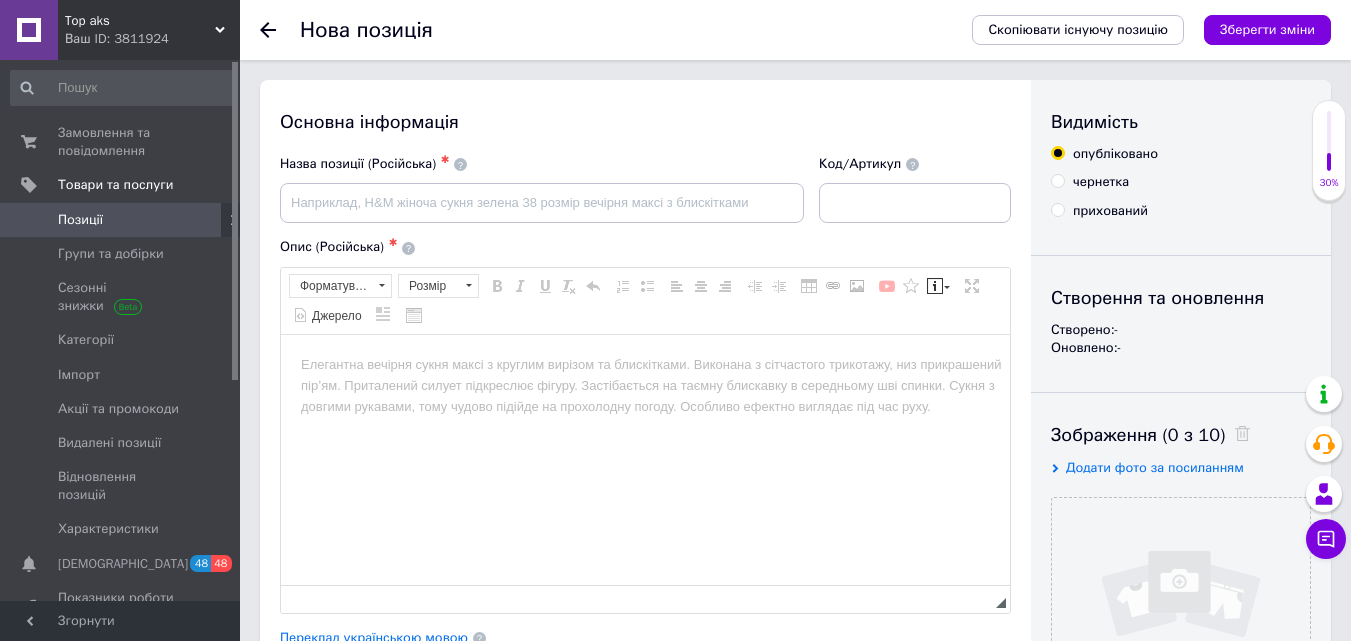 scroll, scrollTop: 0, scrollLeft: 0, axis: both 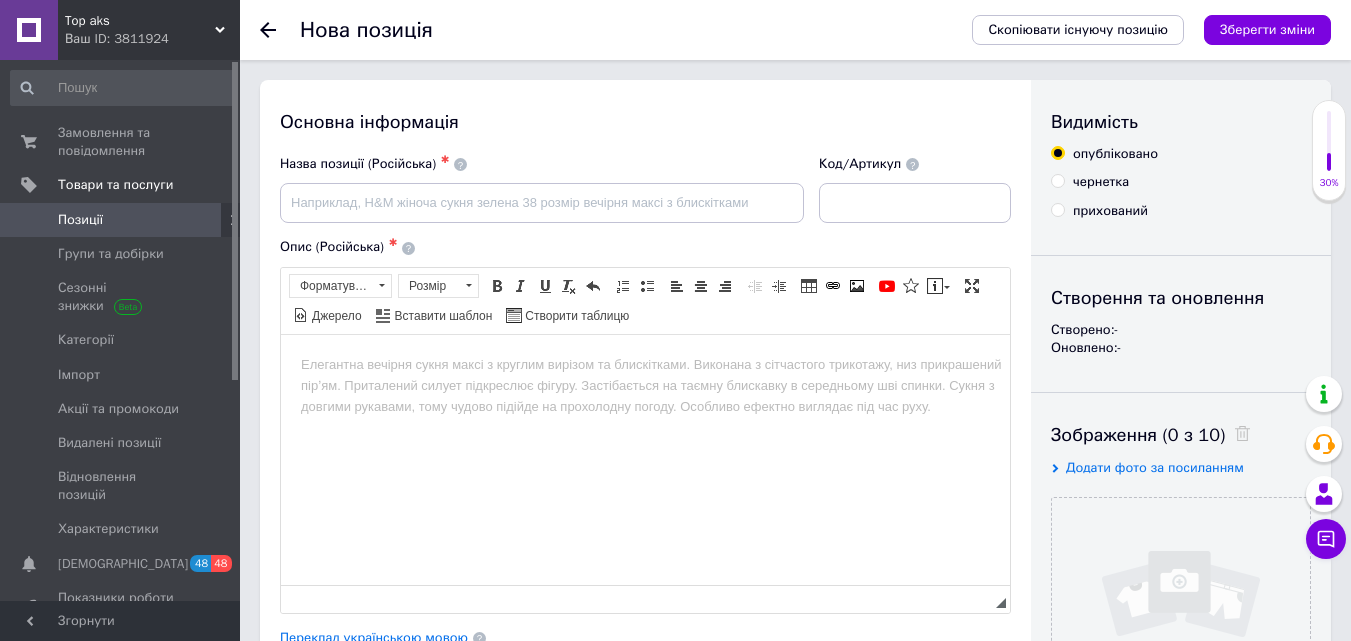 drag, startPoint x: 270, startPoint y: 33, endPoint x: 290, endPoint y: 53, distance: 28.284271 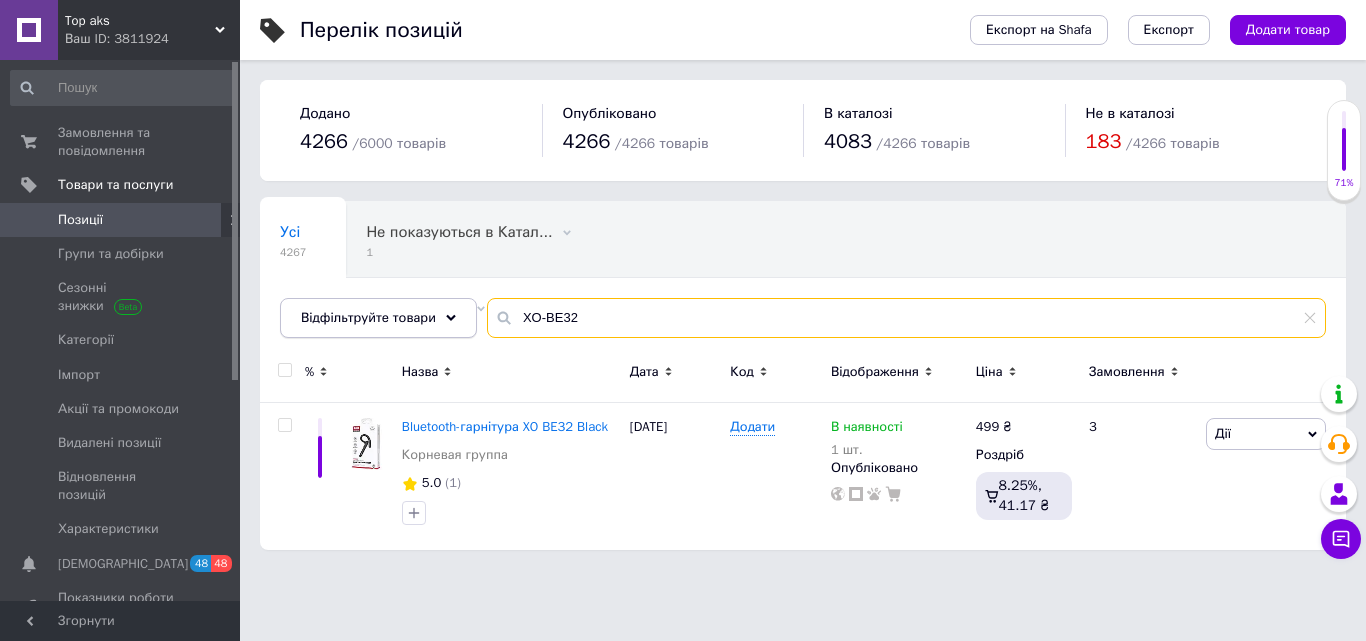 drag, startPoint x: 603, startPoint y: 321, endPoint x: 428, endPoint y: 307, distance: 175.55911 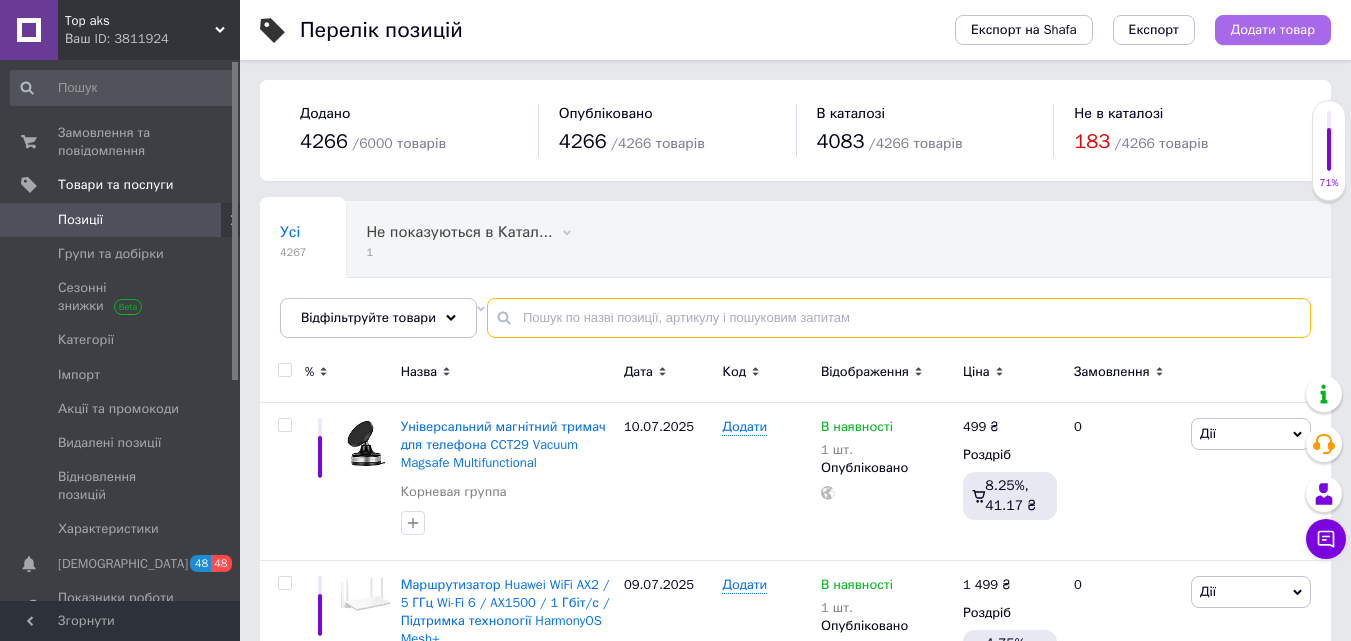 type 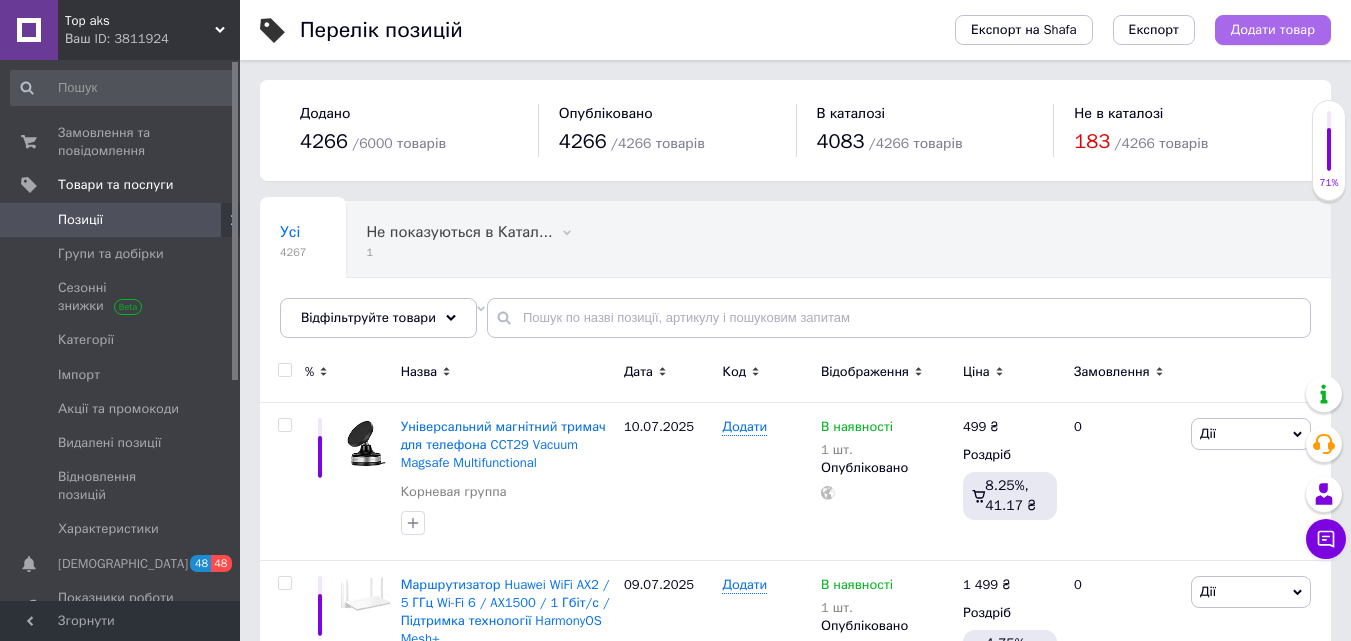 click on "Додати товар" at bounding box center (1273, 30) 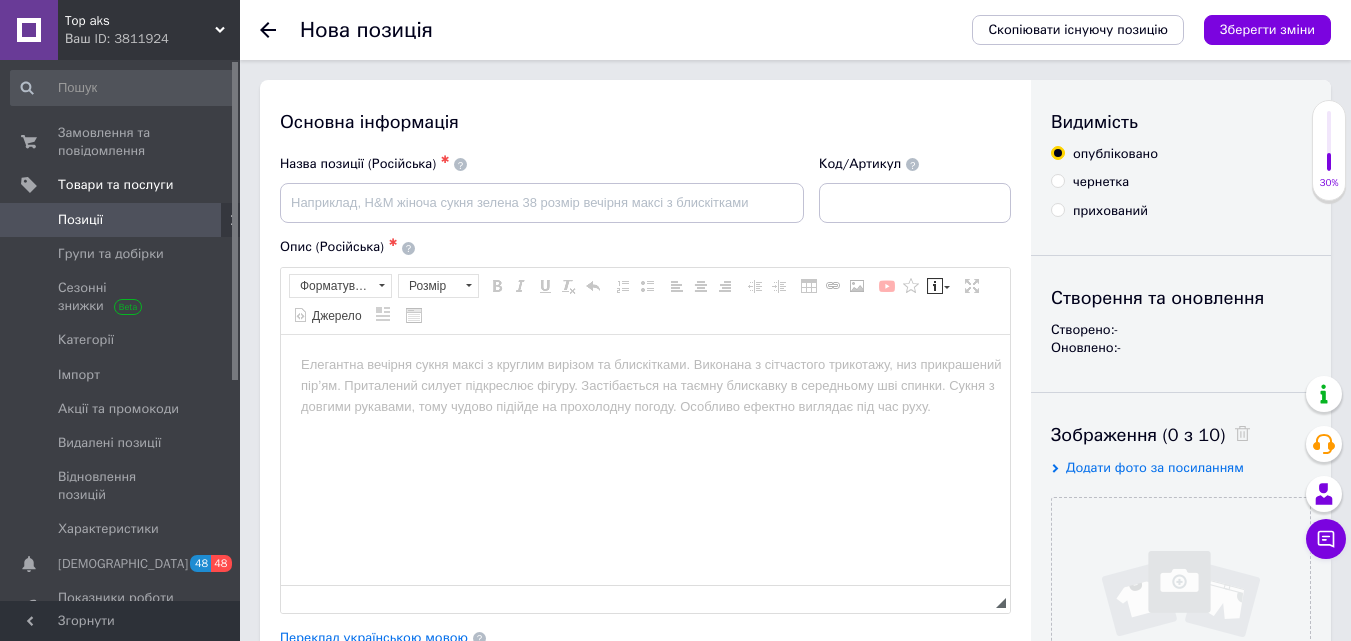 scroll, scrollTop: 0, scrollLeft: 0, axis: both 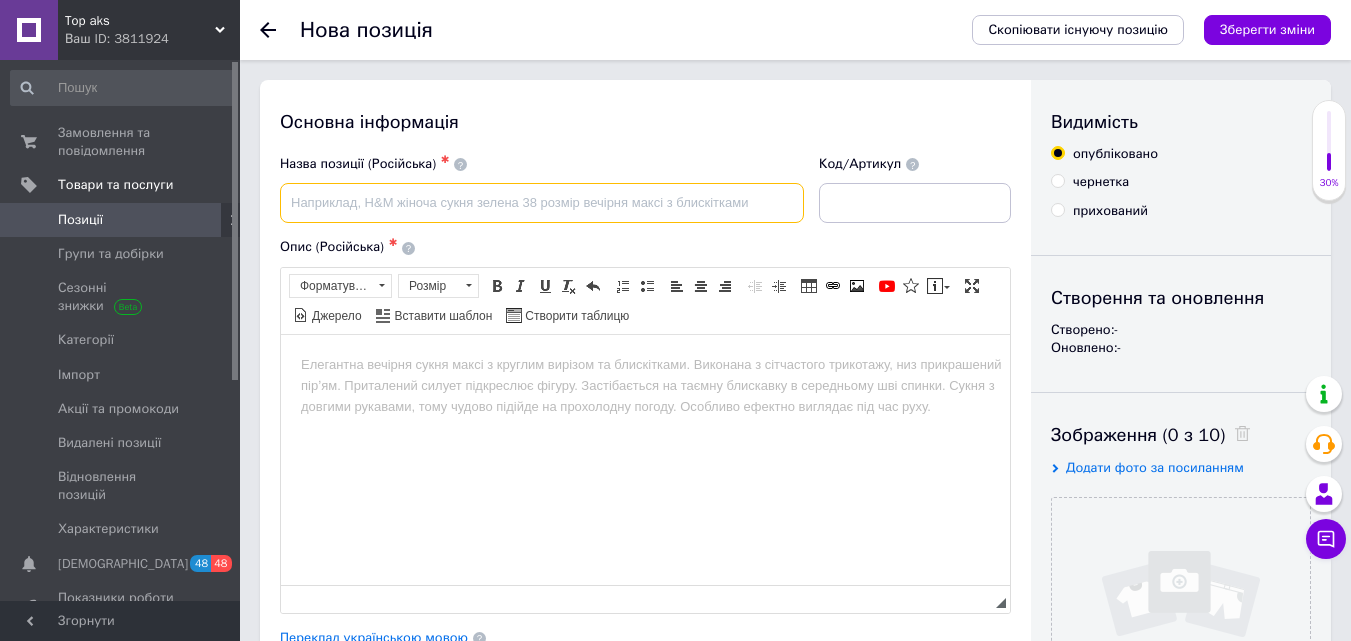 click at bounding box center [542, 203] 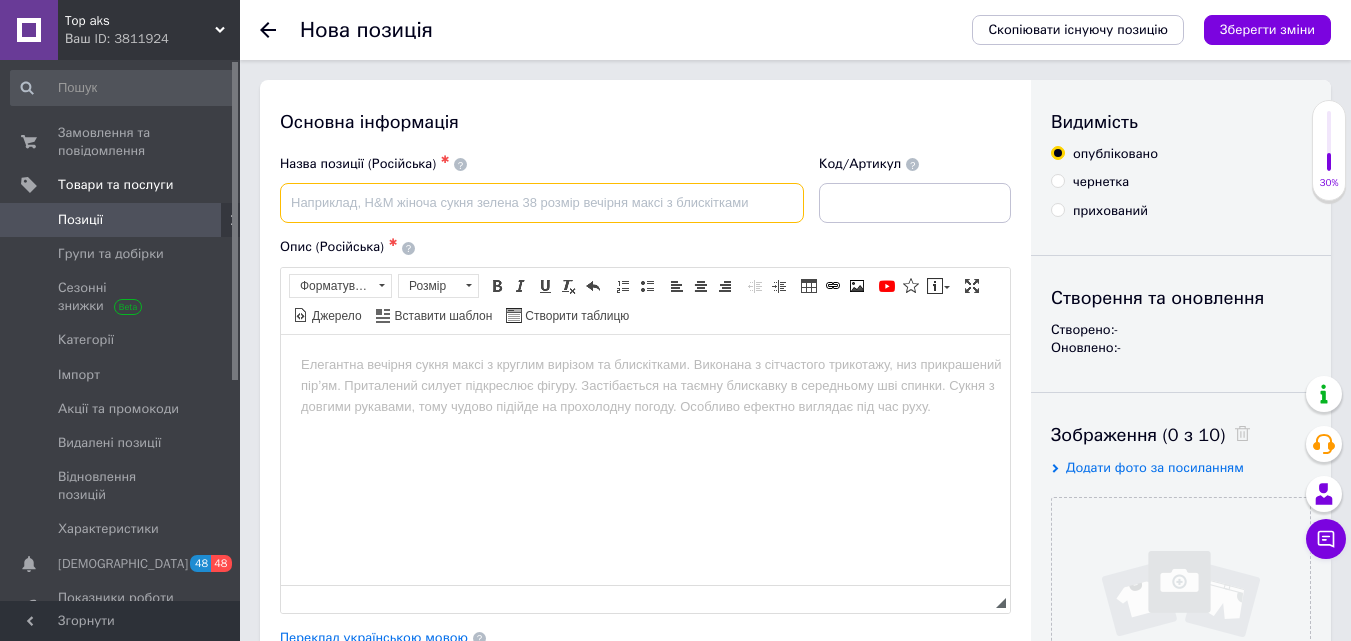 paste on "Ремінець Kilim Single Tour for Apple Watch 38/4041 Black" 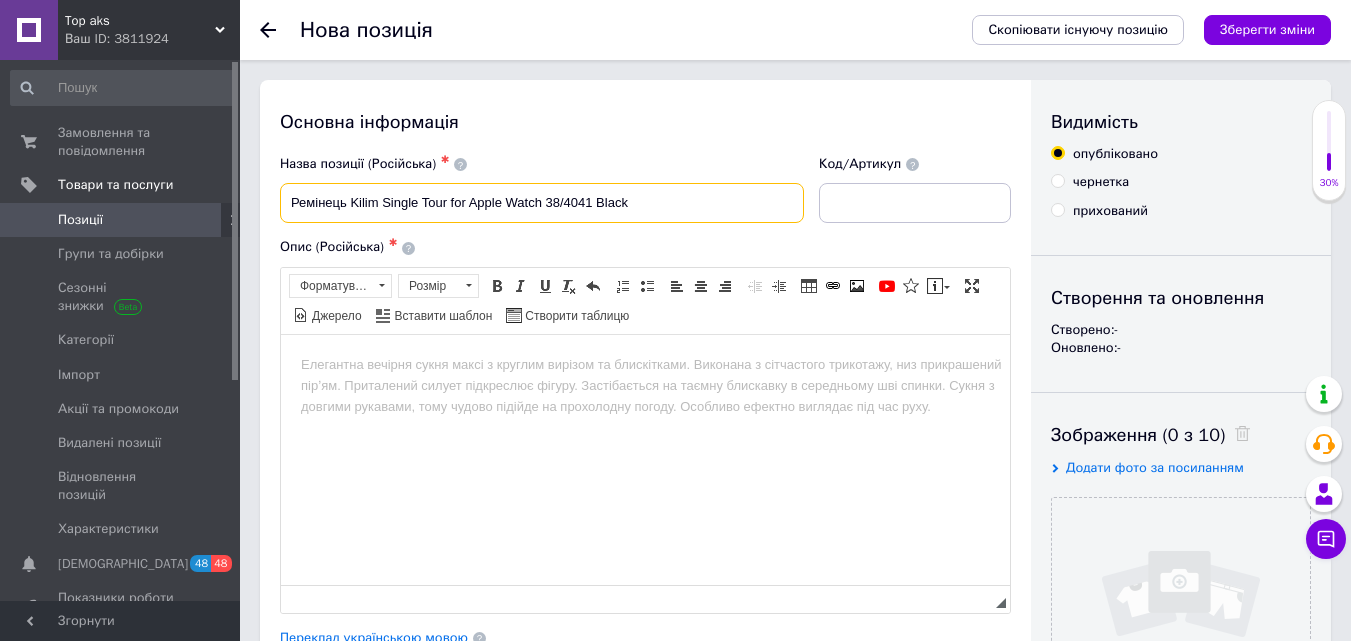 type on "Ремінець Kilim Single Tour for Apple Watch 38/4041 Black" 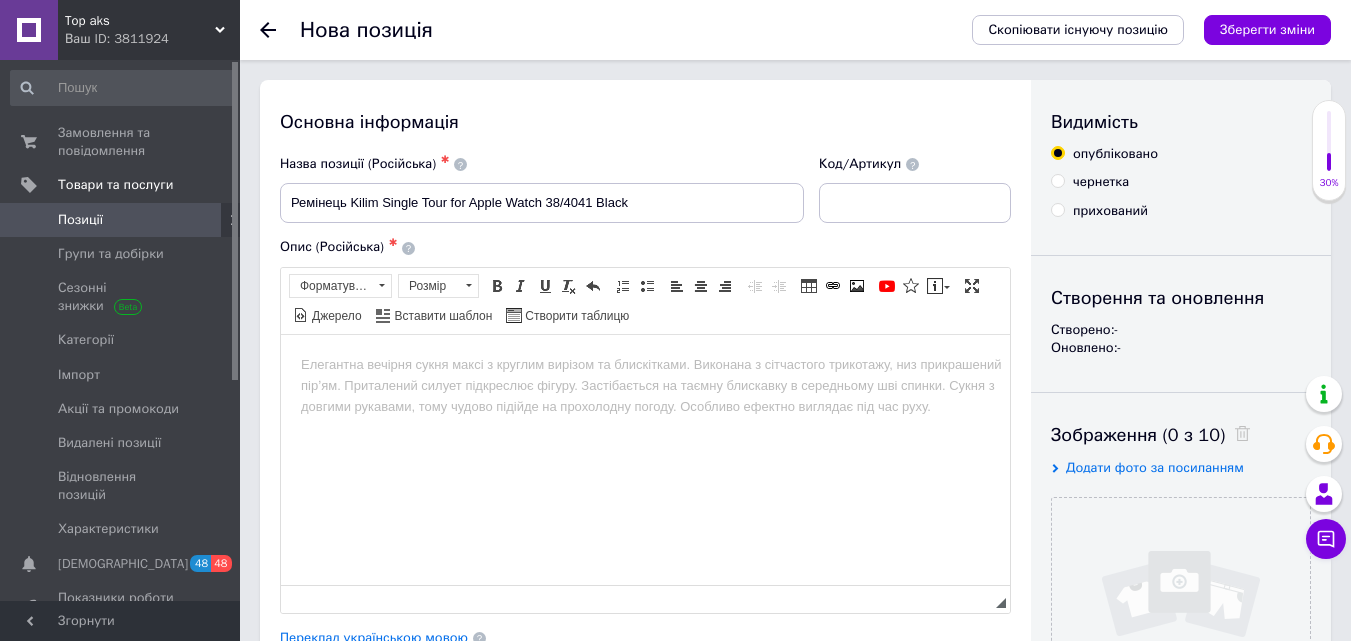 click at bounding box center (645, 364) 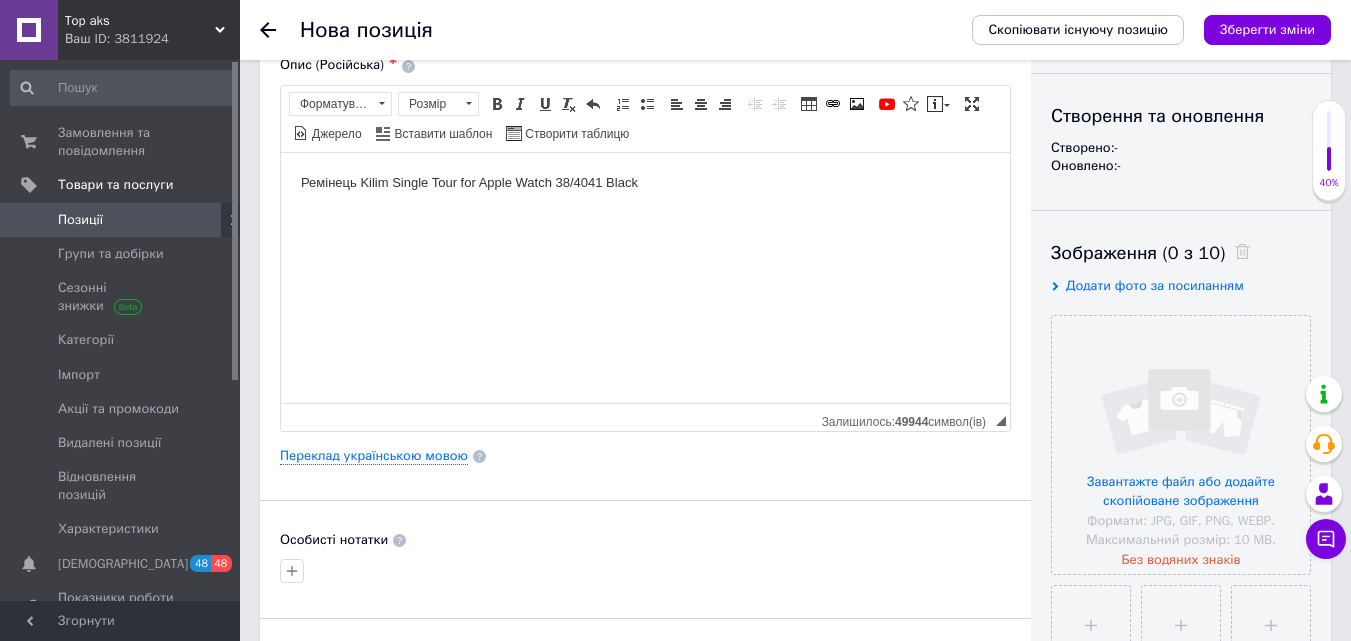 scroll, scrollTop: 400, scrollLeft: 0, axis: vertical 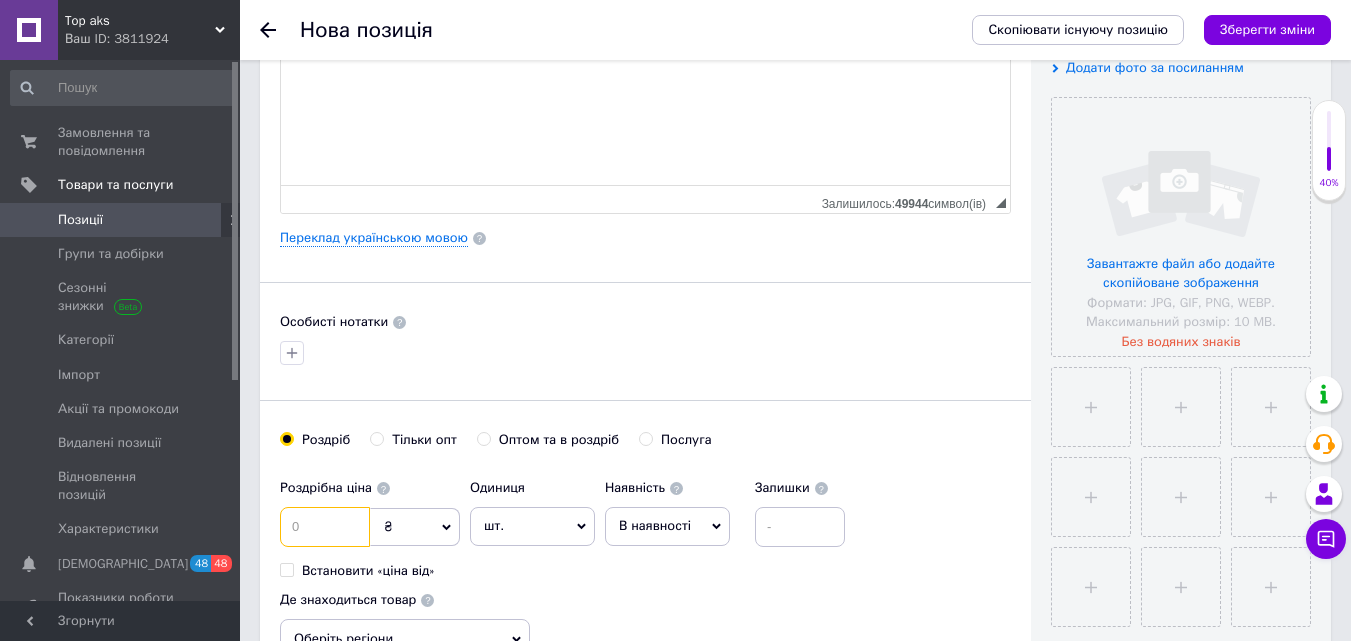 click at bounding box center [325, 527] 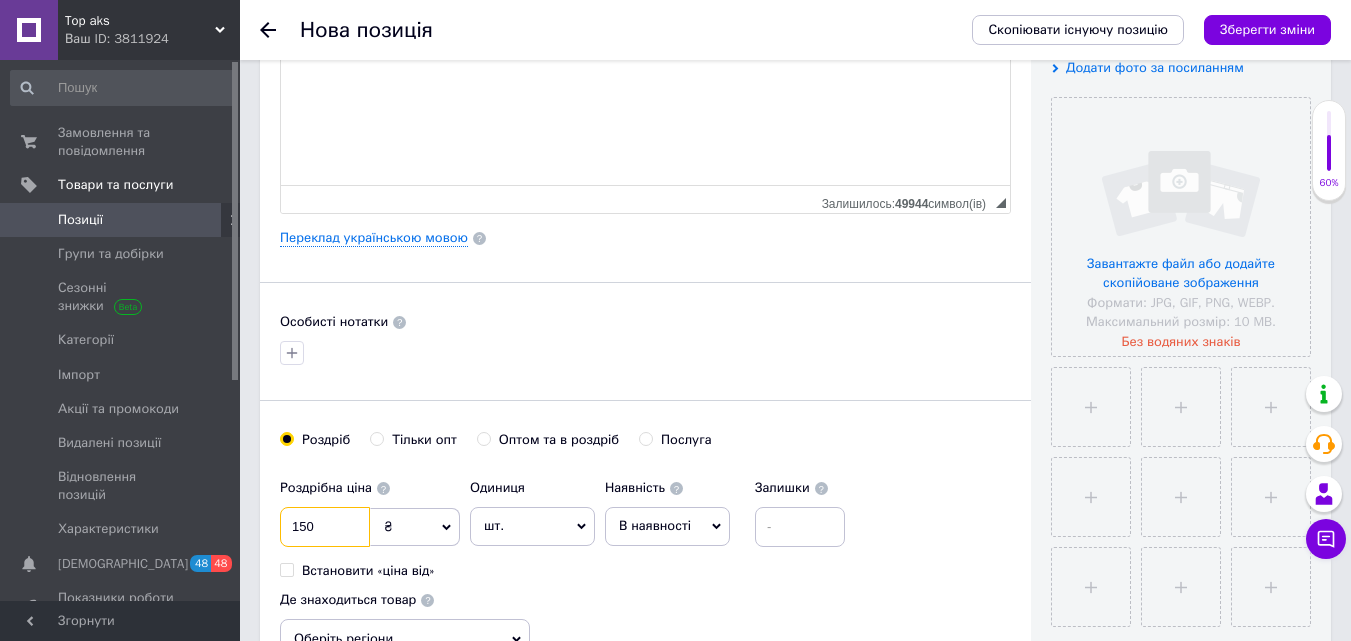 type on "150" 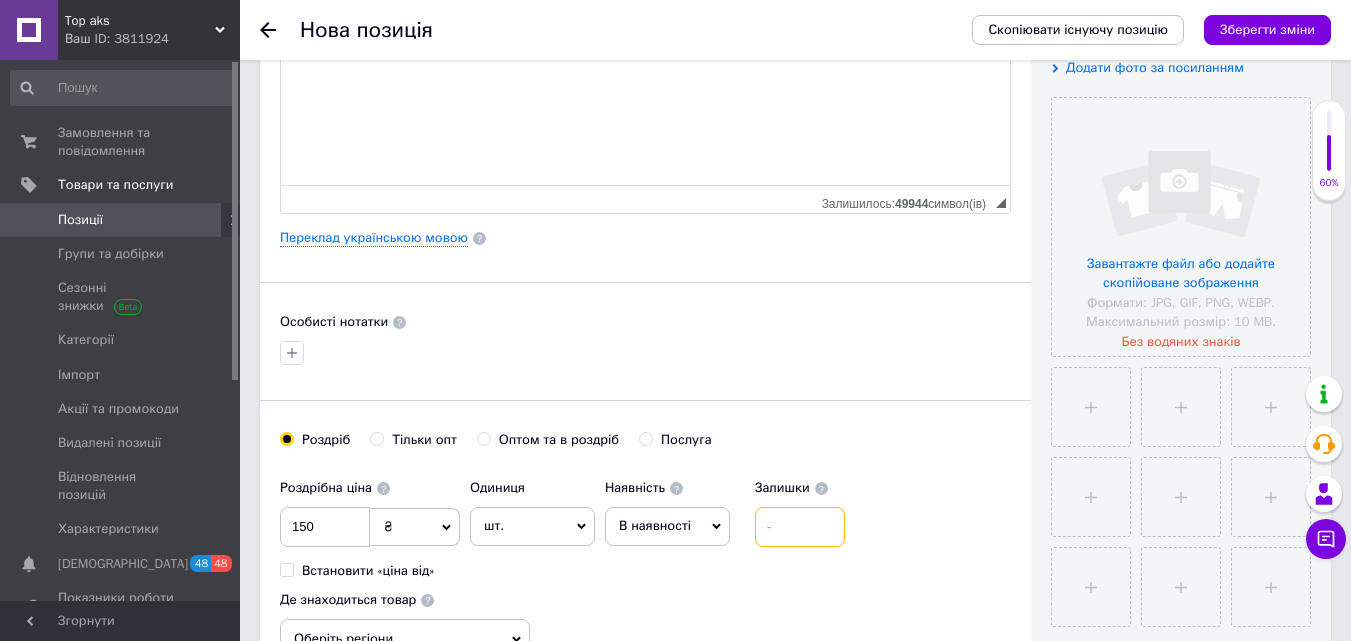 click at bounding box center [800, 527] 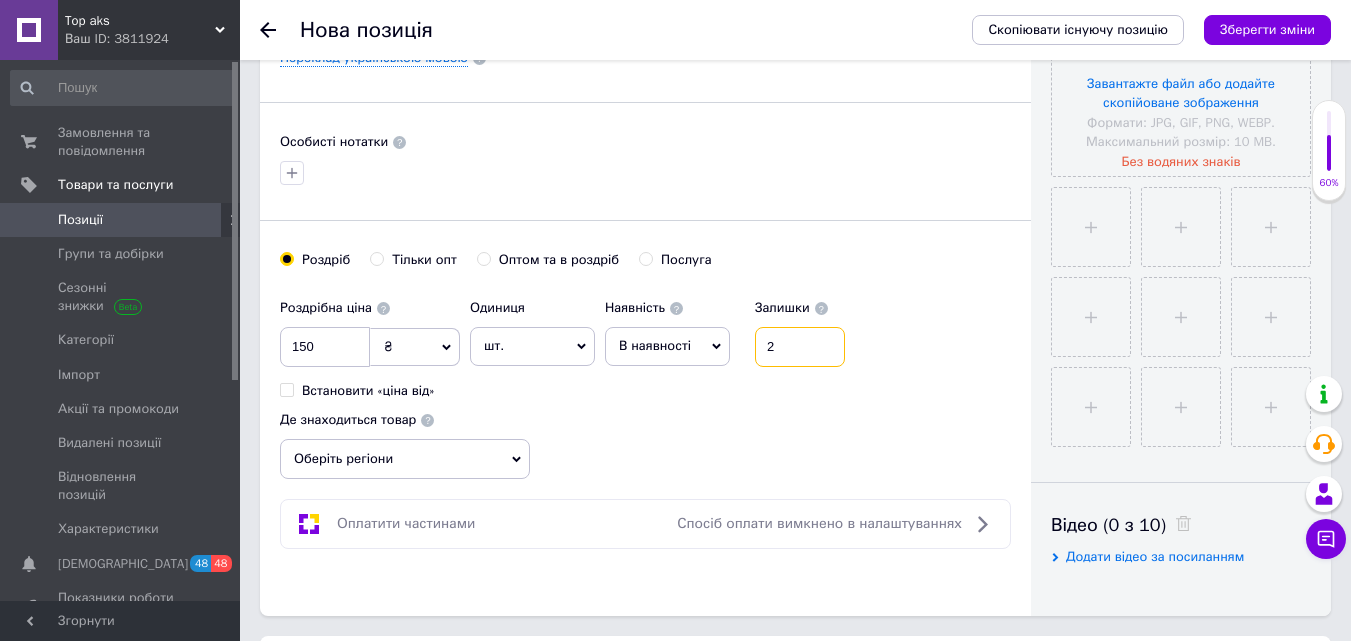 scroll, scrollTop: 600, scrollLeft: 0, axis: vertical 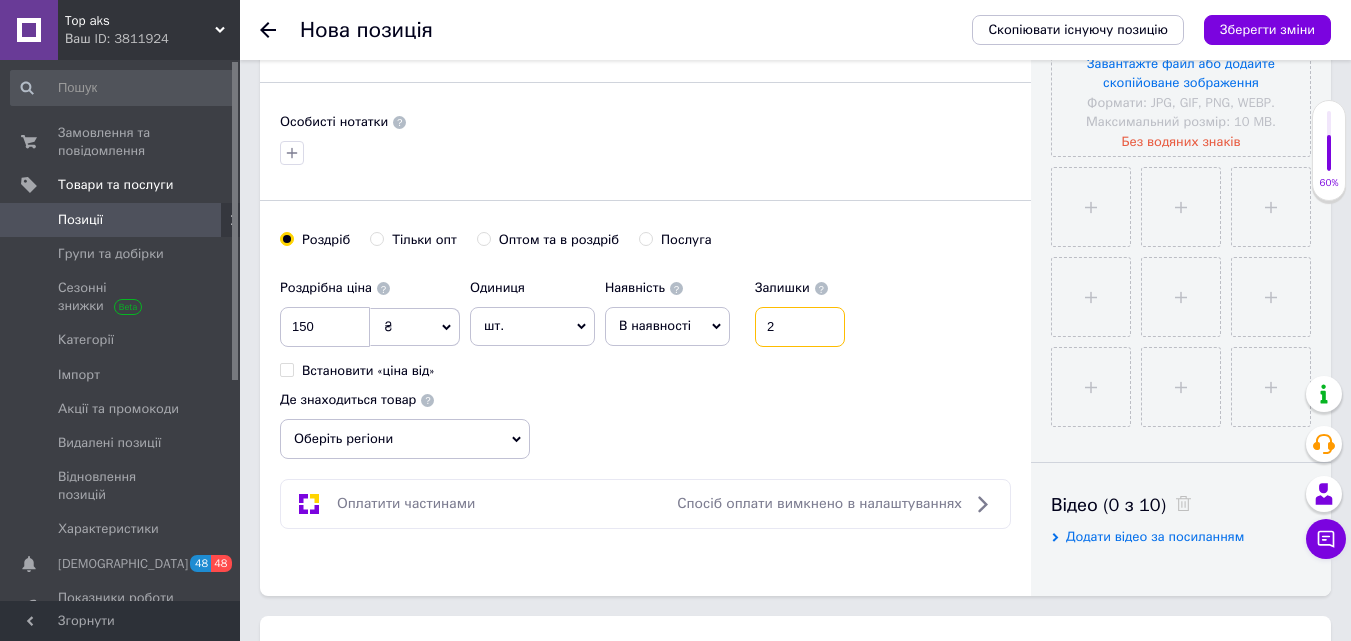 type on "2" 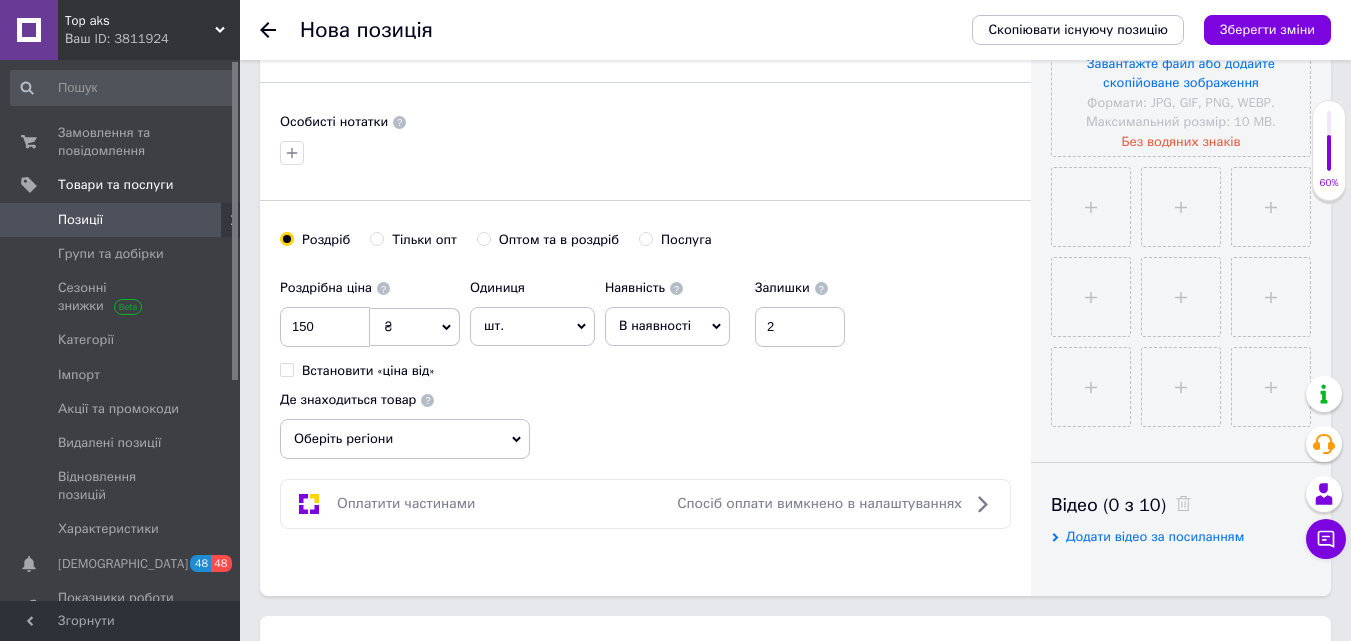 click on "Оберіть регіони" at bounding box center [405, 439] 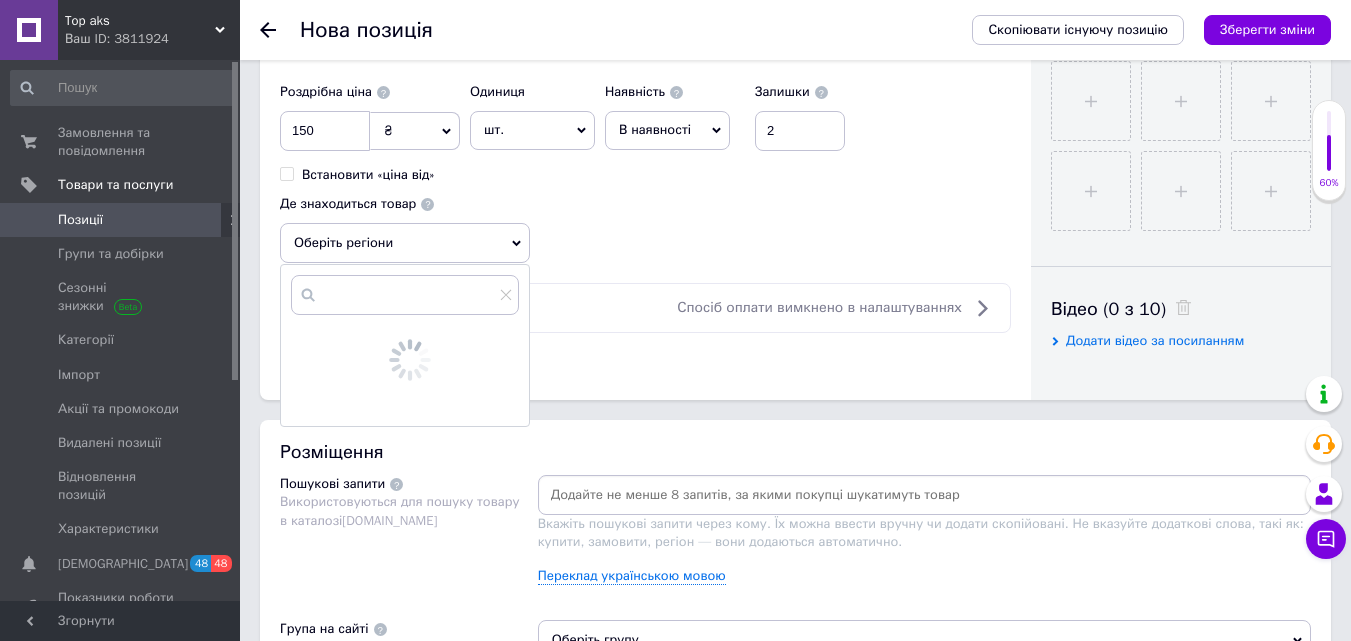 scroll, scrollTop: 1000, scrollLeft: 0, axis: vertical 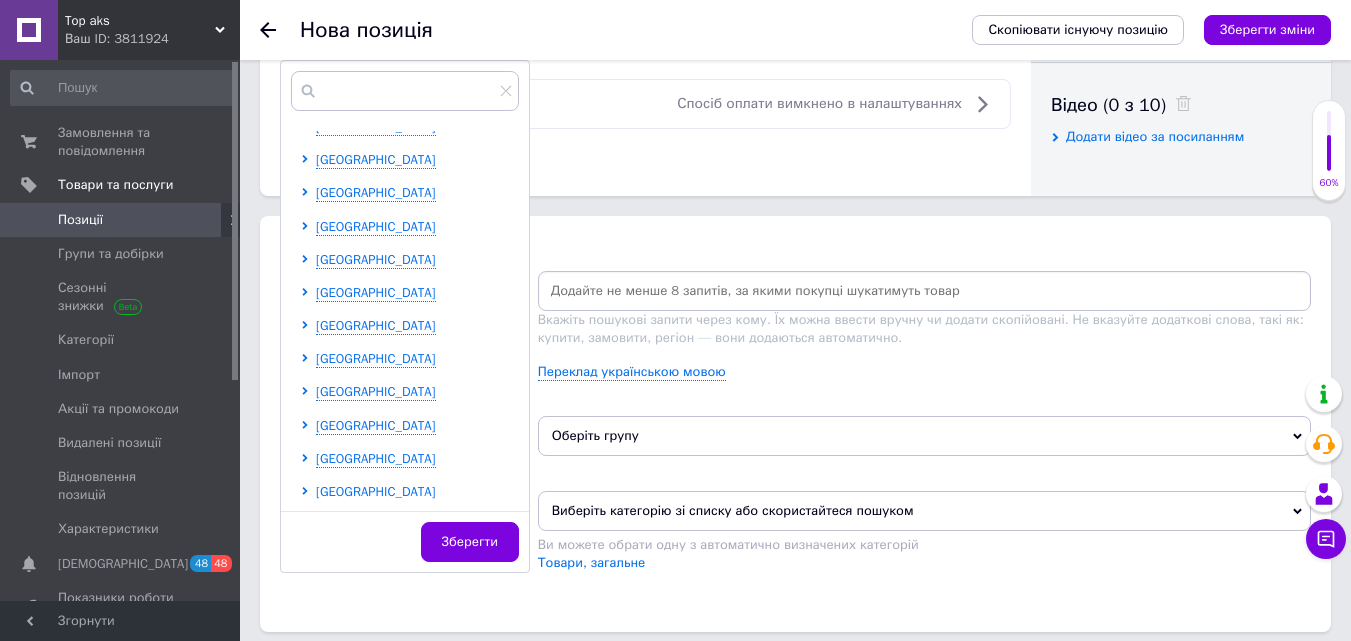 click on "Чернігівська область" at bounding box center [376, 491] 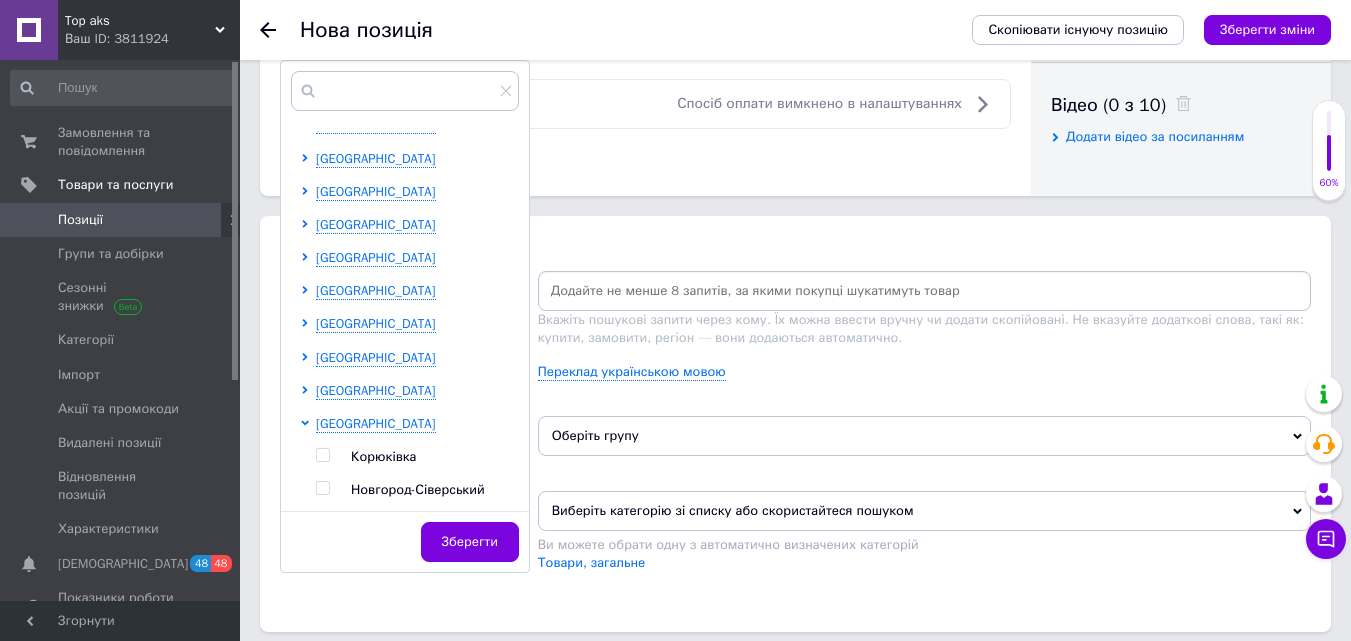 scroll, scrollTop: 577, scrollLeft: 0, axis: vertical 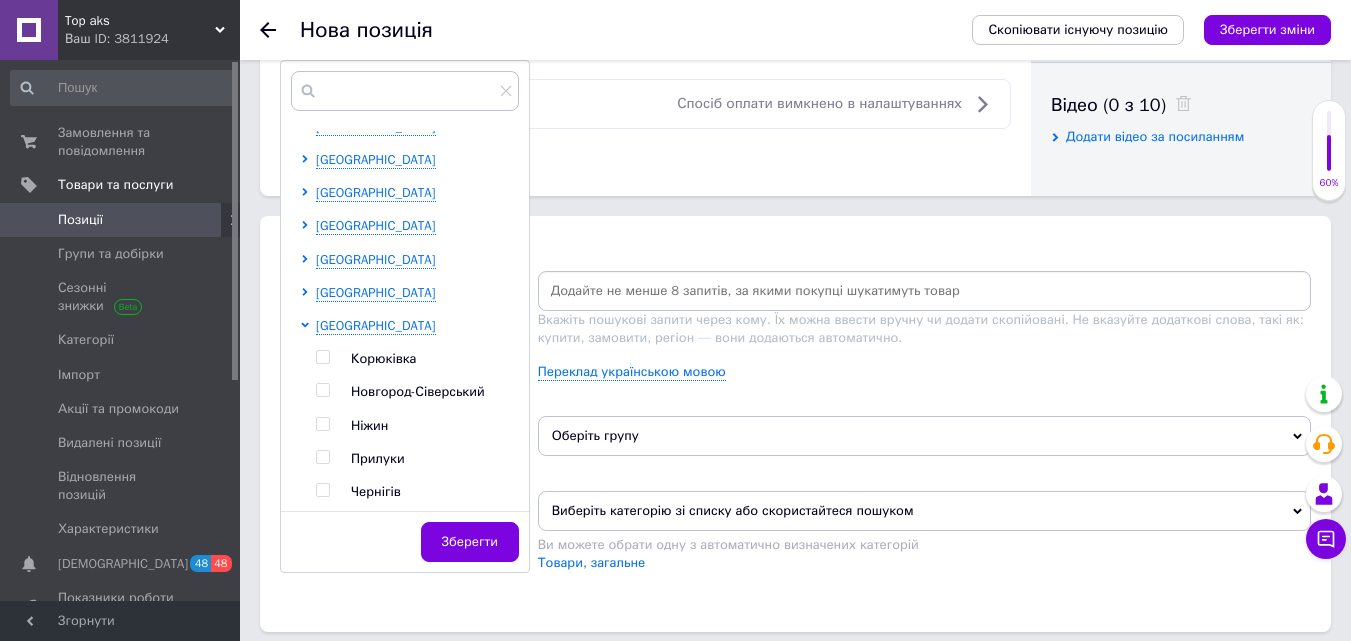 drag, startPoint x: 313, startPoint y: 434, endPoint x: 331, endPoint y: 434, distance: 18 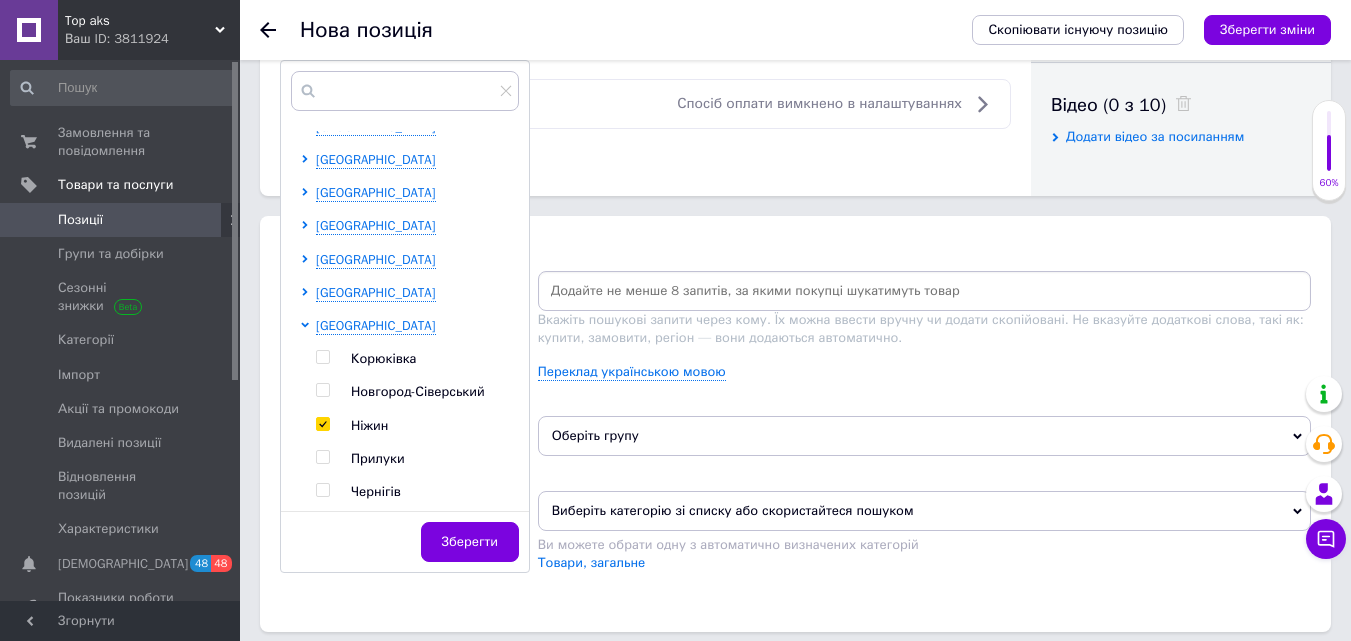 checkbox on "true" 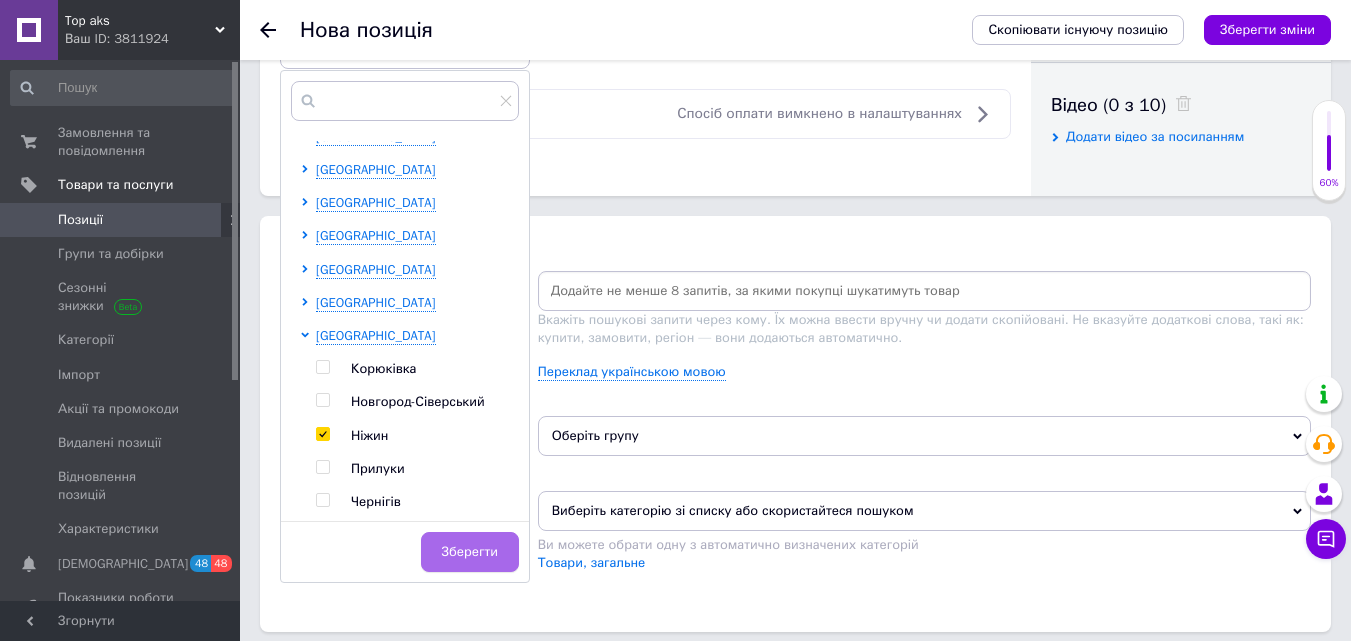 click on "Зберегти" at bounding box center (470, 552) 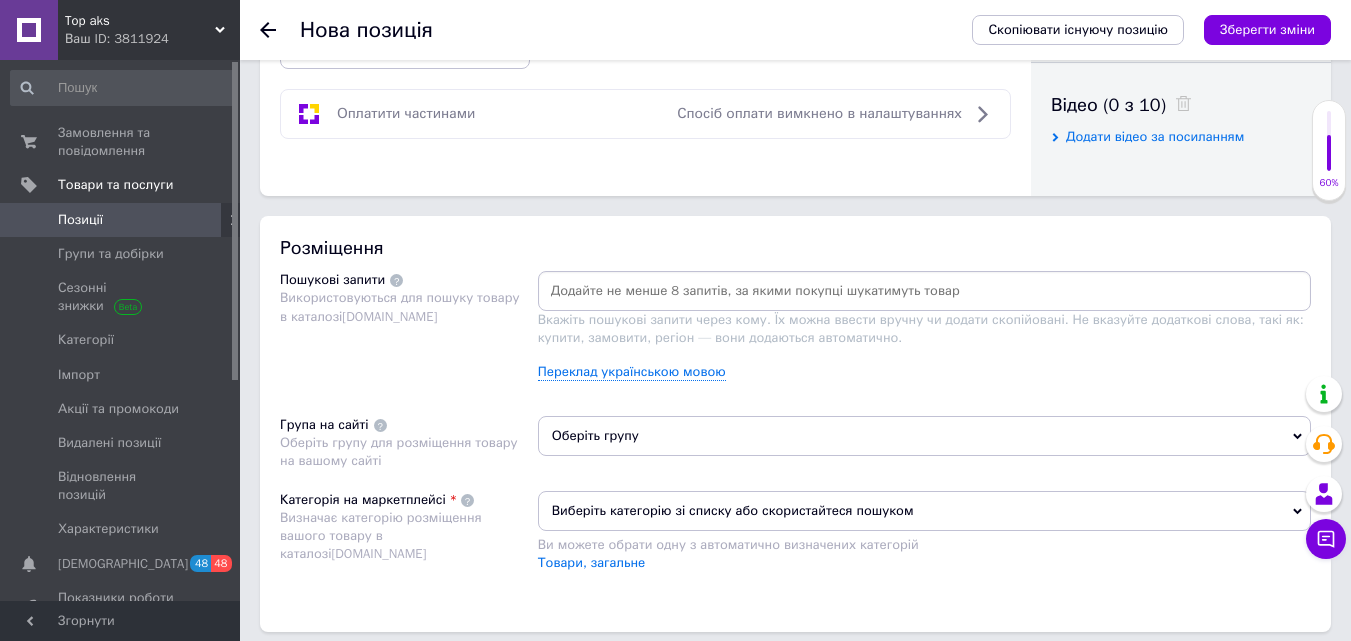 click at bounding box center [924, 291] 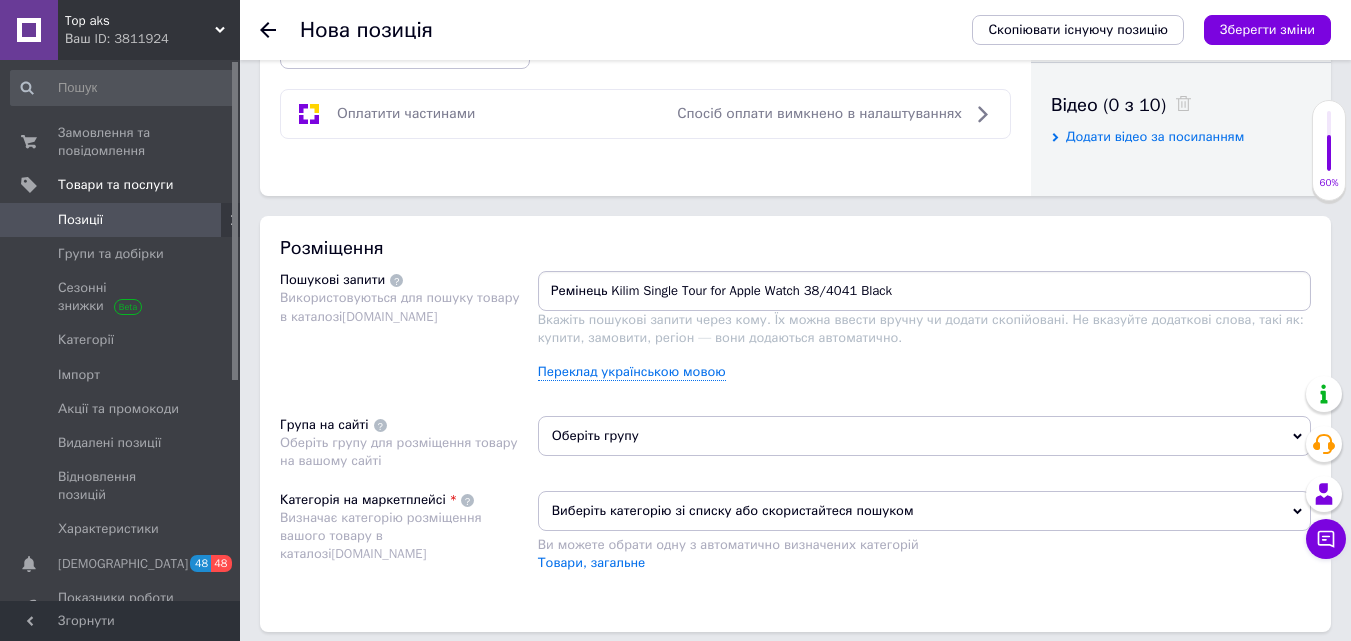 type 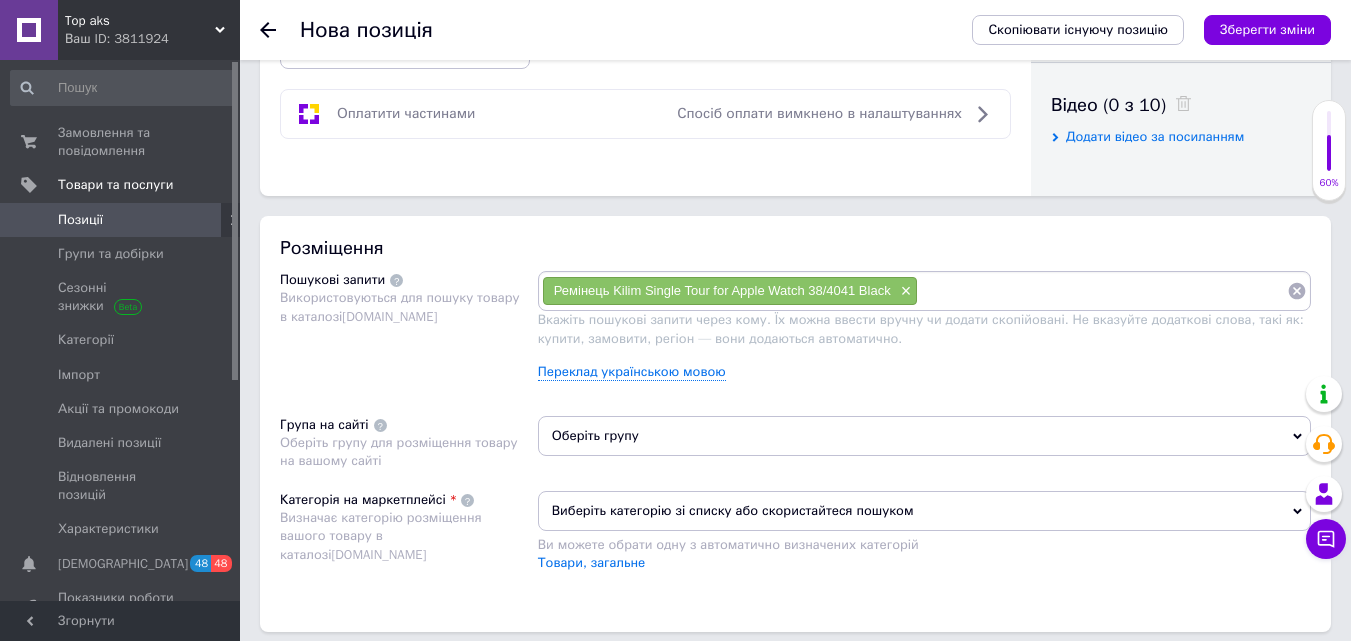 click on "Оберіть групу" at bounding box center [924, 436] 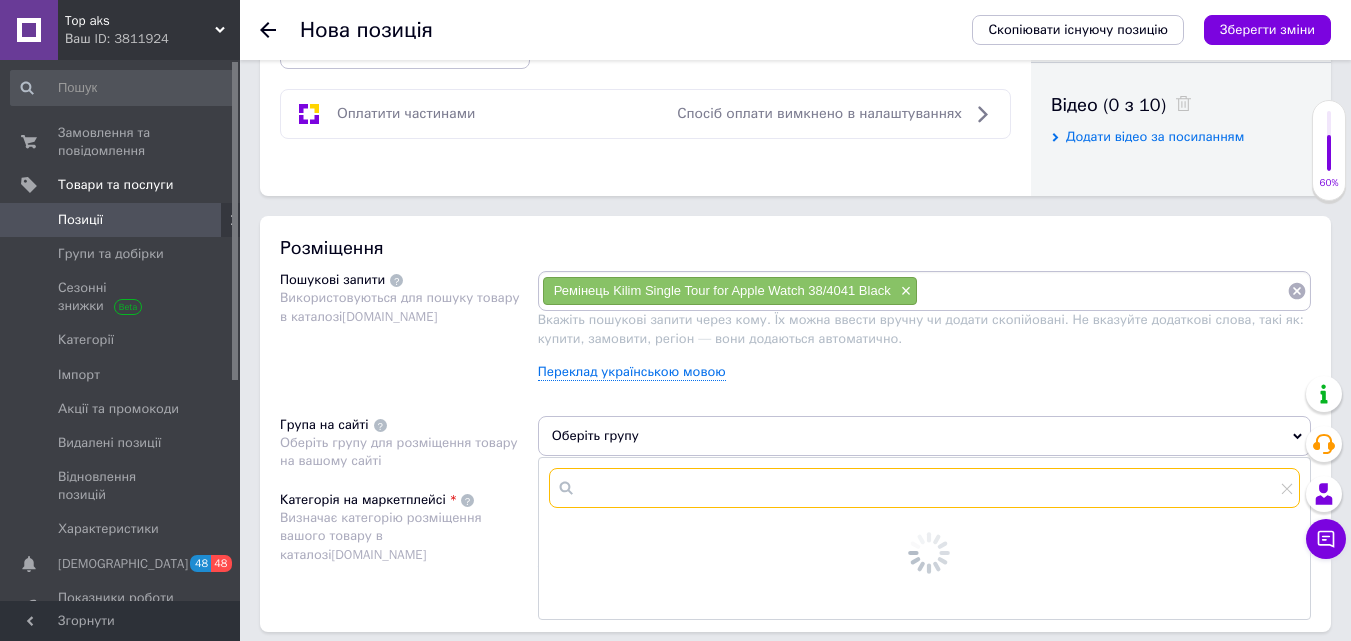 click at bounding box center (924, 488) 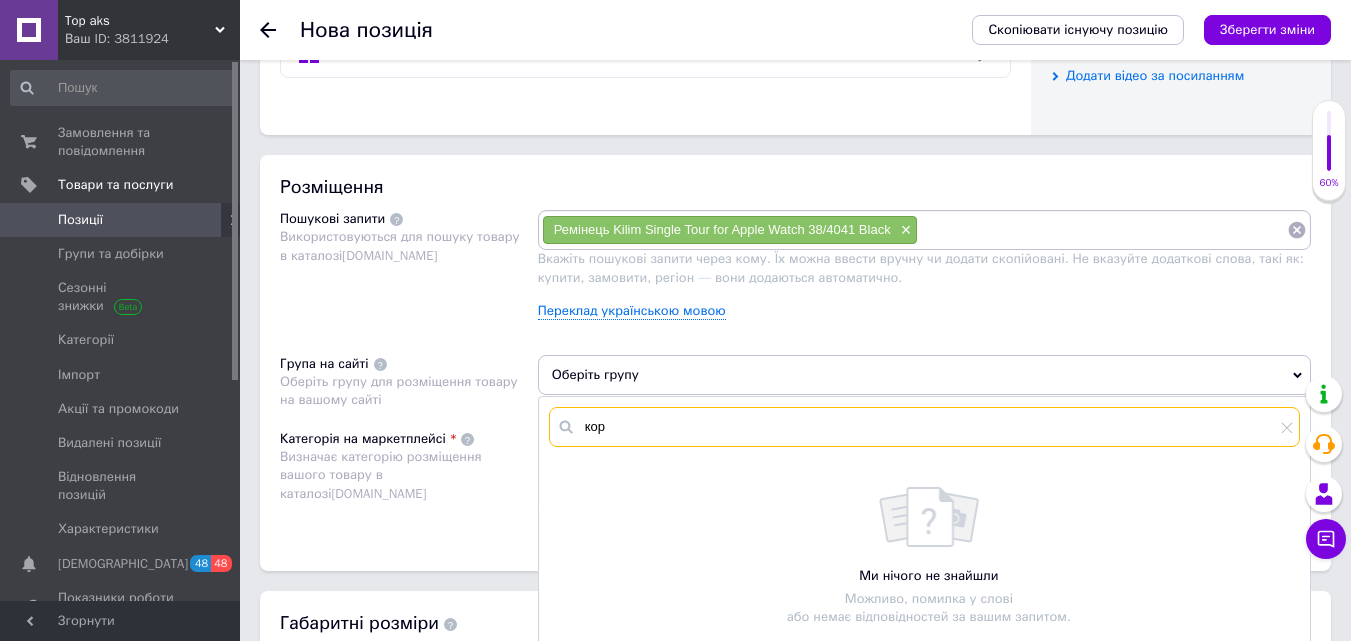 scroll, scrollTop: 1200, scrollLeft: 0, axis: vertical 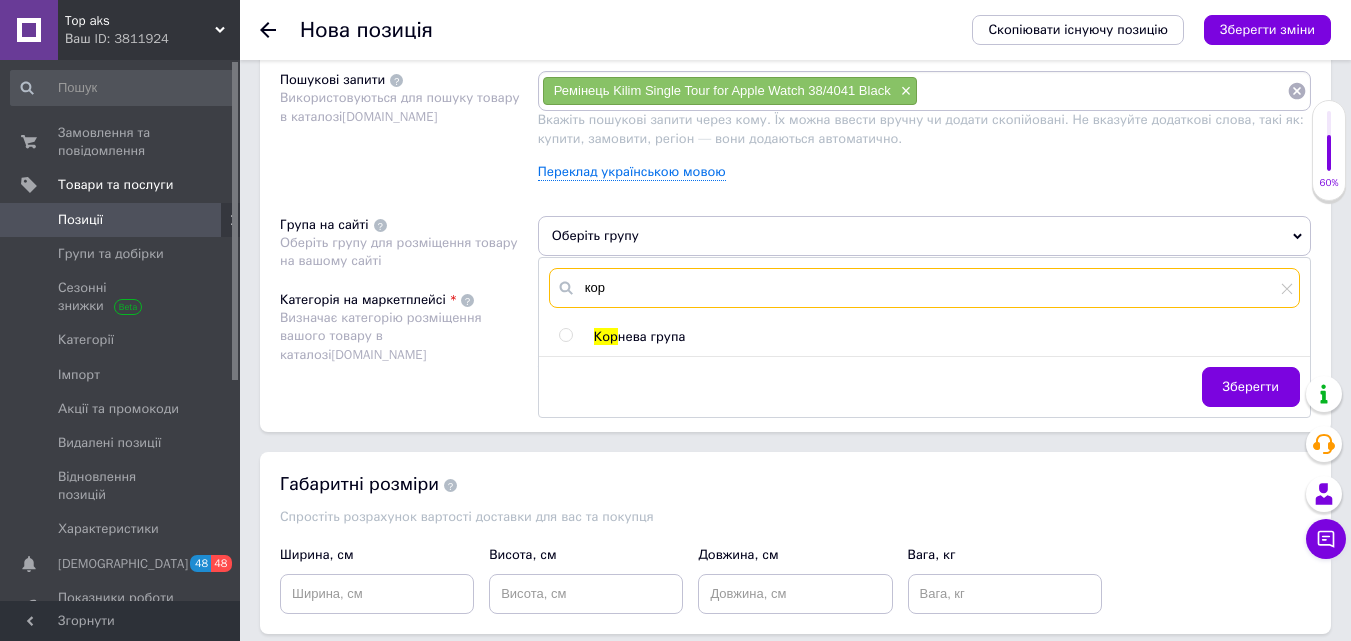 type on "кор" 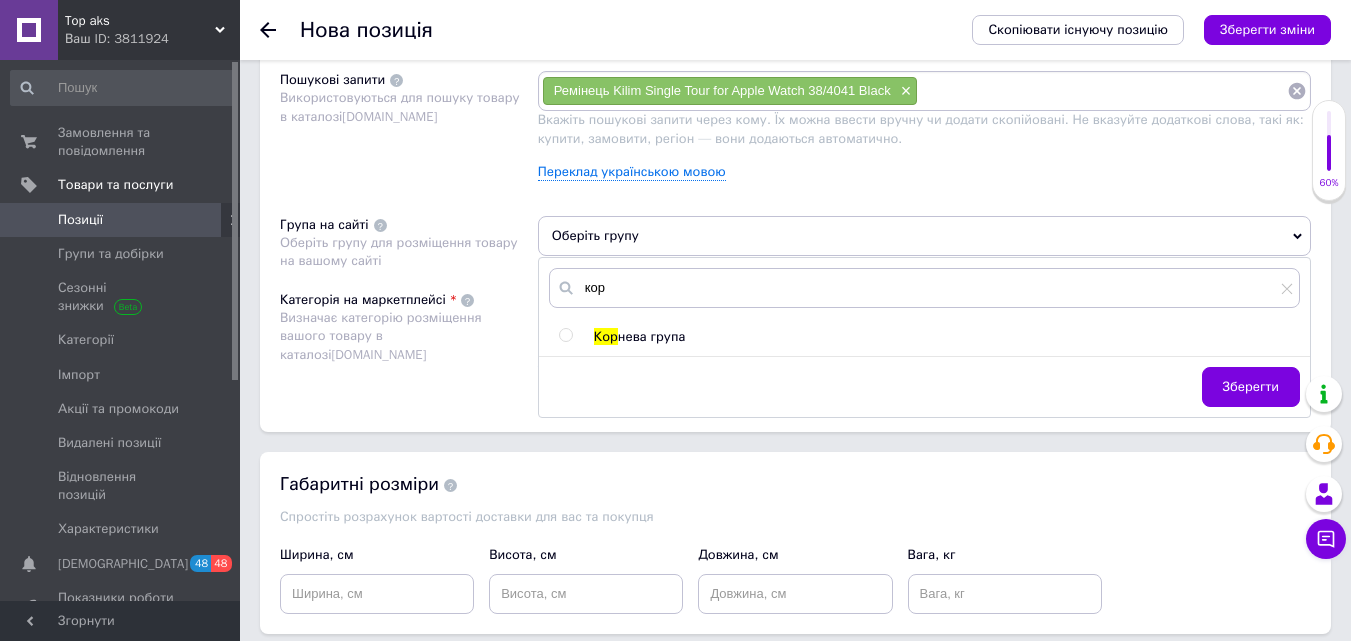 click at bounding box center [565, 335] 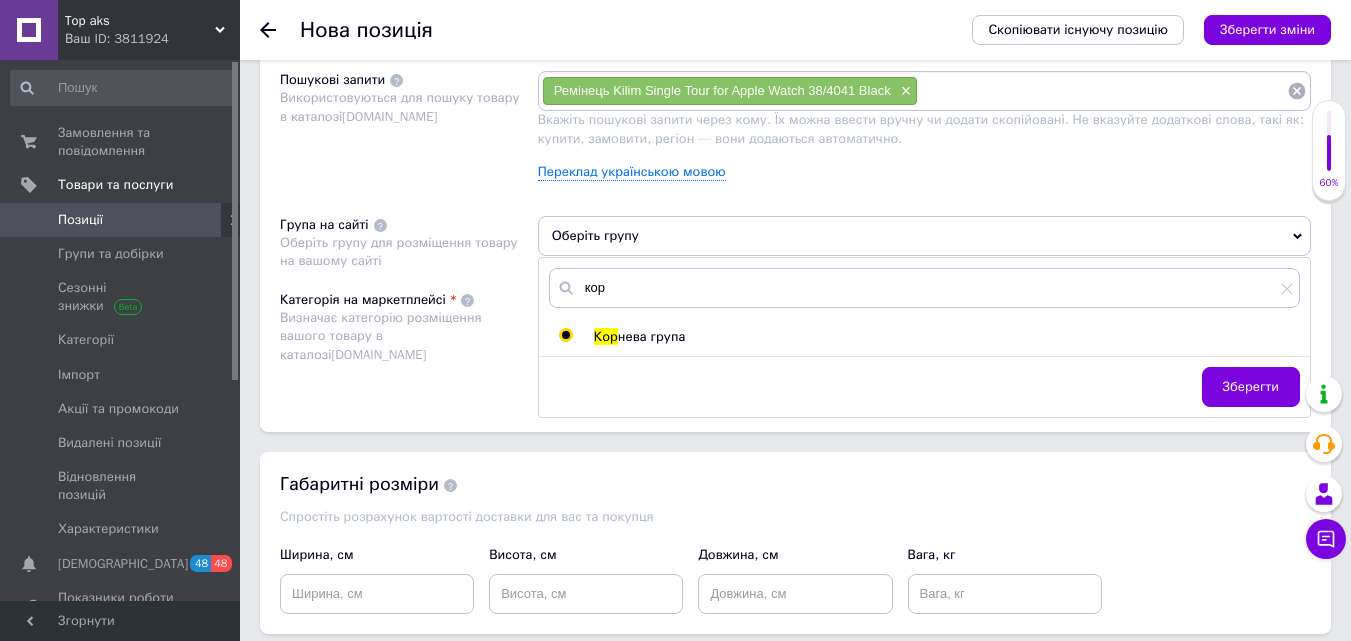 radio on "true" 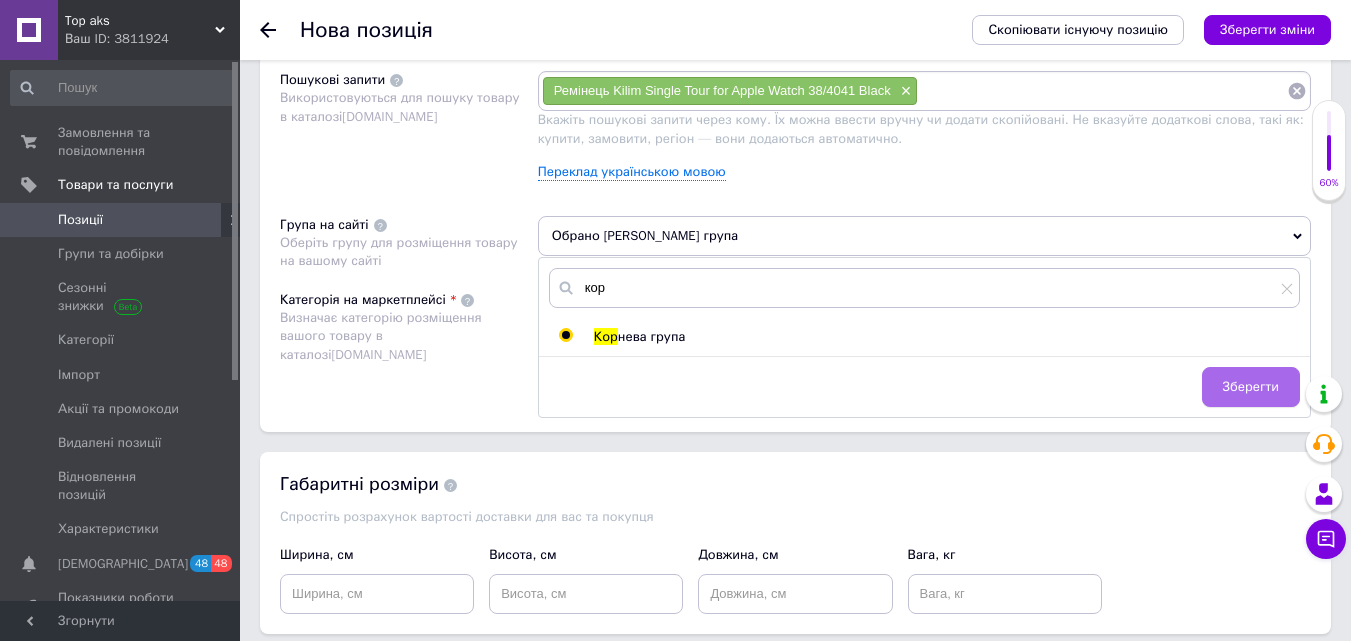 click on "Зберегти" at bounding box center (1251, 387) 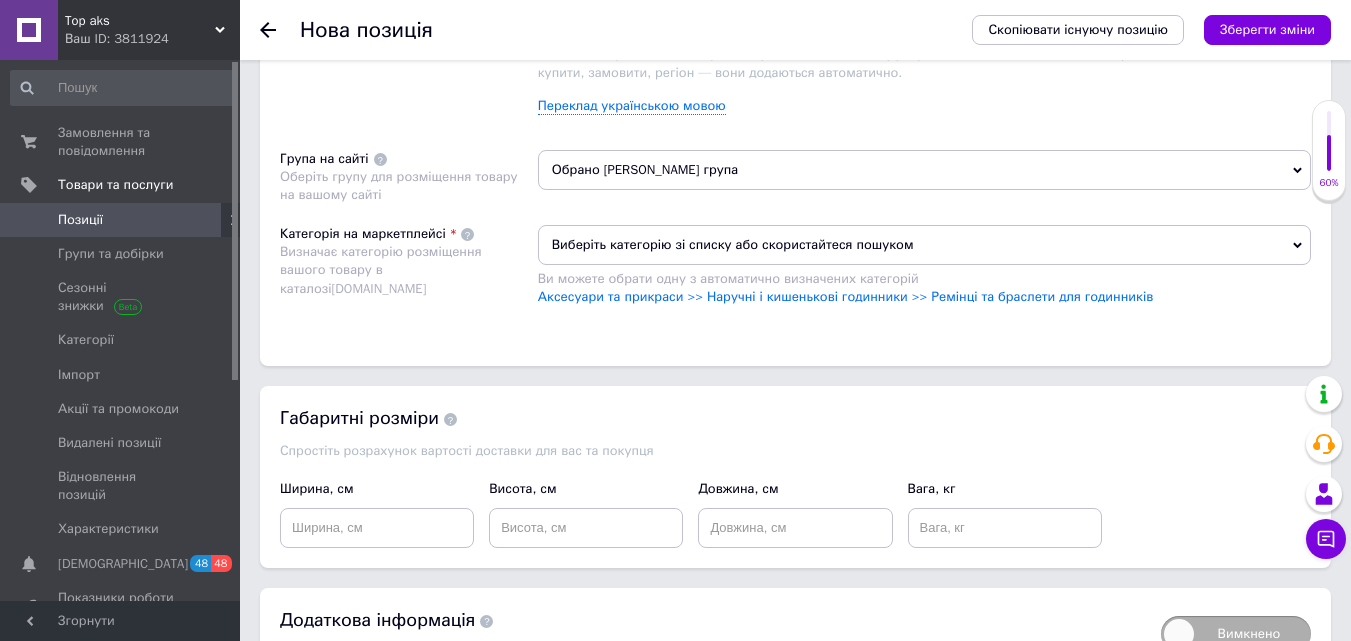 scroll, scrollTop: 1300, scrollLeft: 0, axis: vertical 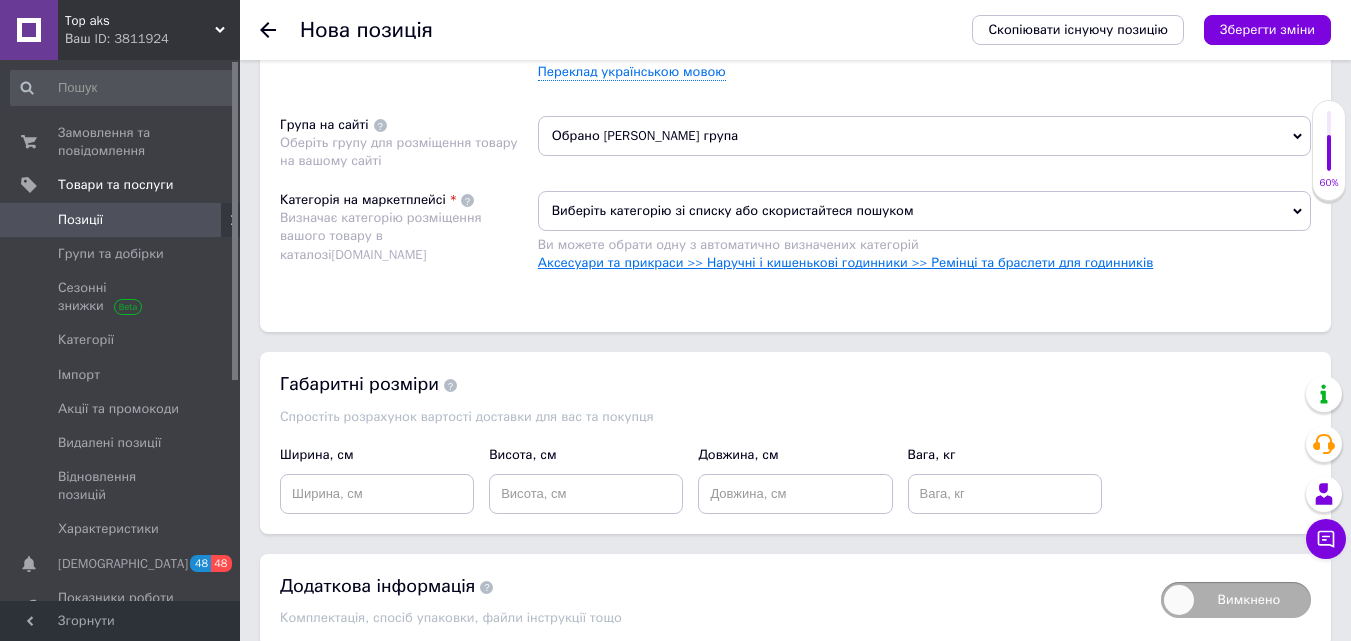 click on "Аксесуари та прикраси >> Наручні і кишенькові годинники >> Ремінці та браслети для годинників" at bounding box center (846, 262) 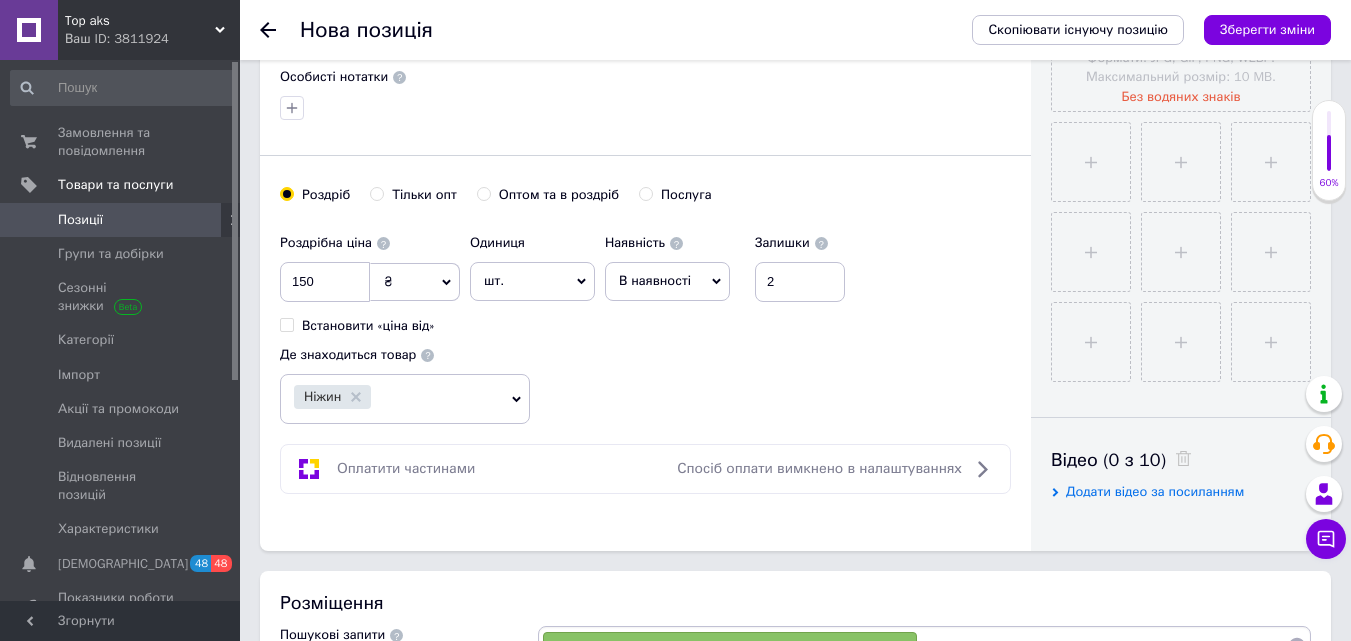 scroll, scrollTop: 400, scrollLeft: 0, axis: vertical 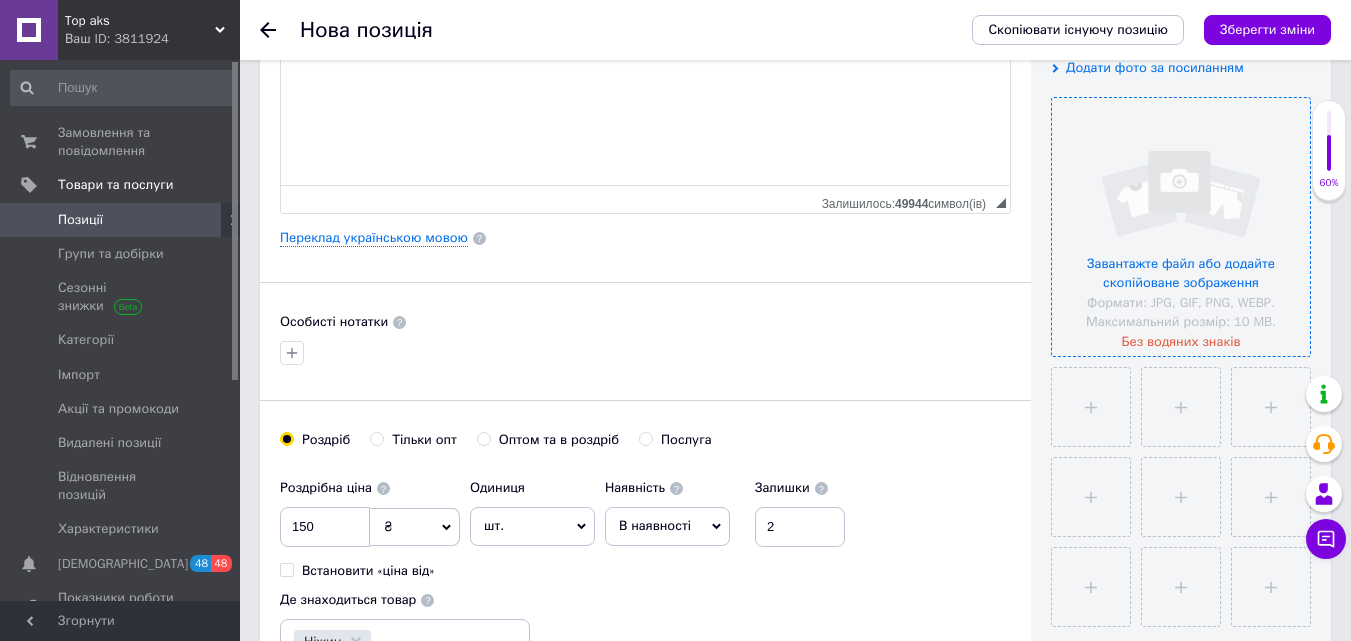 click at bounding box center (1181, 227) 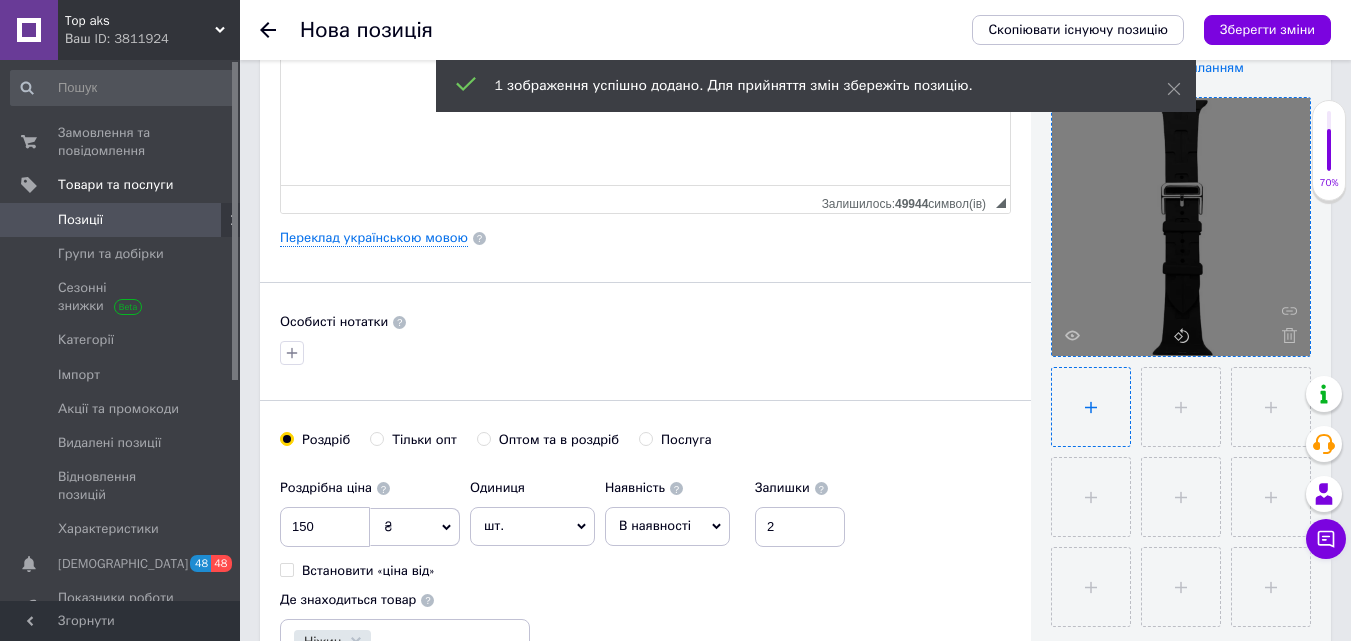 click at bounding box center [1091, 407] 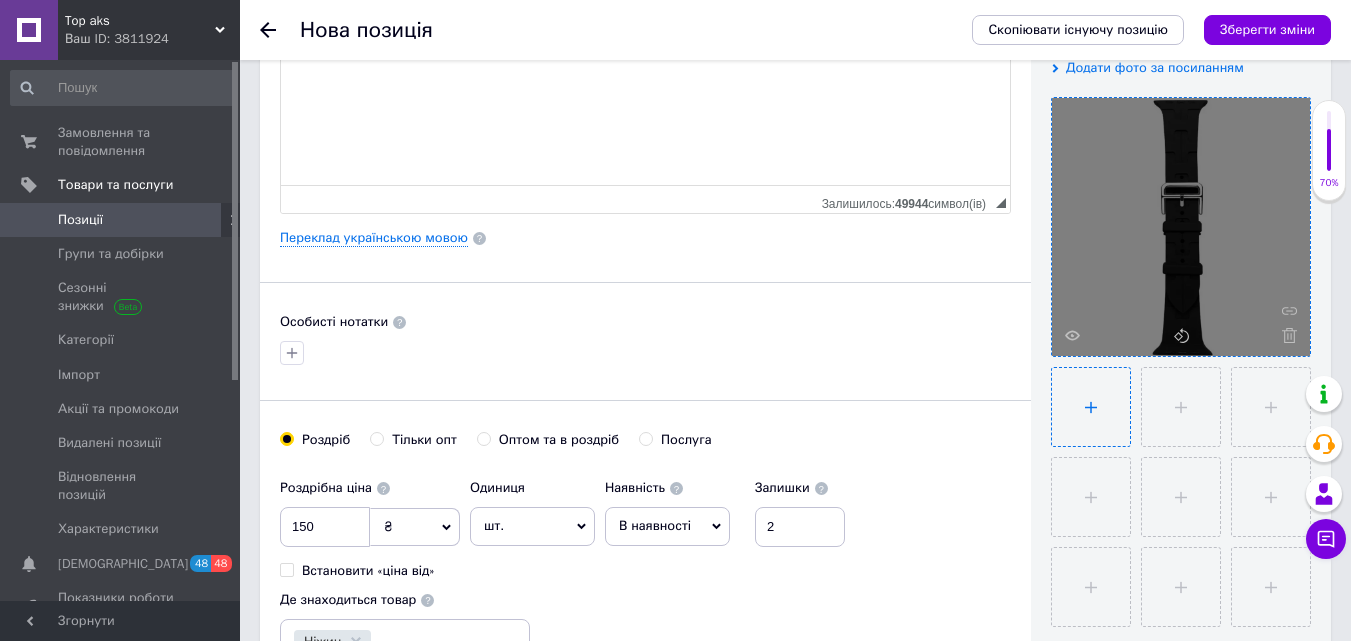 type on "C:\fakepath\6419064507_w640_h640_remeshok-kilim-dlya.webp" 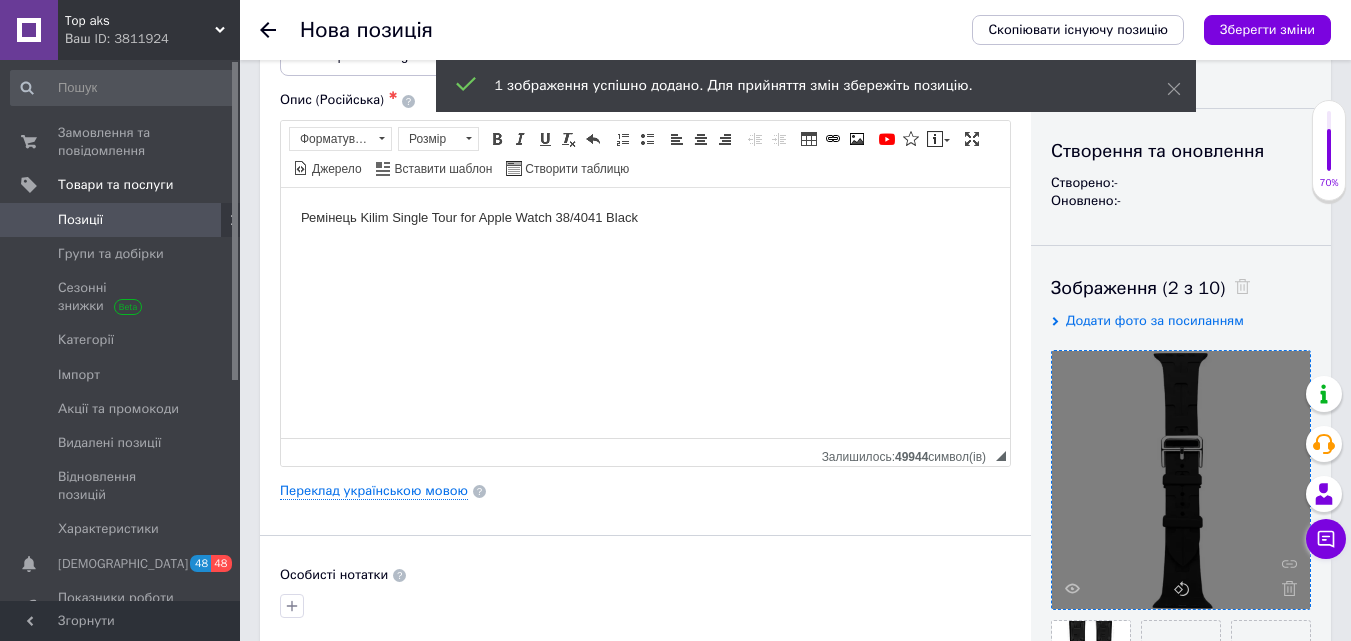 scroll, scrollTop: 0, scrollLeft: 0, axis: both 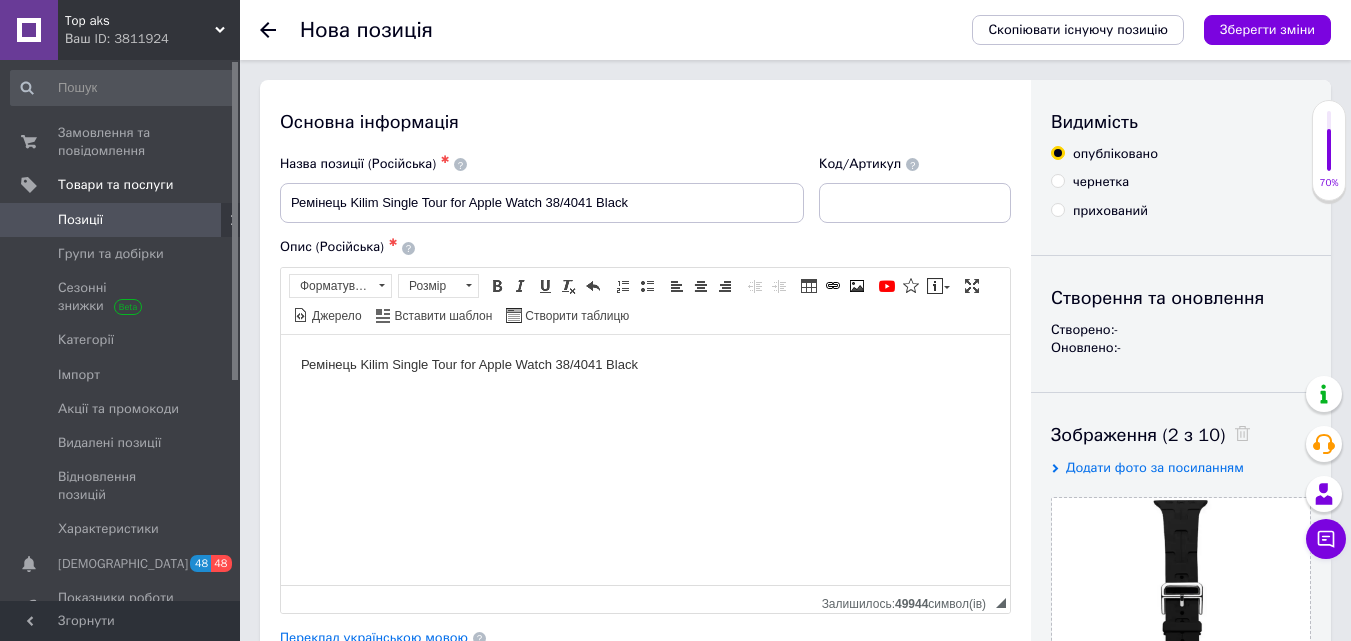 click on "Ремінець Kilim Single Tour for Apple Watch 38/4041 Black" at bounding box center [645, 364] 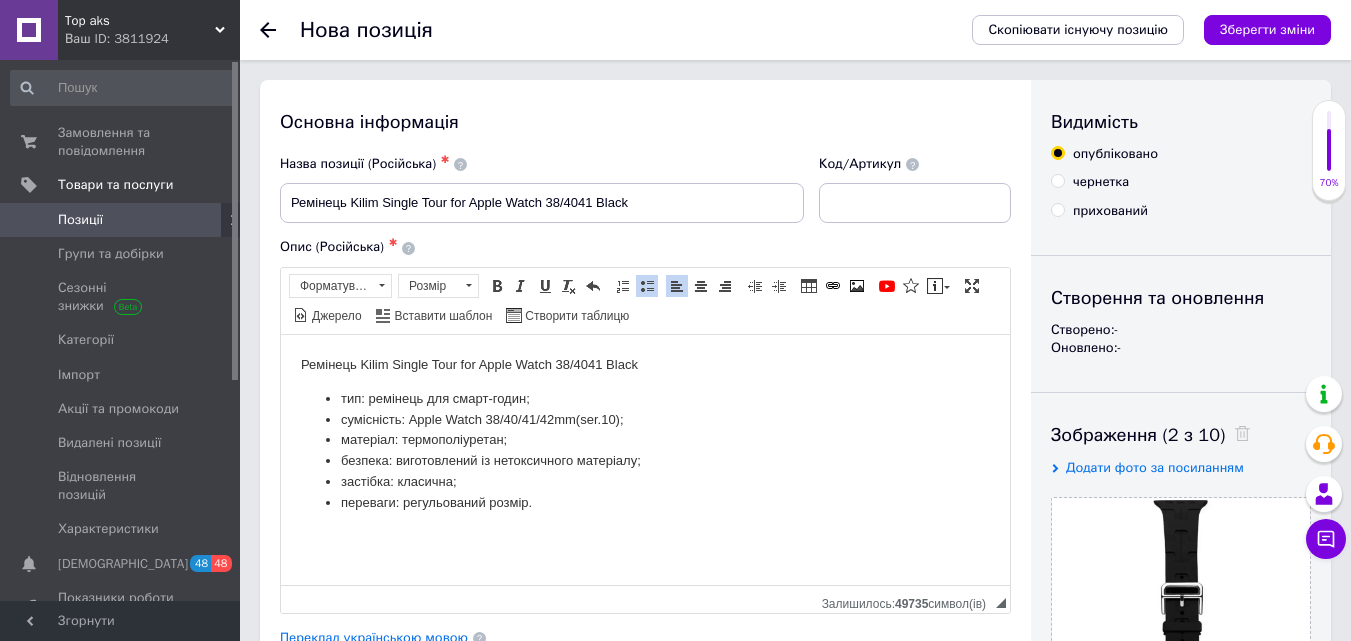 click on "тип: ремінець для смарт-годин;" at bounding box center [435, 397] 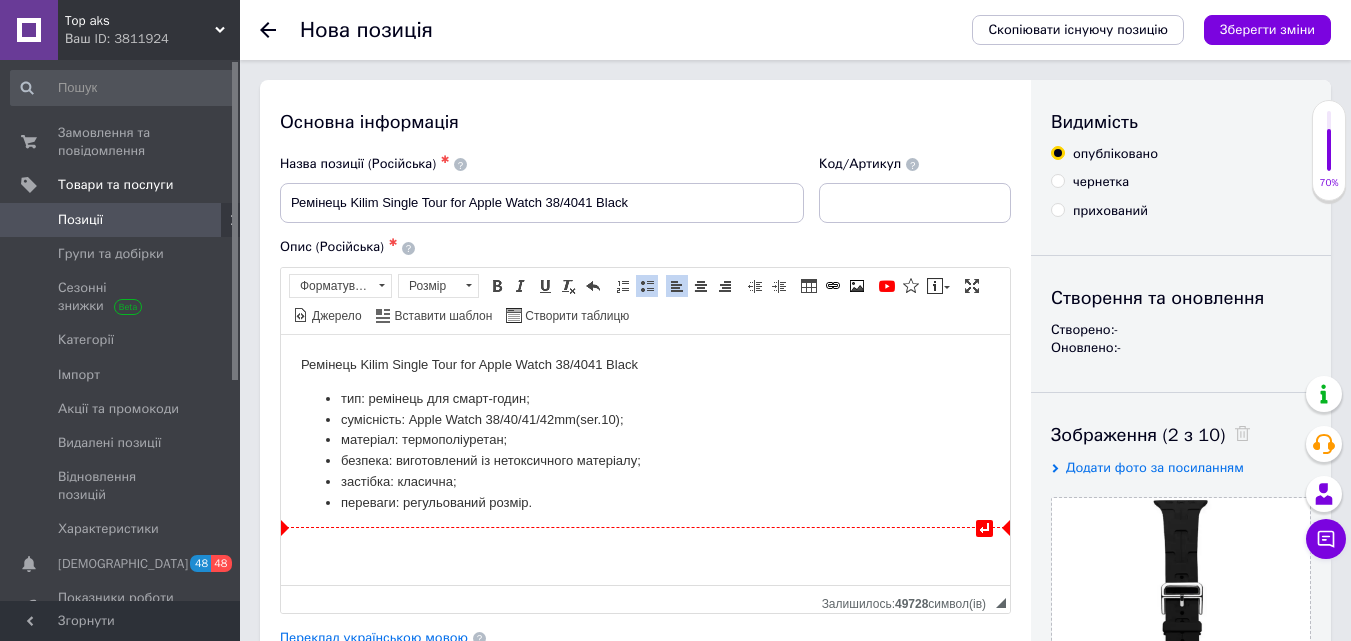 type 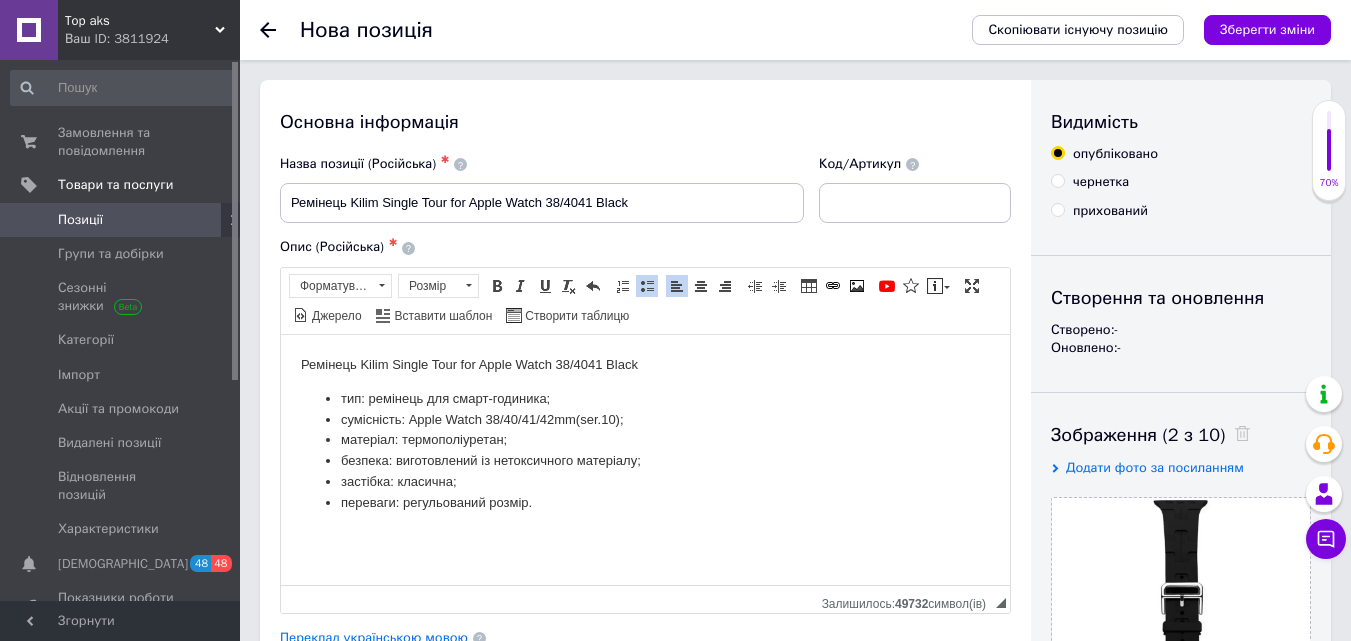 click on "тип: ремінець для смарт-годиника;" at bounding box center (445, 397) 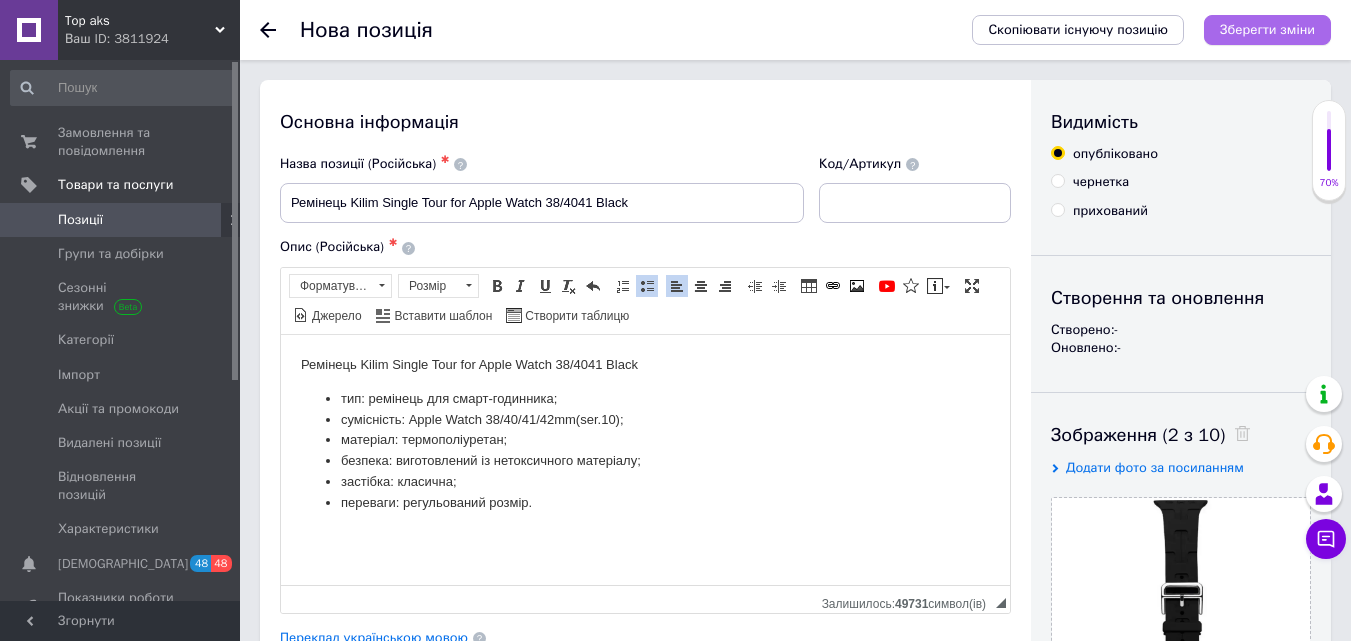 click on "Зберегти зміни" at bounding box center [1267, 29] 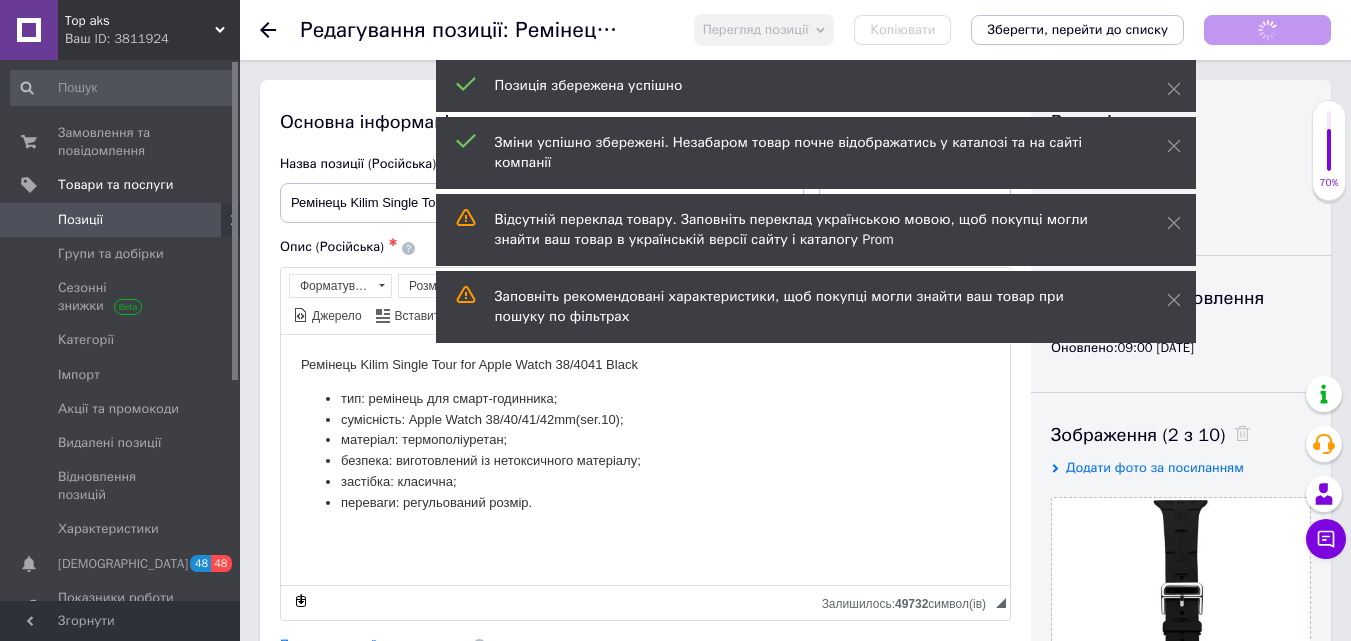 scroll, scrollTop: 0, scrollLeft: 0, axis: both 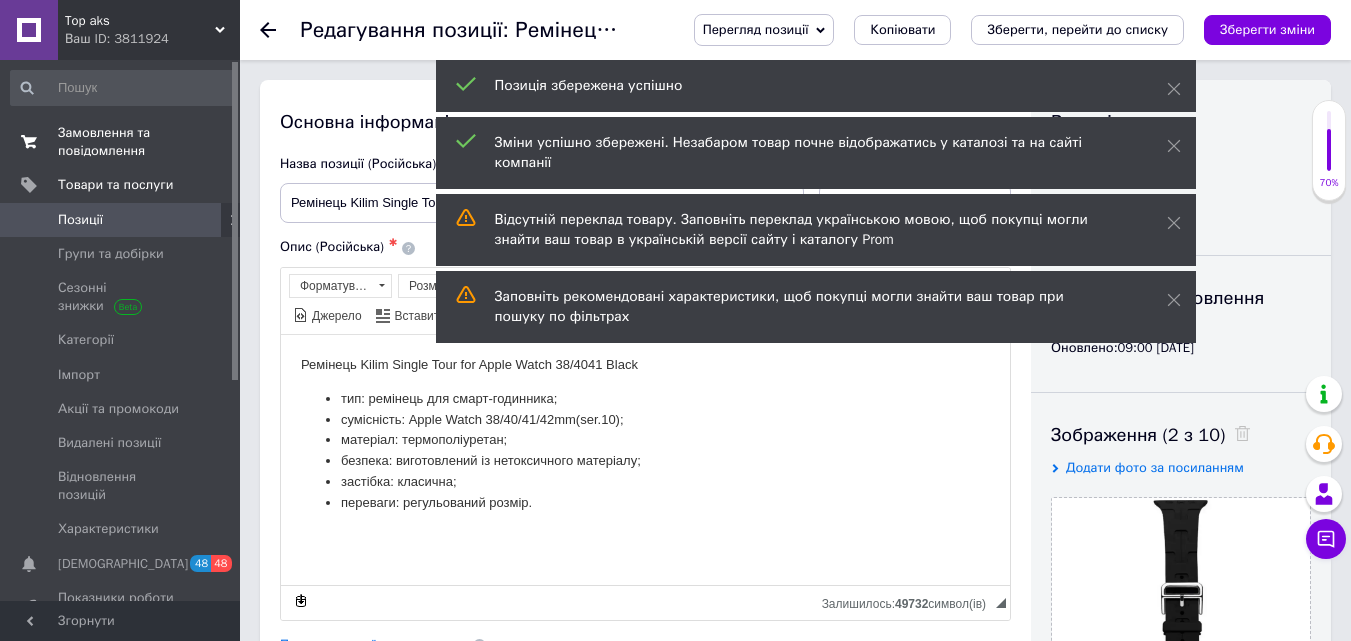 click on "Замовлення та повідомлення" at bounding box center (121, 142) 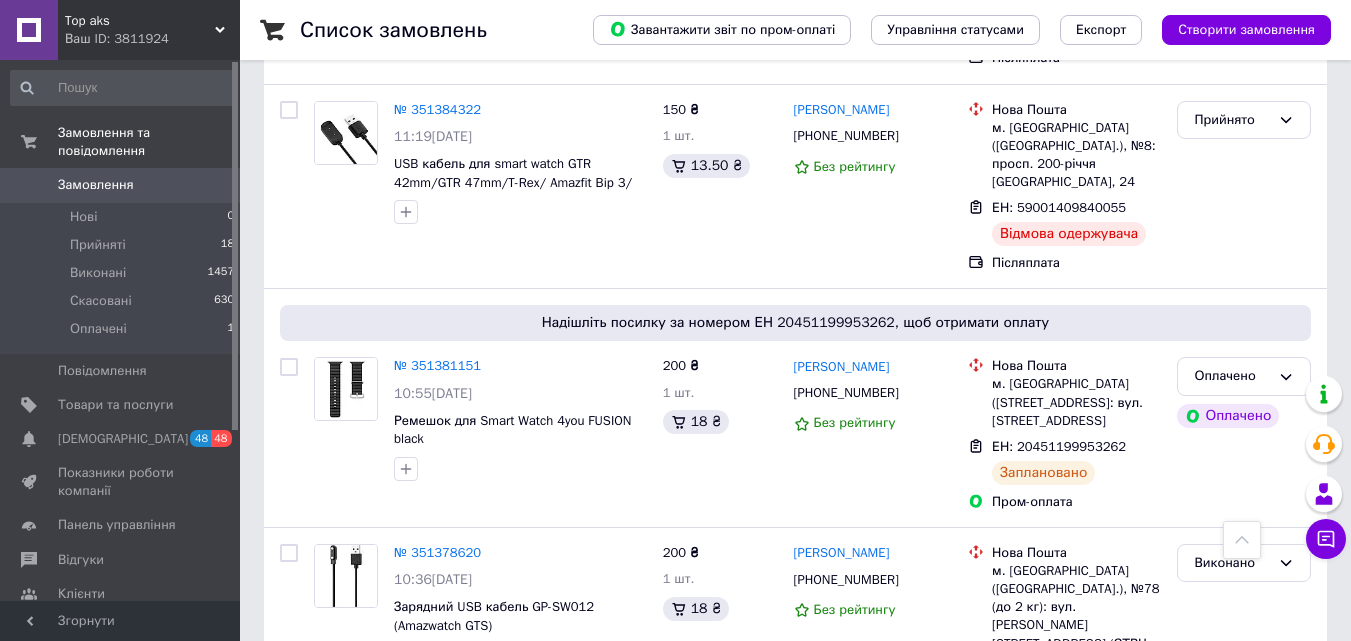 scroll, scrollTop: 3436, scrollLeft: 0, axis: vertical 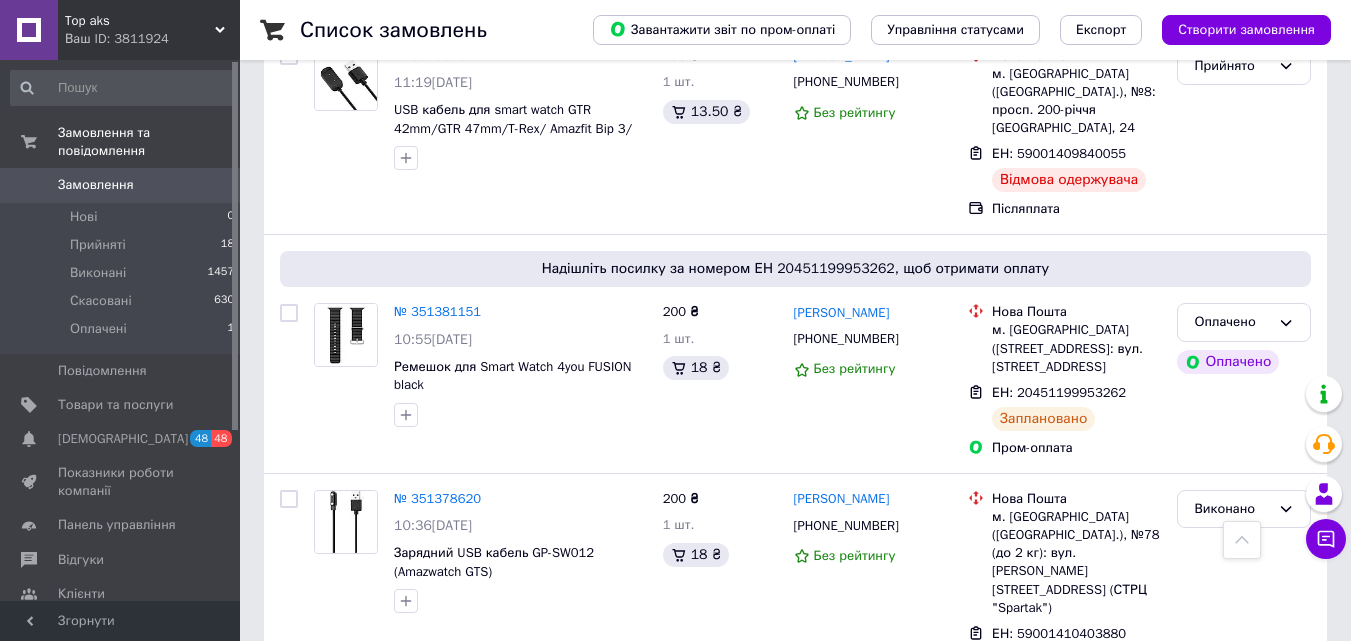 click on "2" at bounding box center (327, 775) 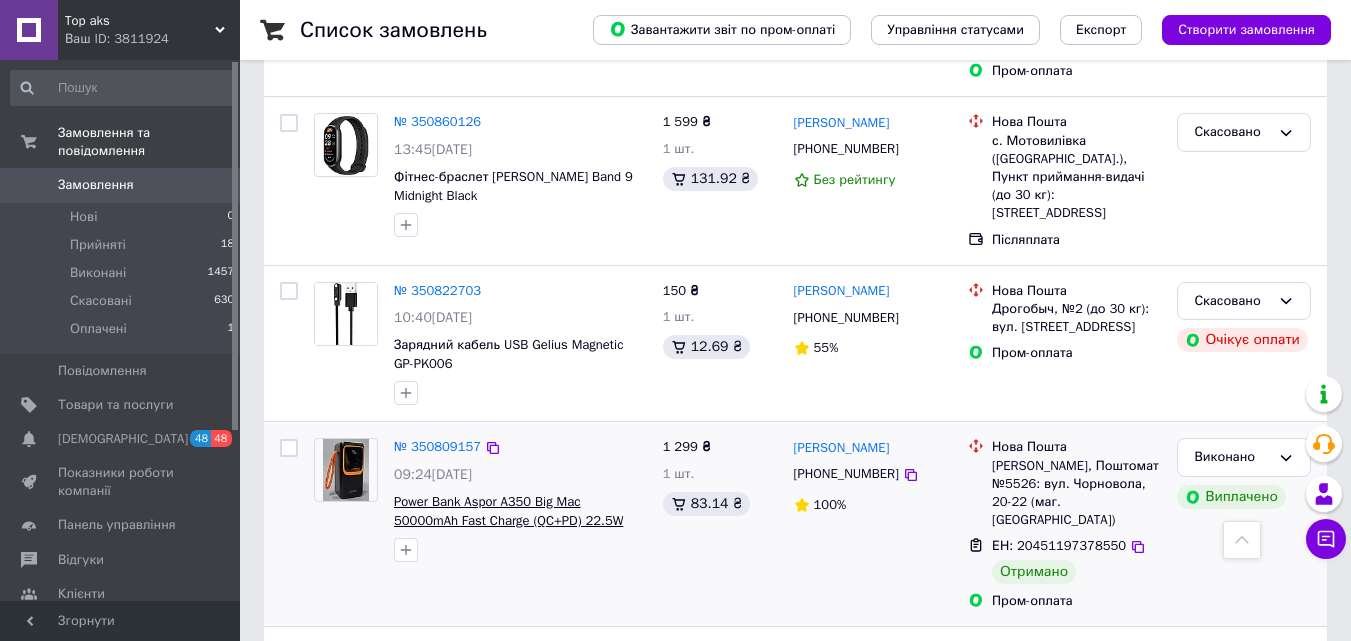 scroll, scrollTop: 3452, scrollLeft: 0, axis: vertical 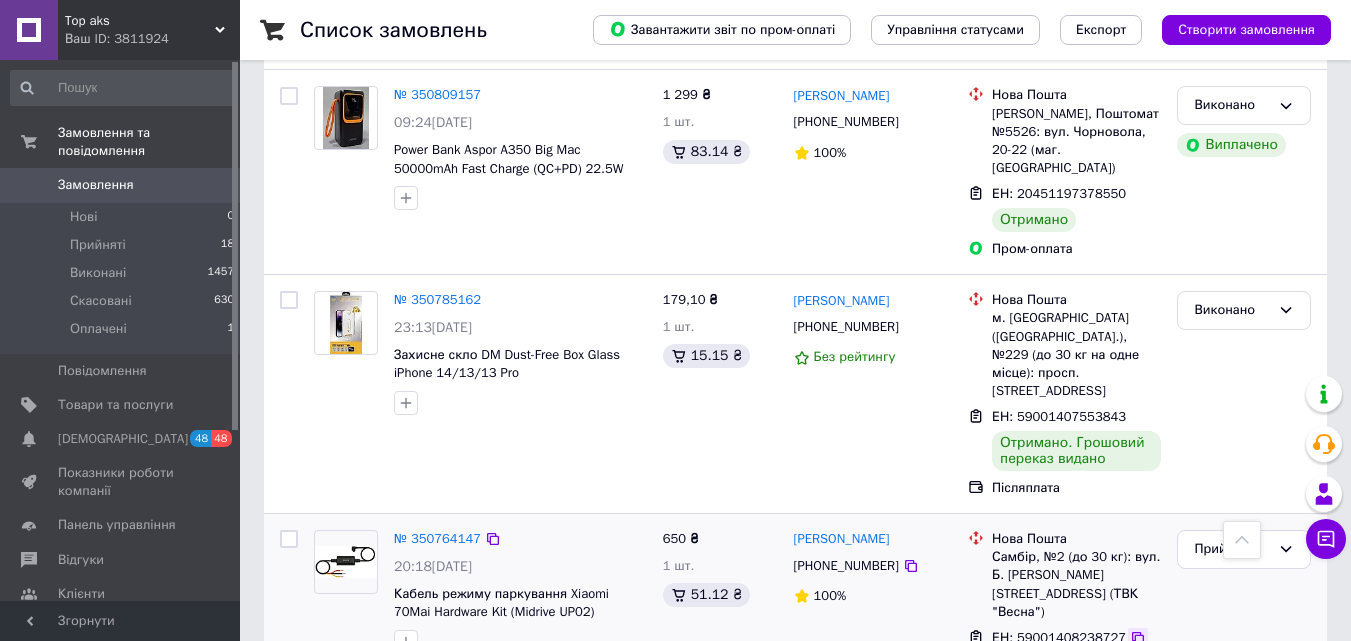 click 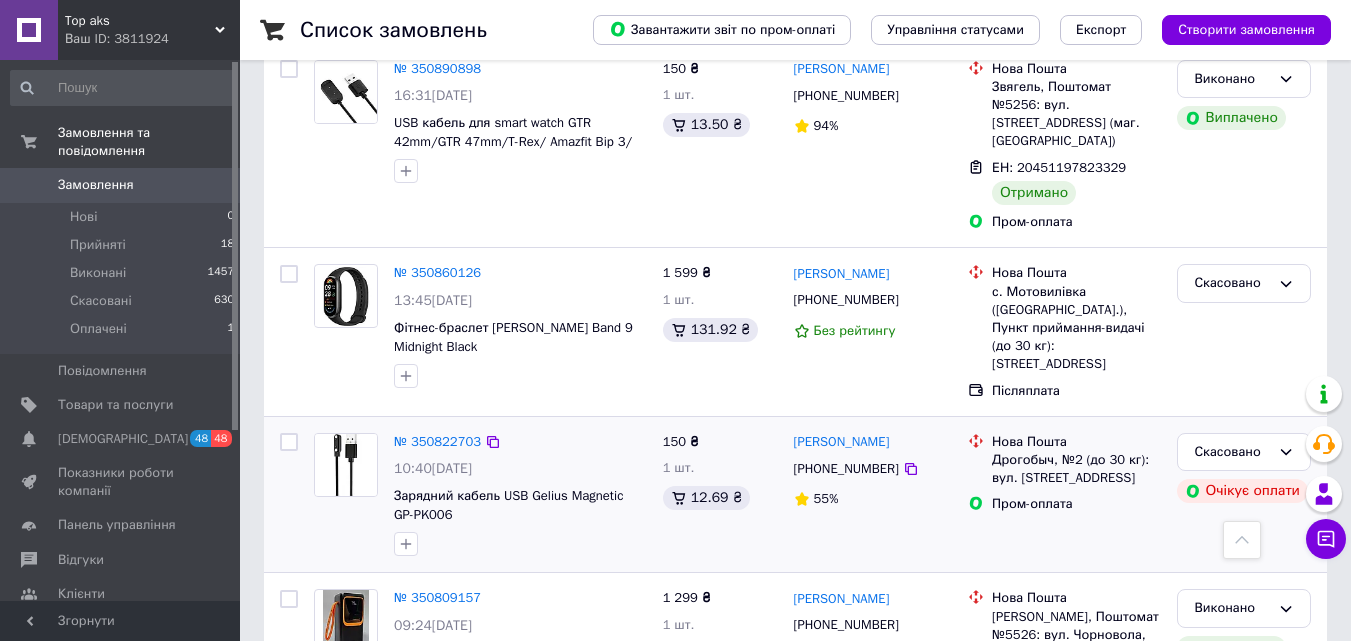 scroll, scrollTop: 2952, scrollLeft: 0, axis: vertical 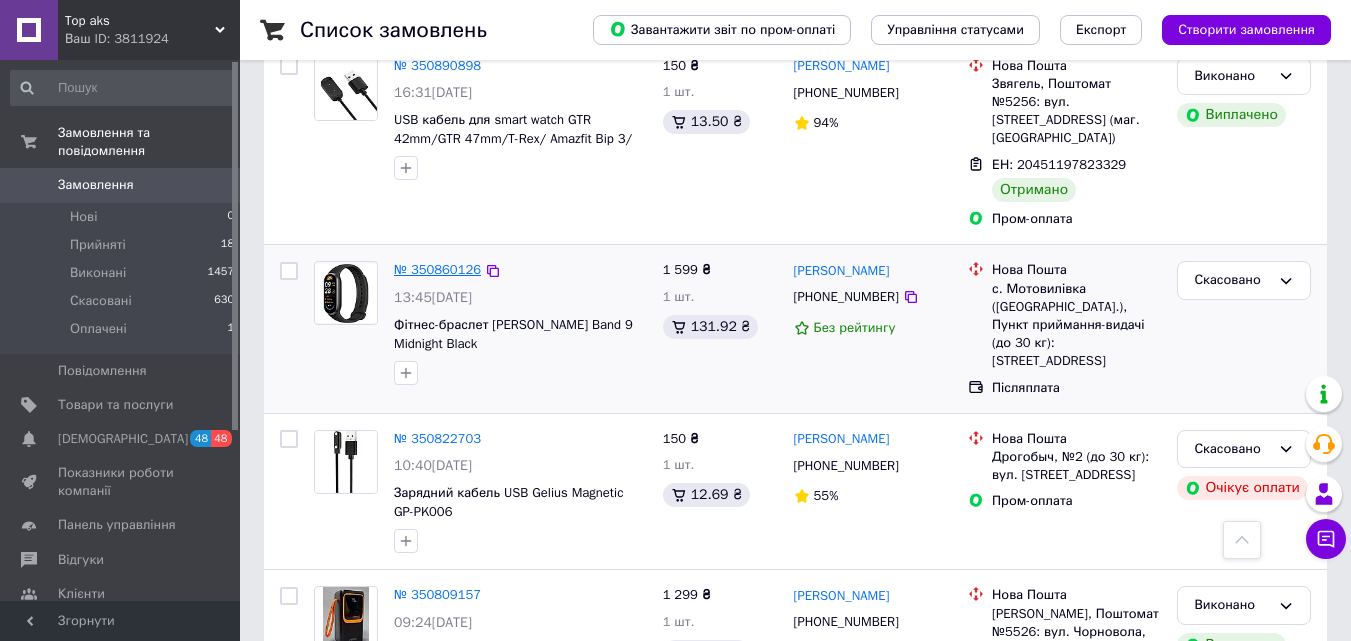 click on "№ 350860126" at bounding box center [437, 269] 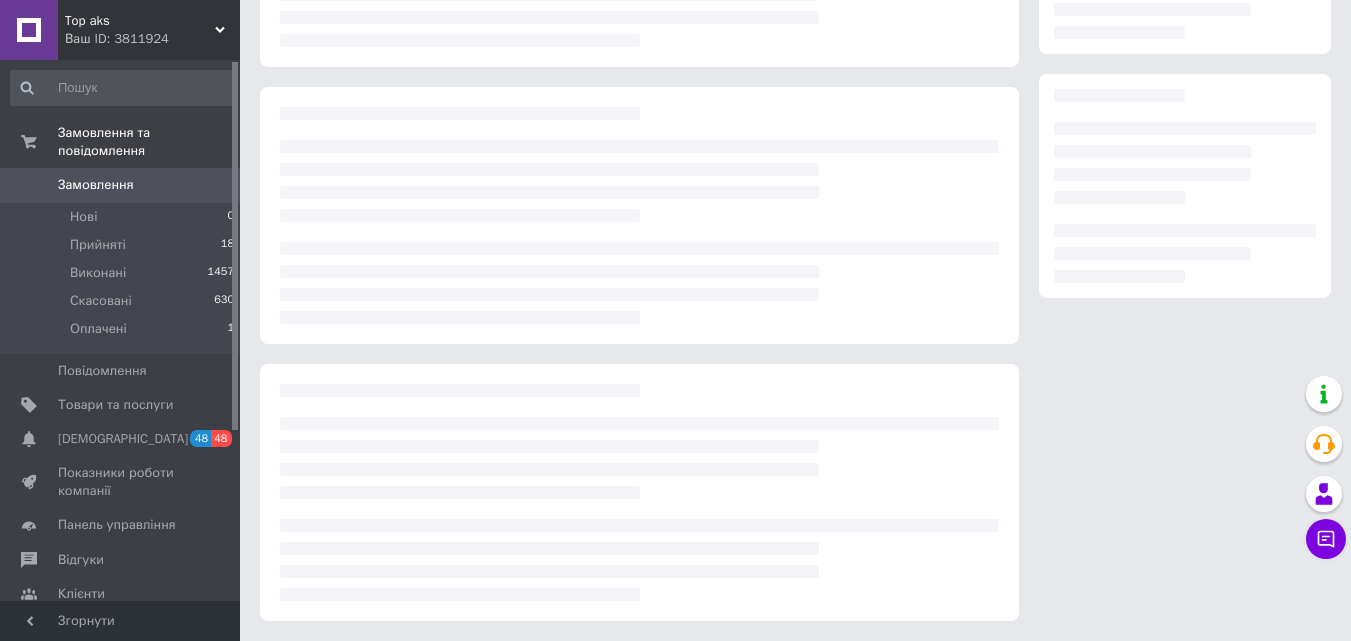 scroll, scrollTop: 0, scrollLeft: 0, axis: both 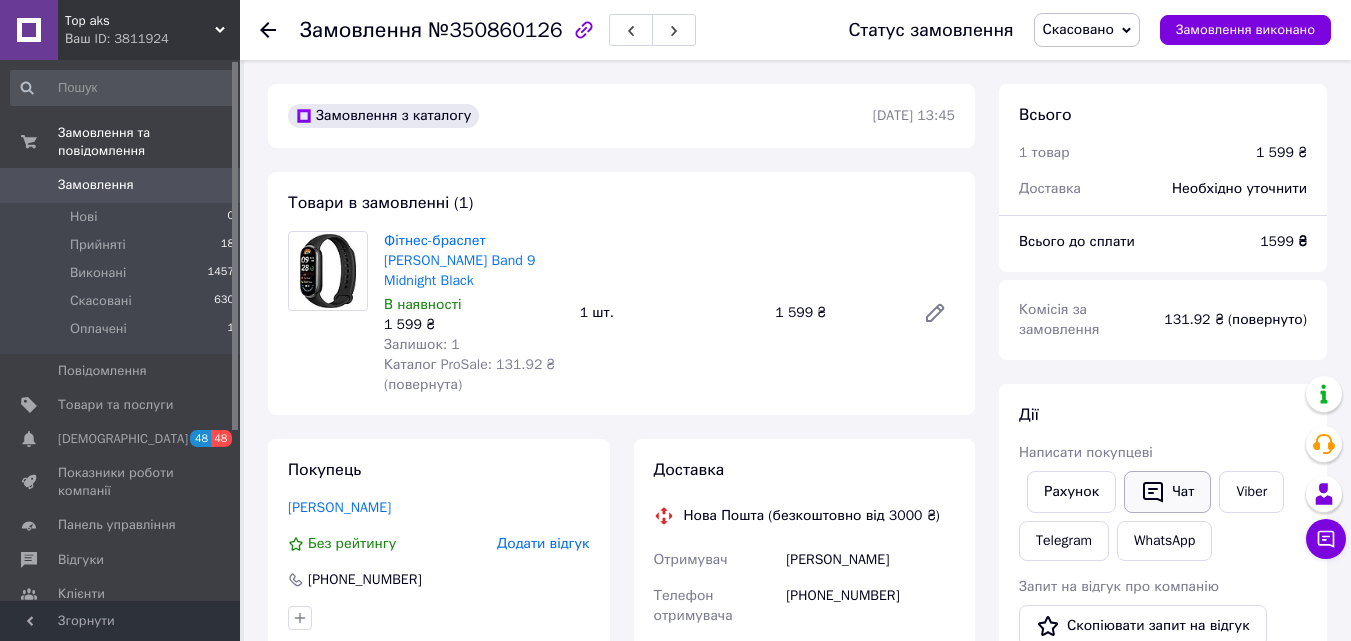click on "Чат" at bounding box center (1167, 492) 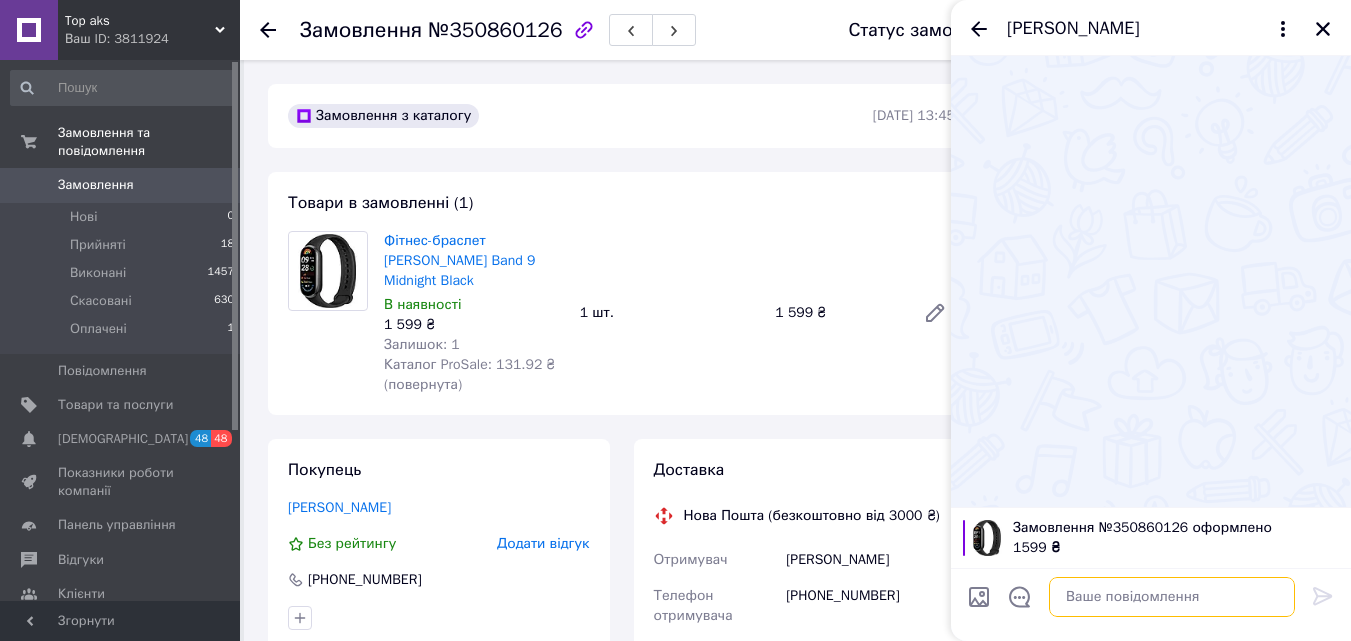 click at bounding box center (1172, 597) 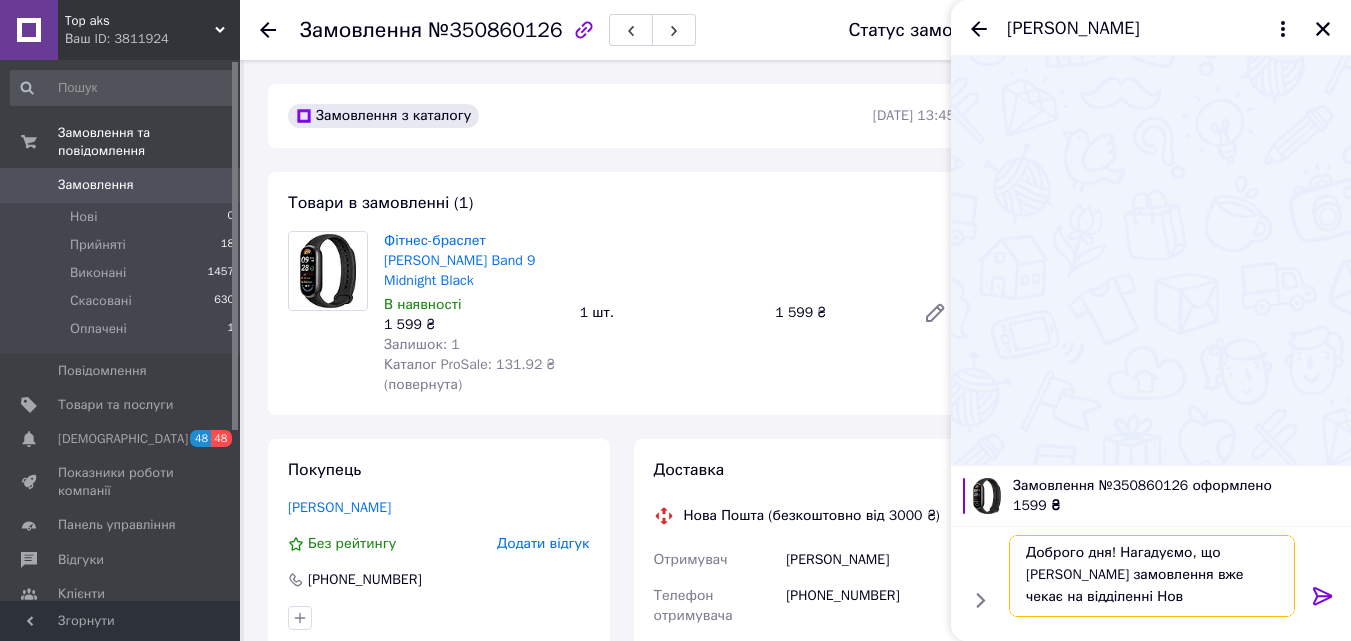 scroll, scrollTop: 2, scrollLeft: 0, axis: vertical 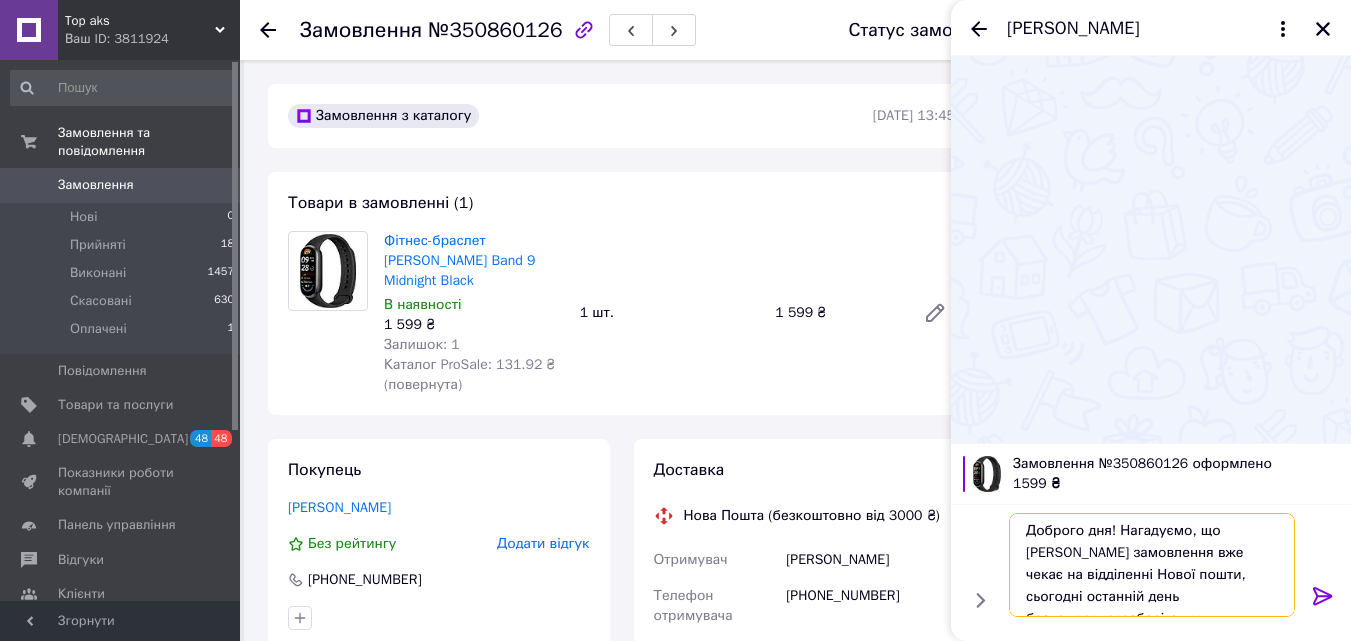 click on "Доброго дня! Нагадуємо, що Ваше замовлення вже чекає на відділенні Нової пошти, сьогодні останній день безкоштовногозберігання." at bounding box center (1152, 565) 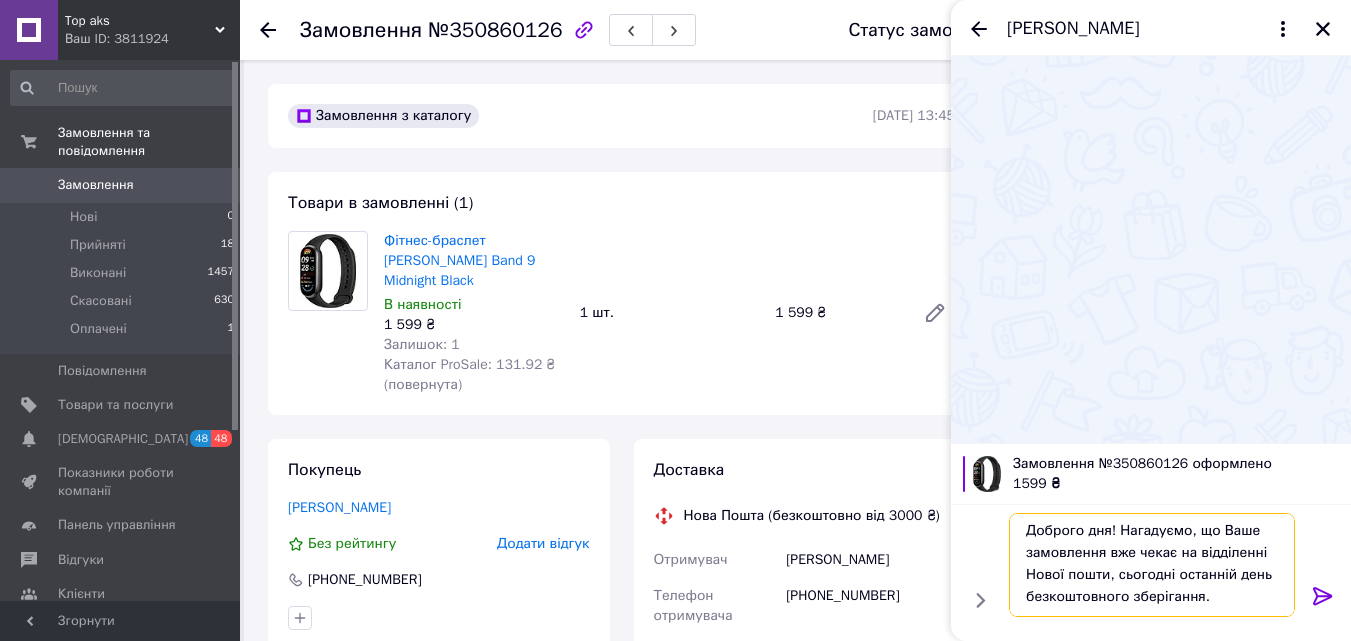 click on "Доброго дня! Нагадуємо, що Ваше замовлення вже чекає на відділенні Нової пошти, сьогодні останній день безкоштовного зберігання." at bounding box center (1152, 565) 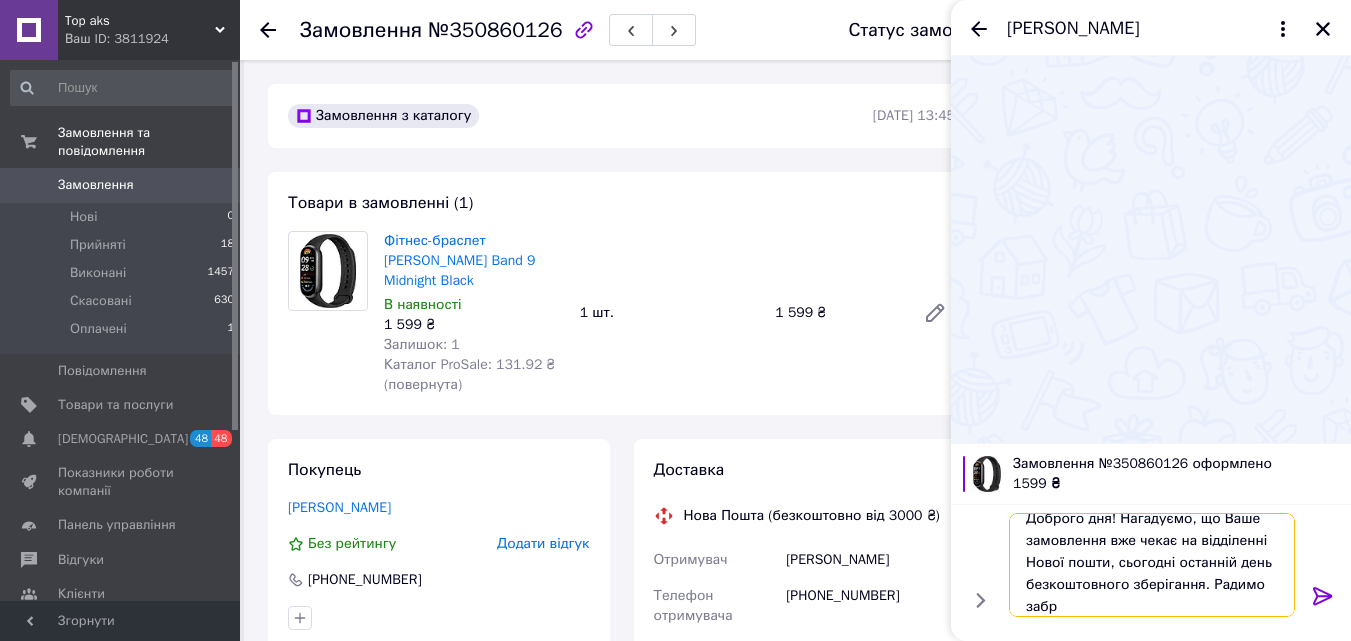 scroll, scrollTop: 2, scrollLeft: 0, axis: vertical 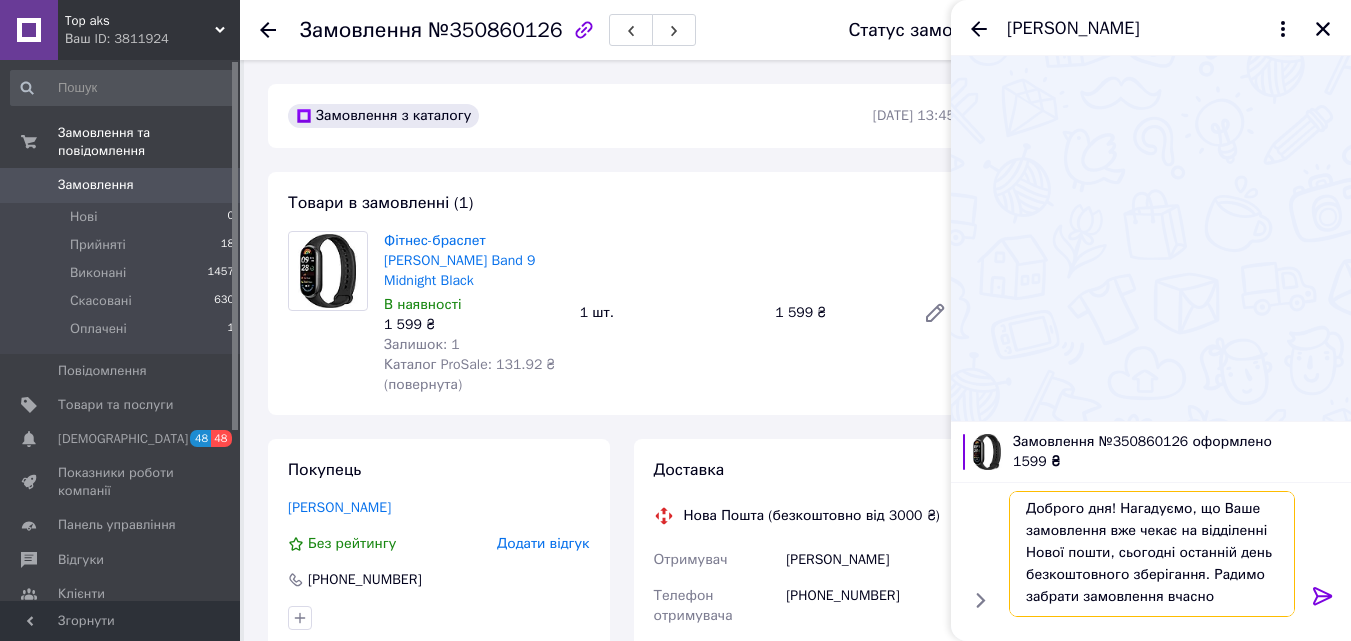 drag, startPoint x: 1208, startPoint y: 599, endPoint x: 1161, endPoint y: 602, distance: 47.095646 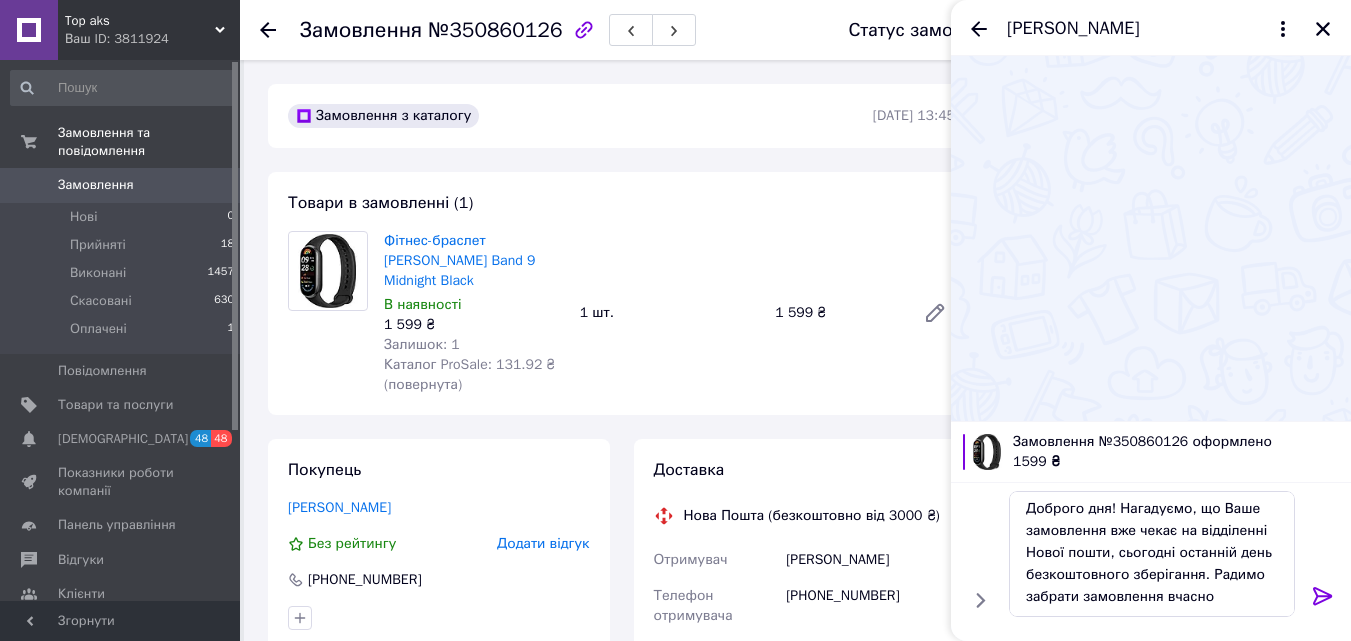 click 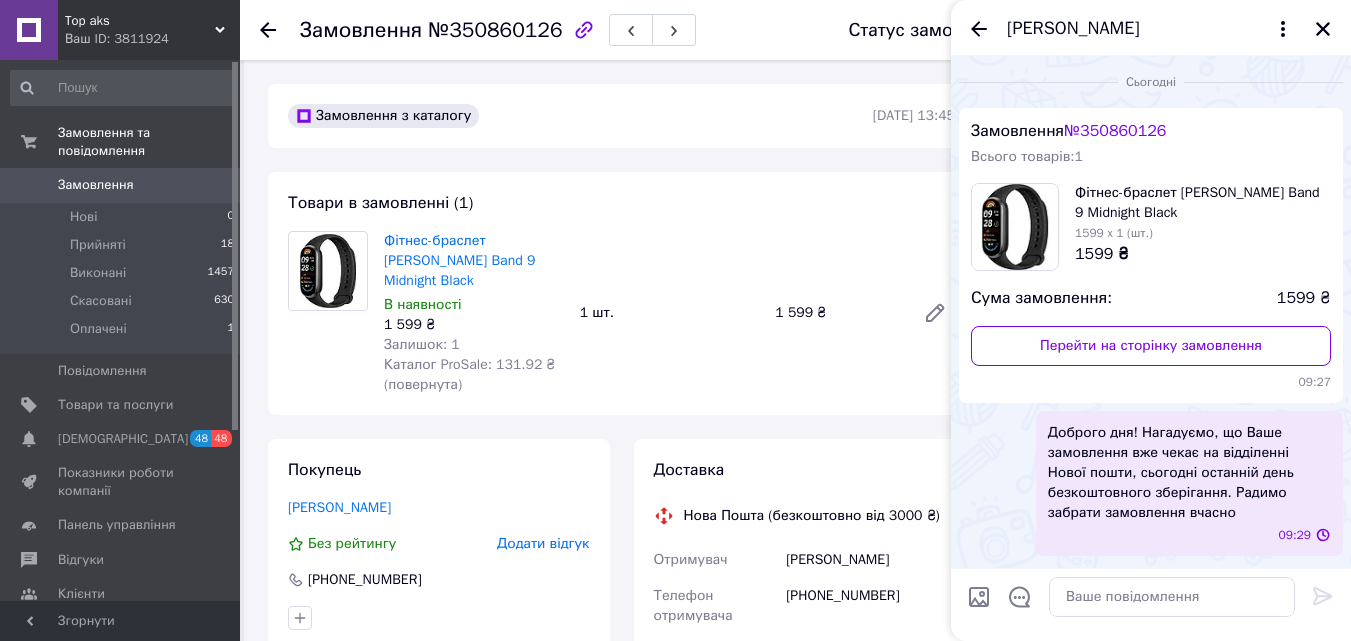 scroll, scrollTop: 0, scrollLeft: 0, axis: both 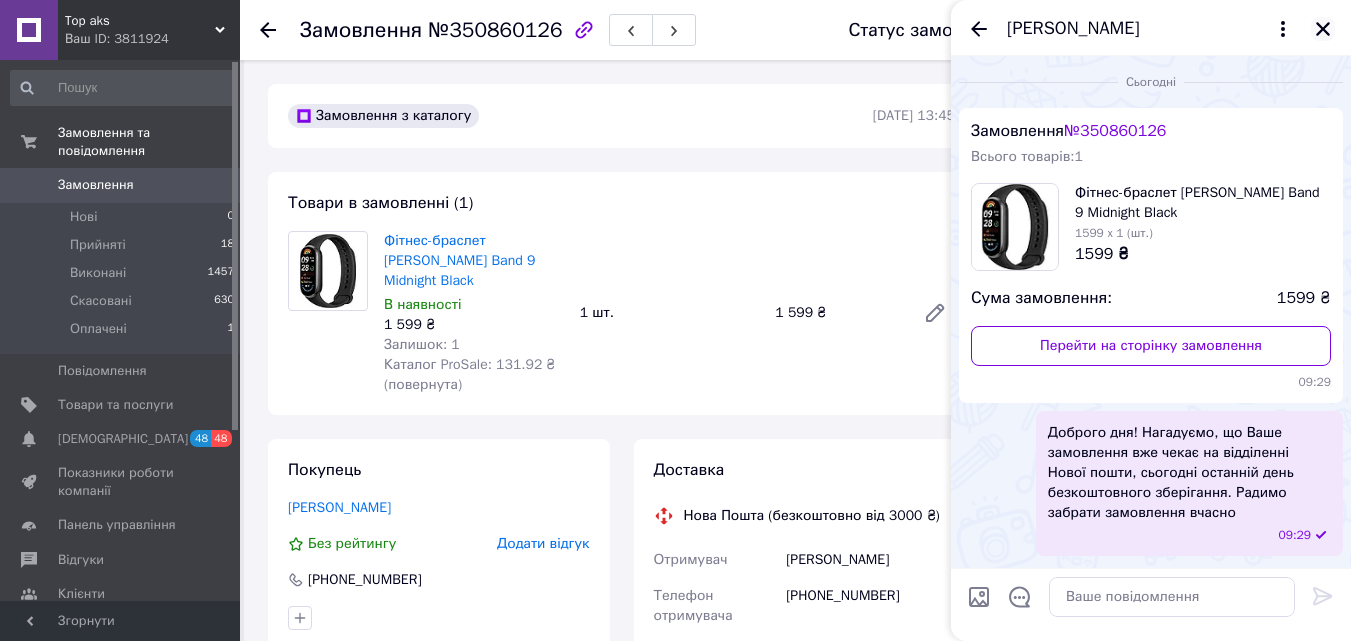 click 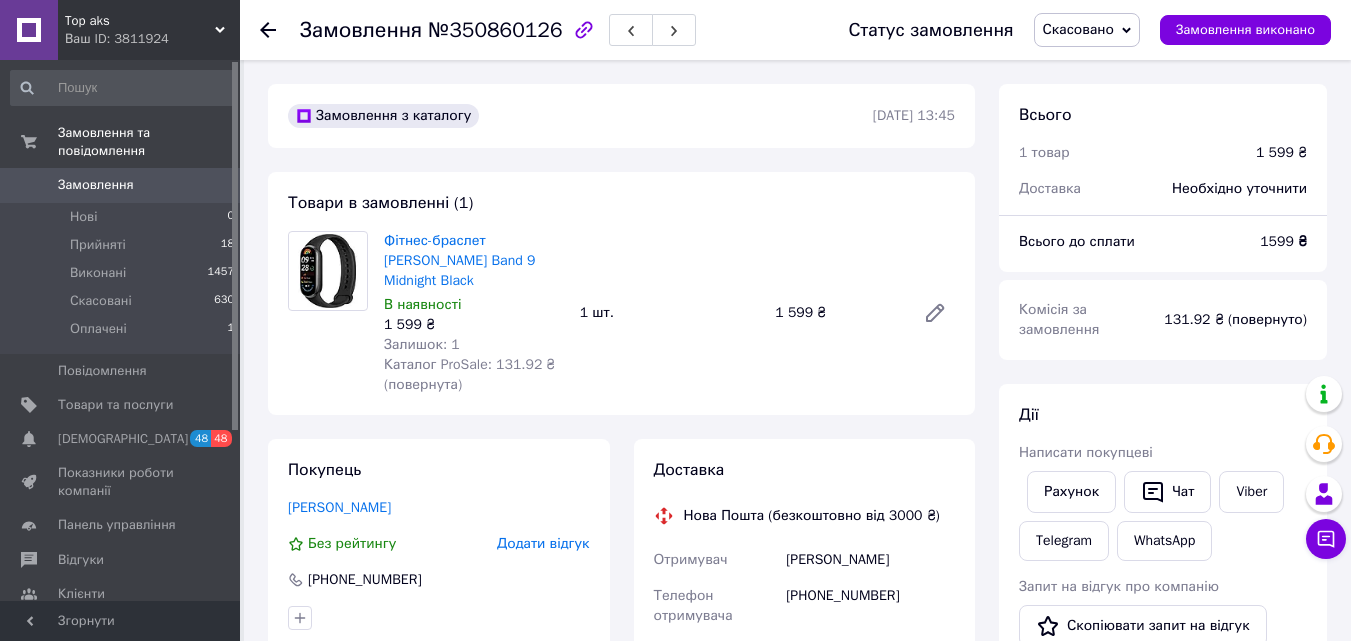 click 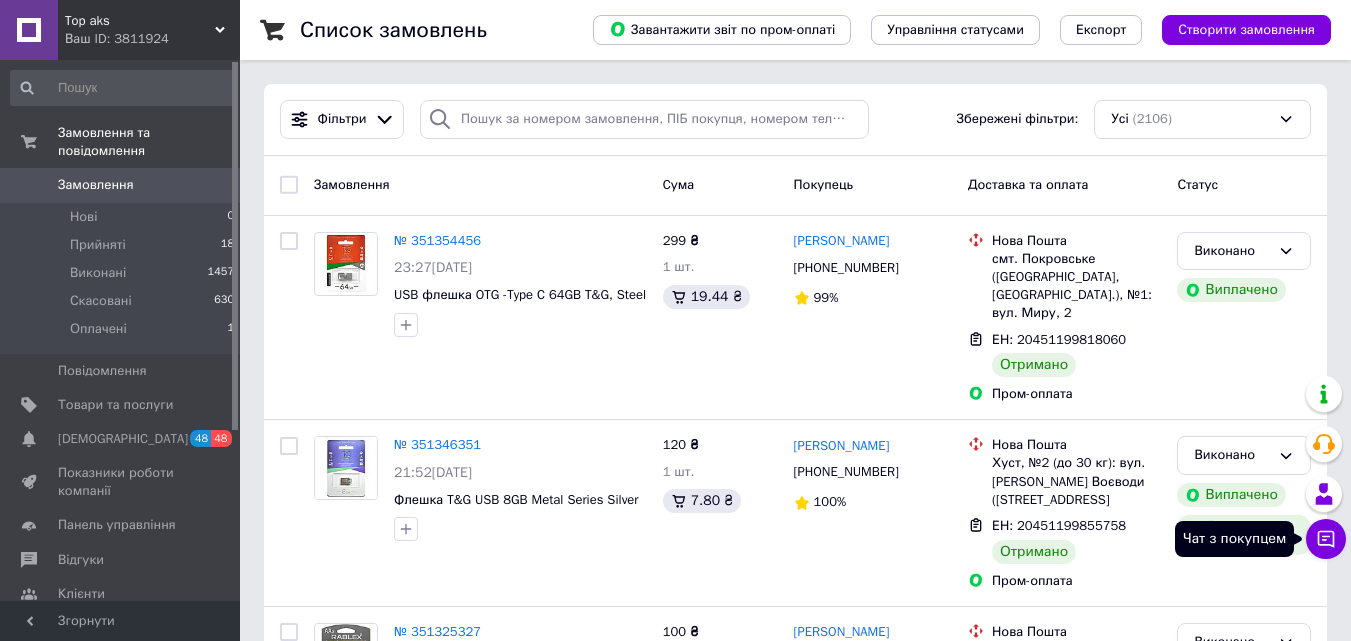 click 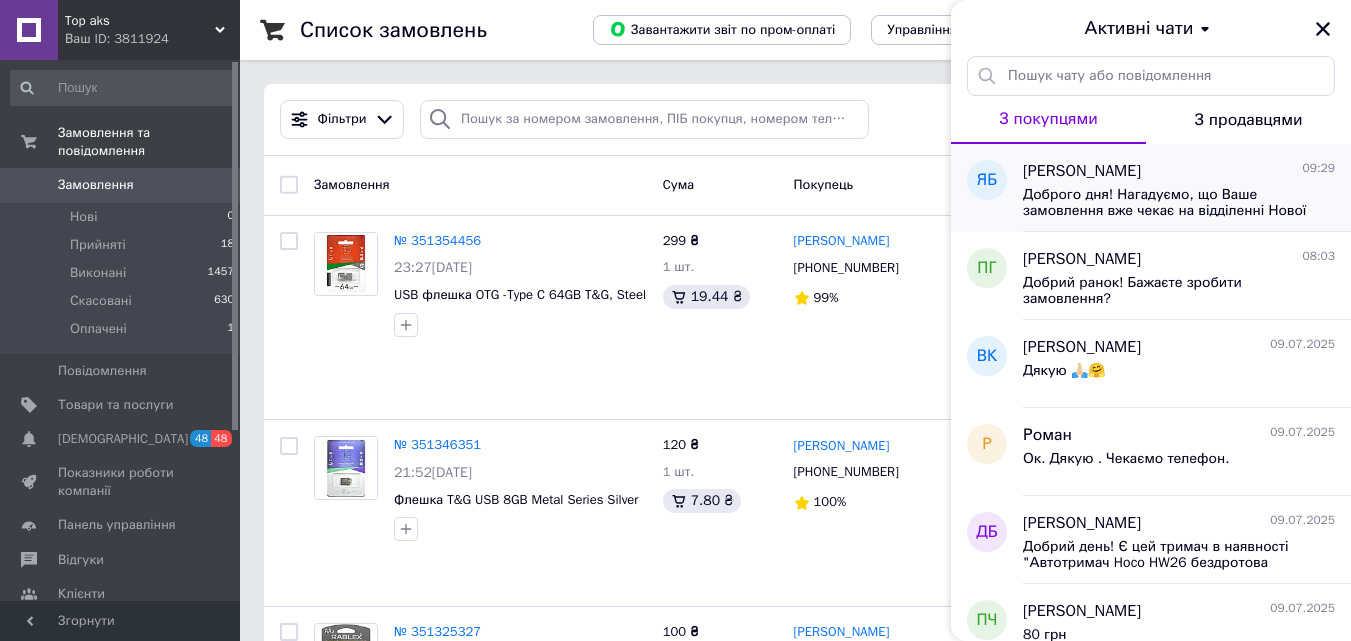 click on "Доброго дня! Нагадуємо, що Ваше замовлення вже чекає на відділенні Нової пошти, сьогодні останній день безкоштовного зберігання. Радимо забрати замовлення вчасно" at bounding box center (1165, 203) 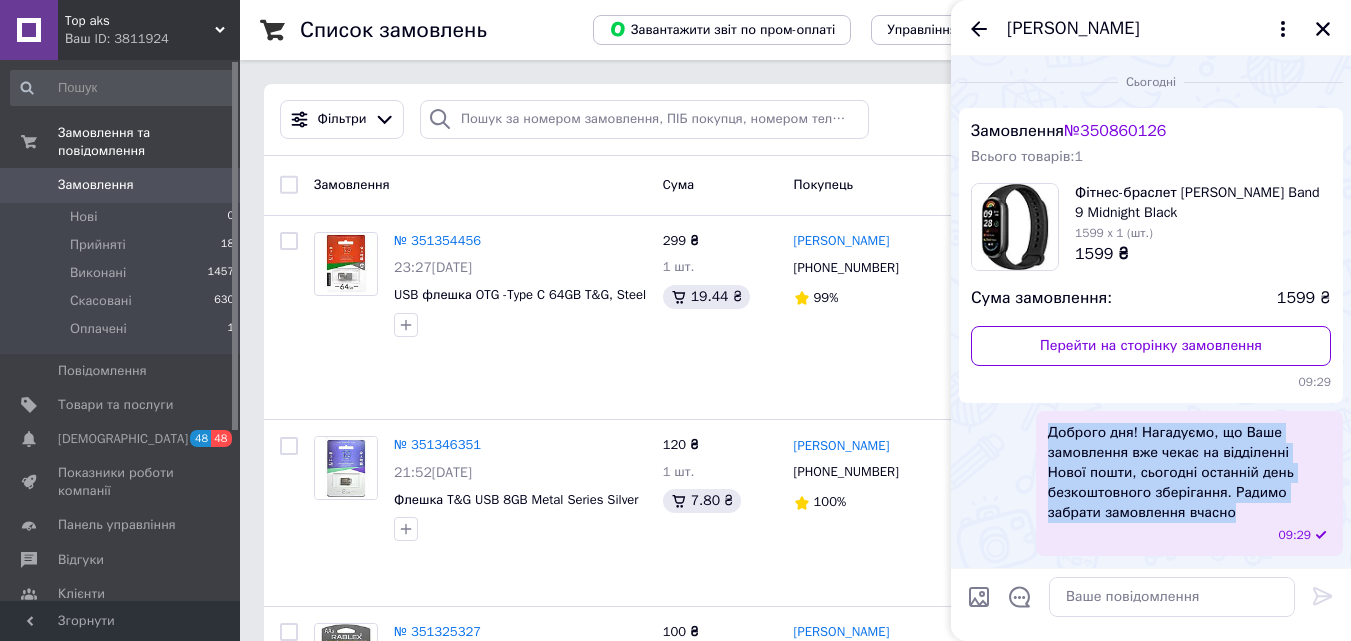 drag, startPoint x: 1186, startPoint y: 455, endPoint x: 1212, endPoint y: 521, distance: 70.93659 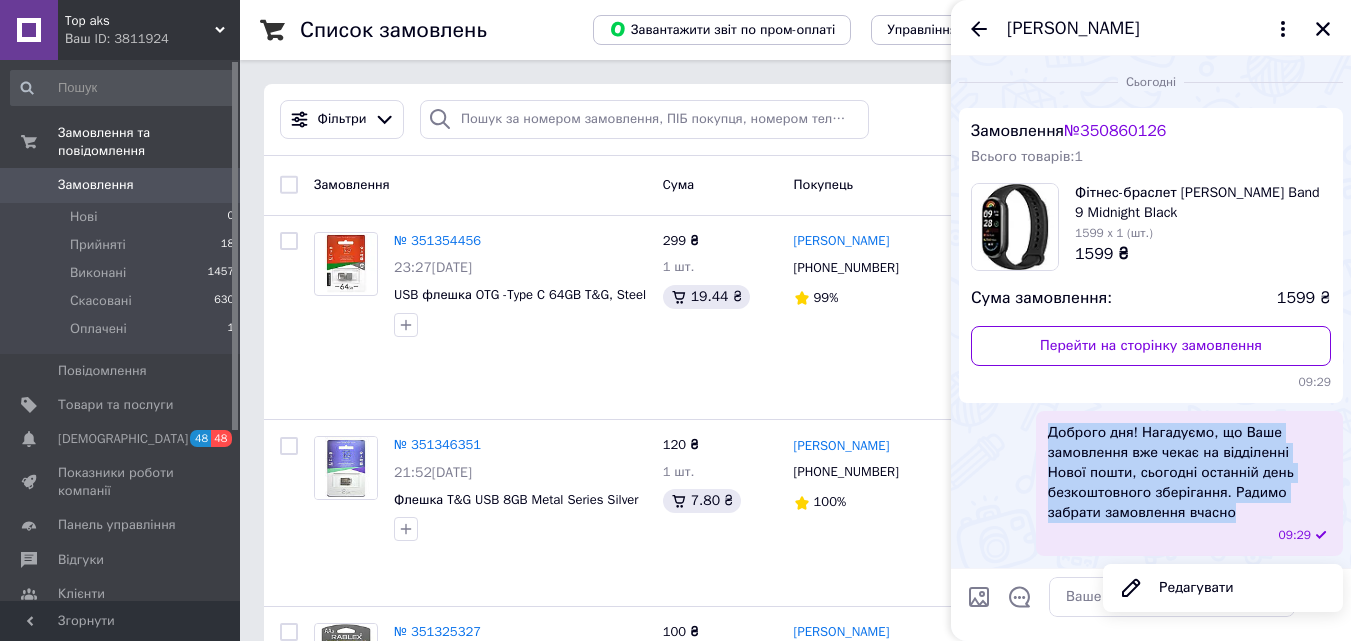 copy on "Доброго дня! Нагадуємо, що Ваше замовлення вже чекає на відділенні Нової пошти, сьогодні останній день безкоштовного зберігання. Радимо забрати замовлення вчасно" 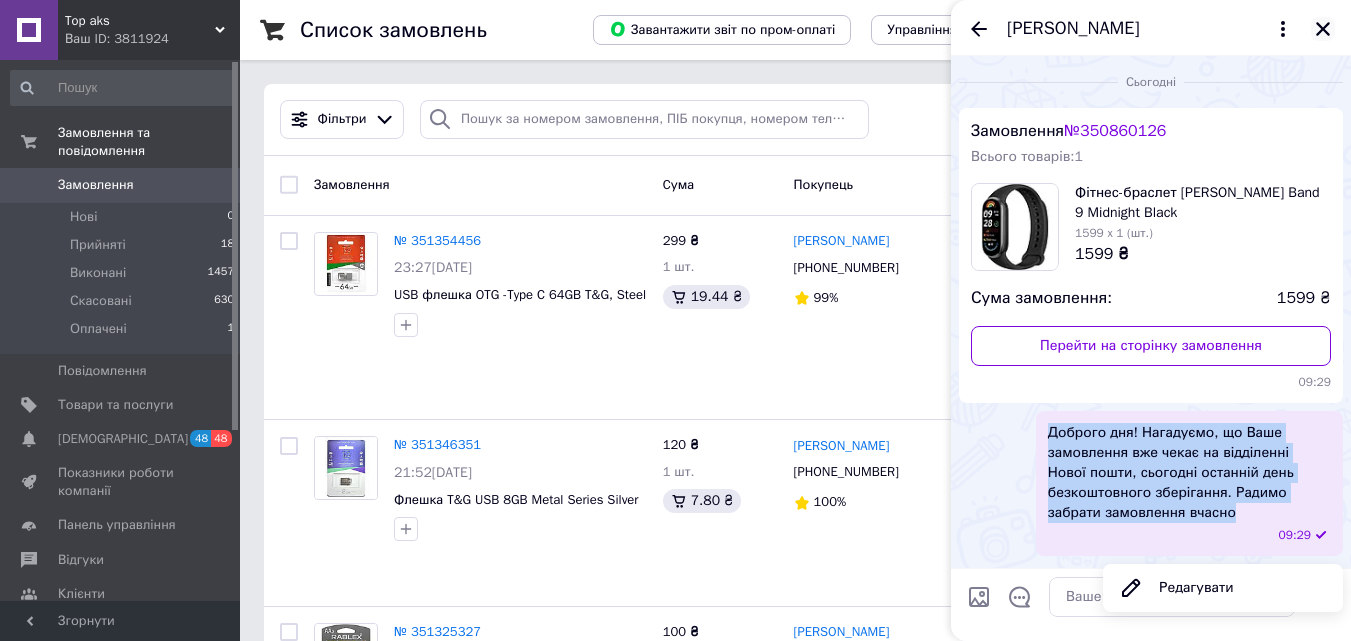 click at bounding box center (1323, 29) 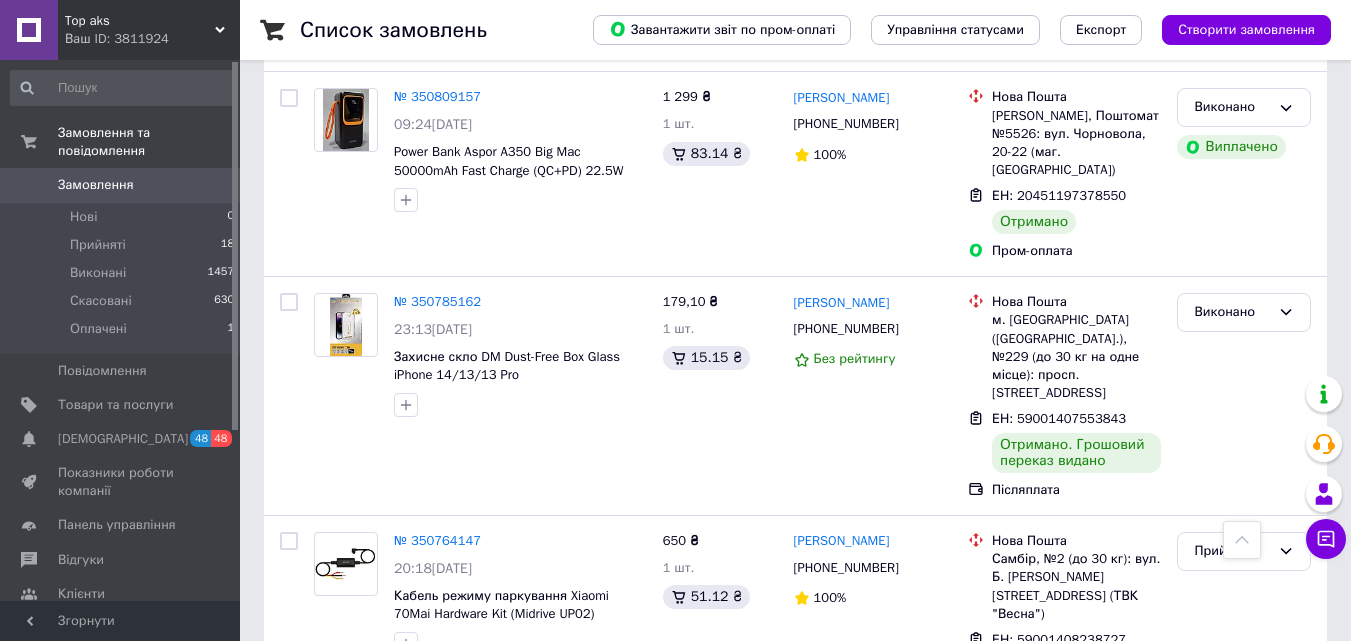 scroll, scrollTop: 3452, scrollLeft: 0, axis: vertical 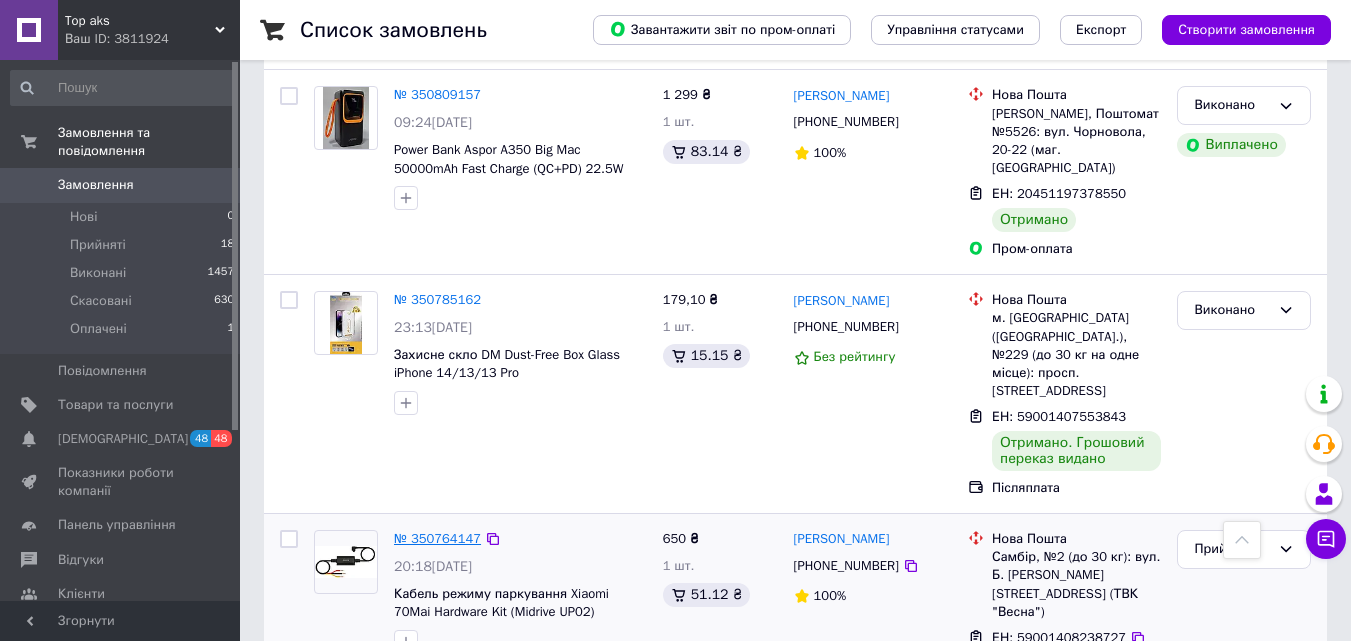 click on "№ 350764147" at bounding box center [437, 538] 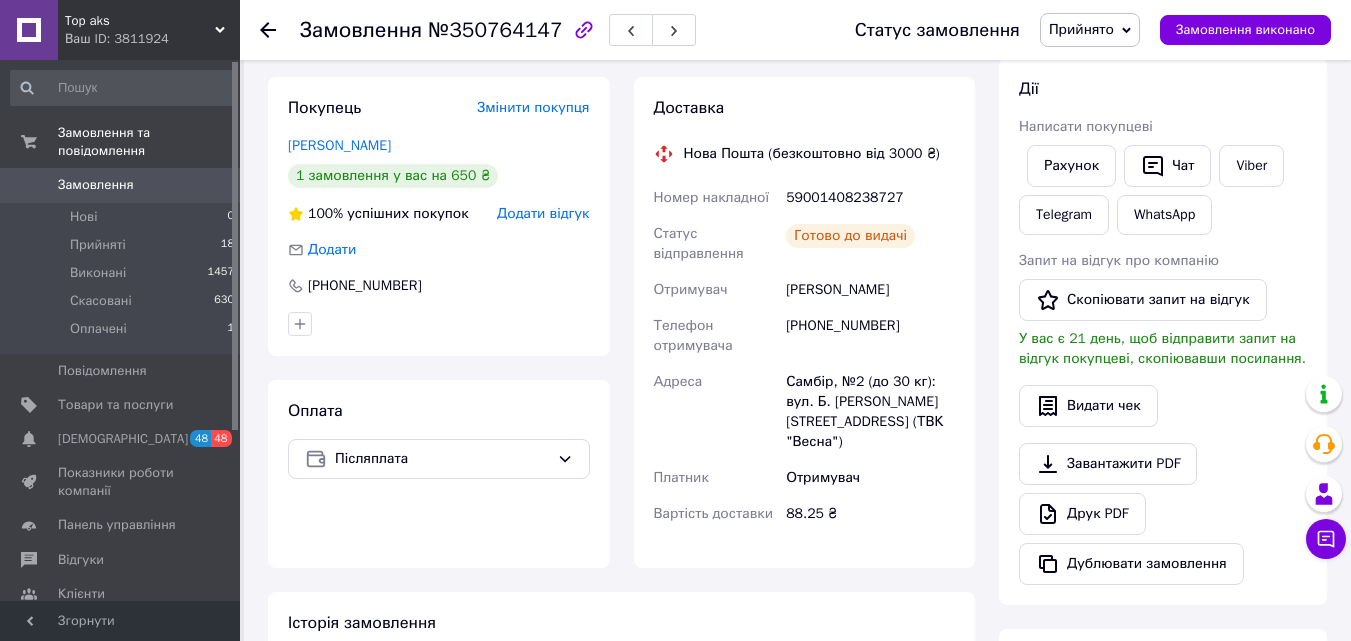 scroll, scrollTop: 294, scrollLeft: 0, axis: vertical 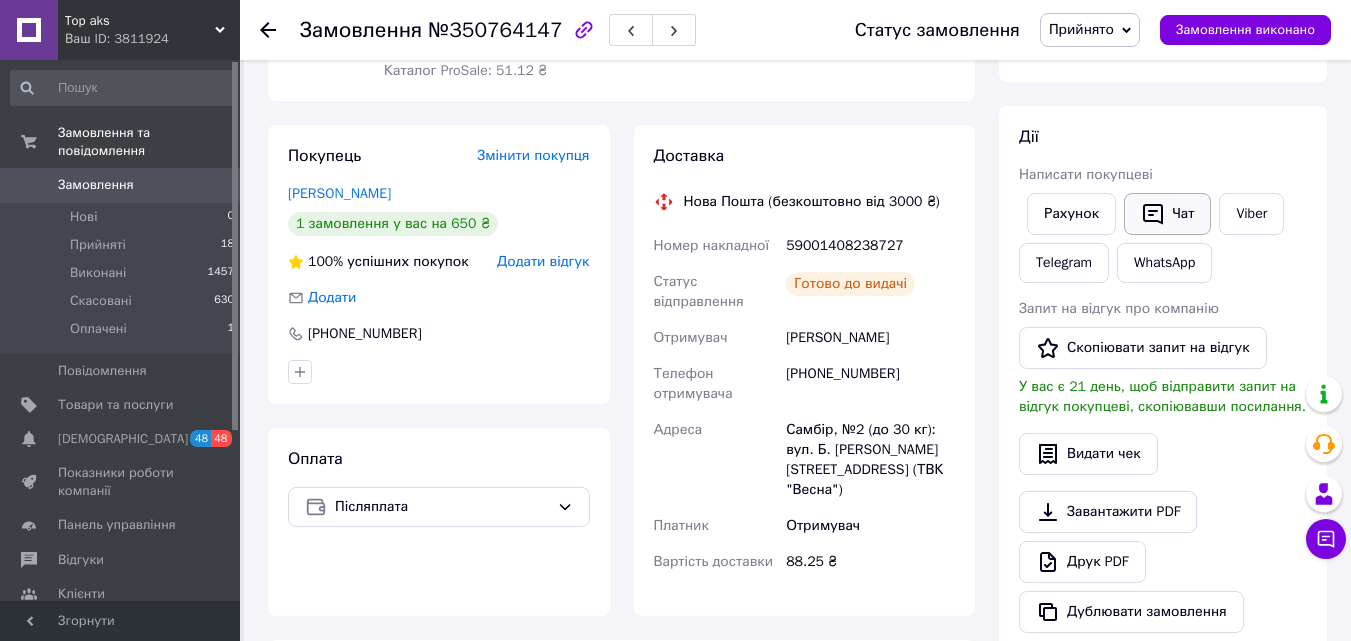 click 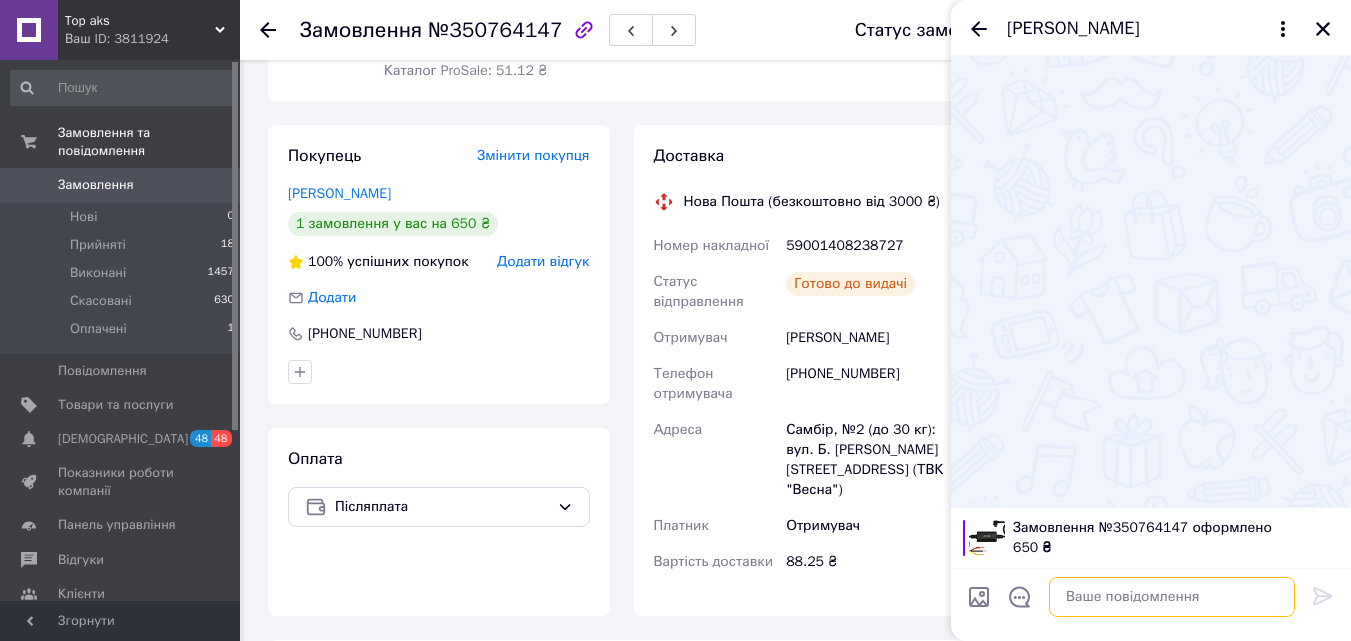 click at bounding box center (1172, 597) 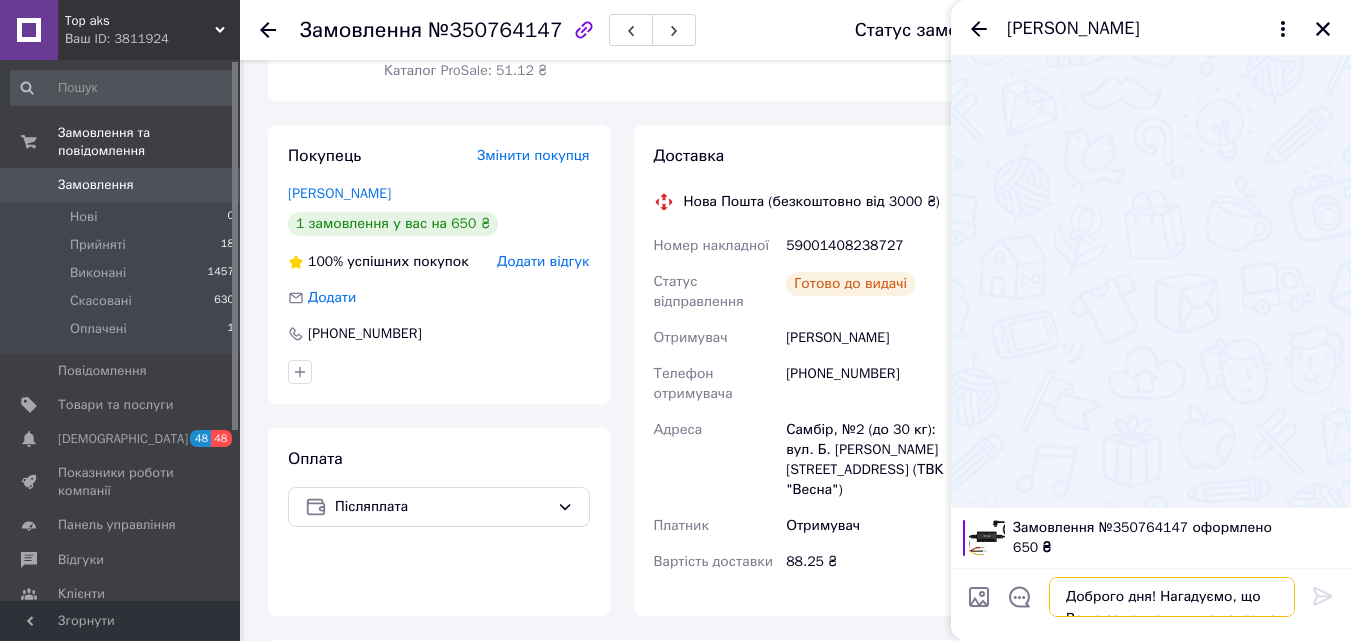 scroll, scrollTop: 0, scrollLeft: 0, axis: both 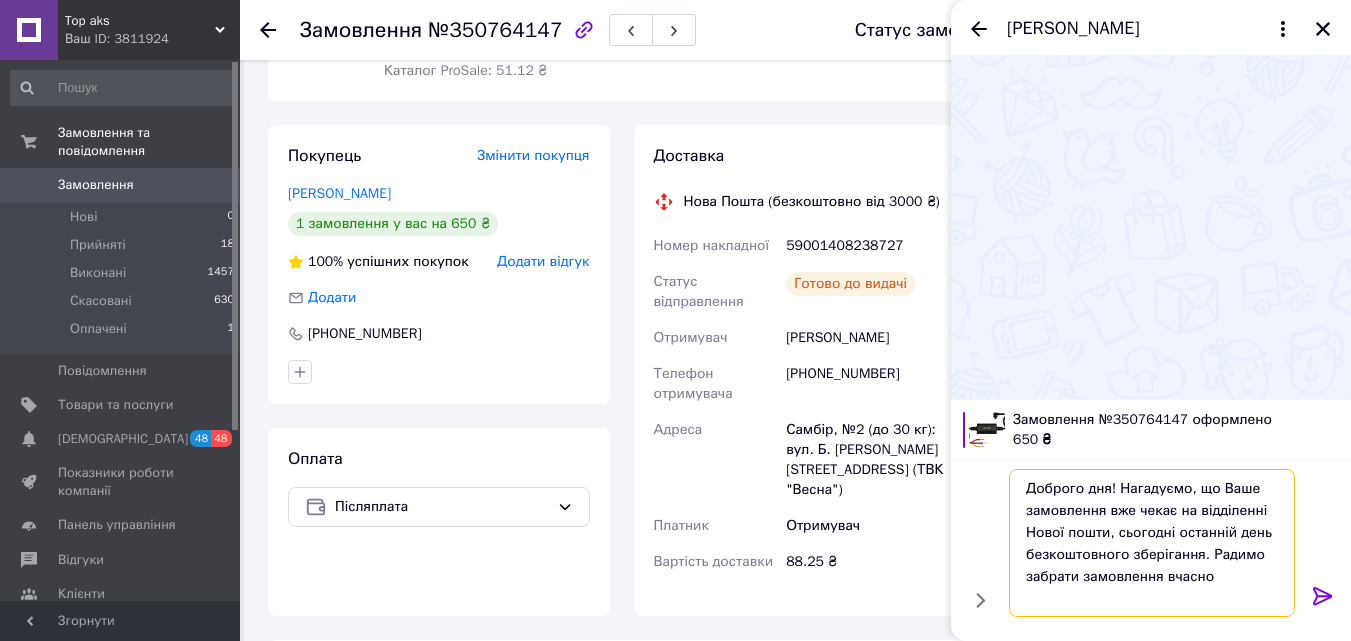 drag, startPoint x: 1146, startPoint y: 556, endPoint x: 1116, endPoint y: 532, distance: 38.418747 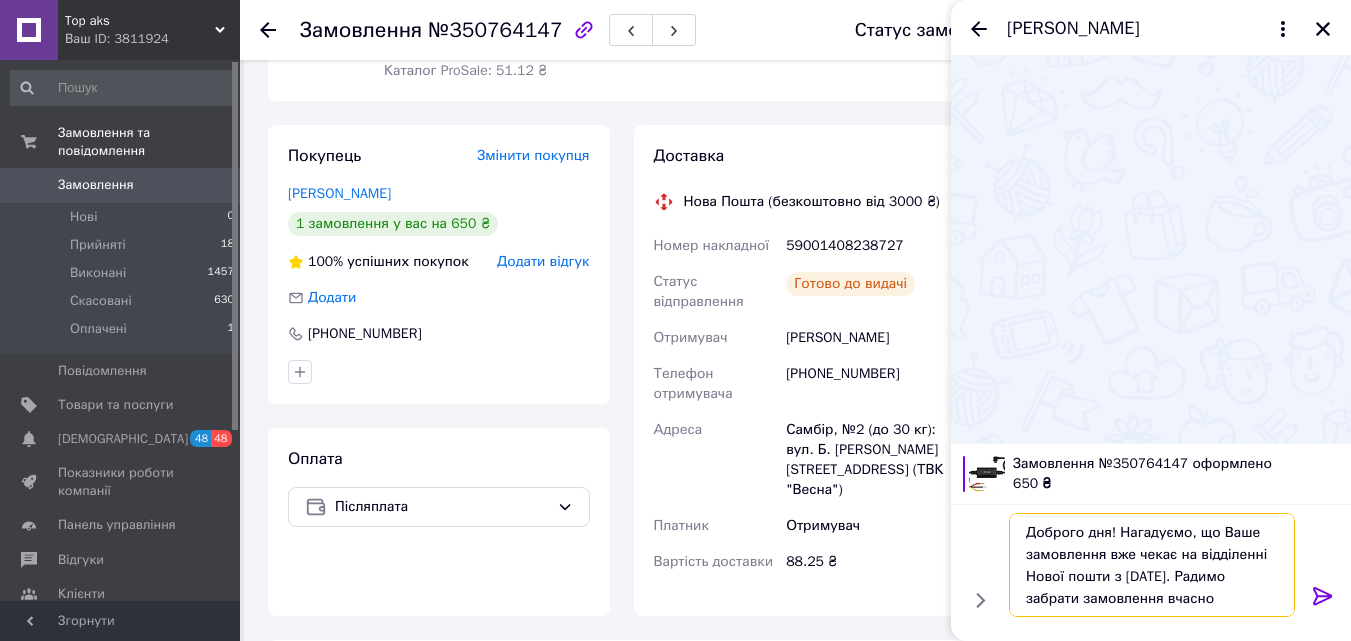 type on "Доброго дня! Нагадуємо, що Ваше замовлення вже чекає на відділенні Нової пошти з 5.07.25. Радимо забрати замовлення вчасно" 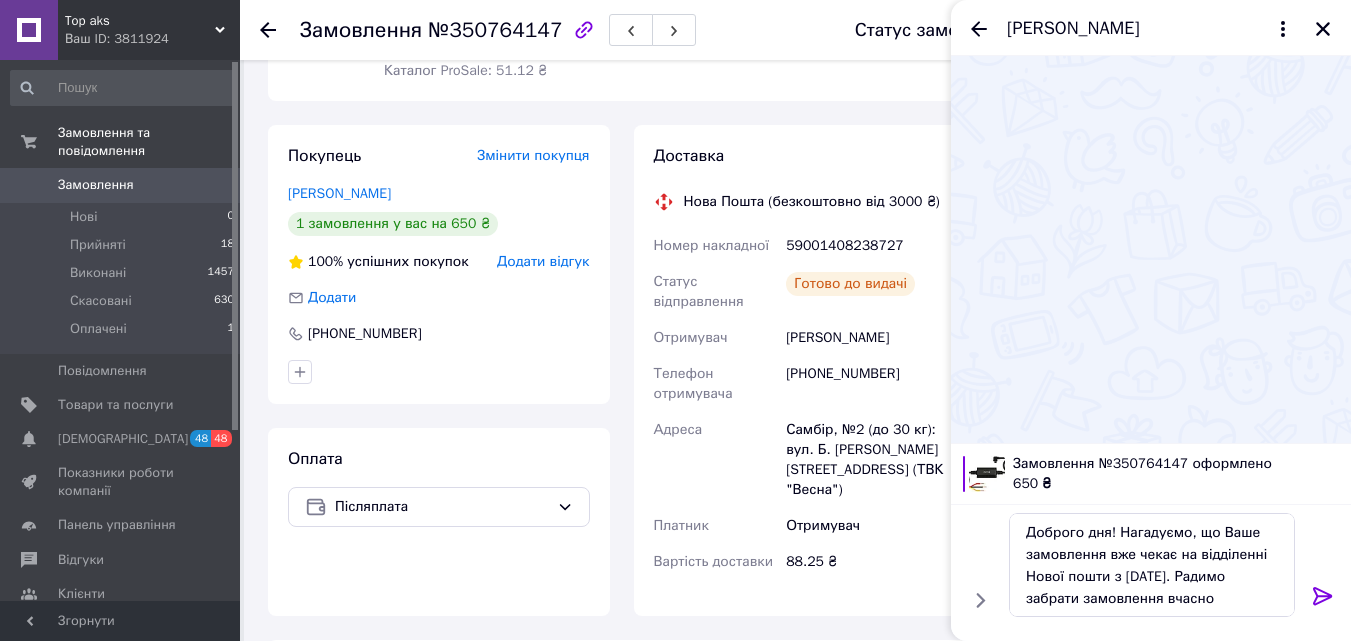 click 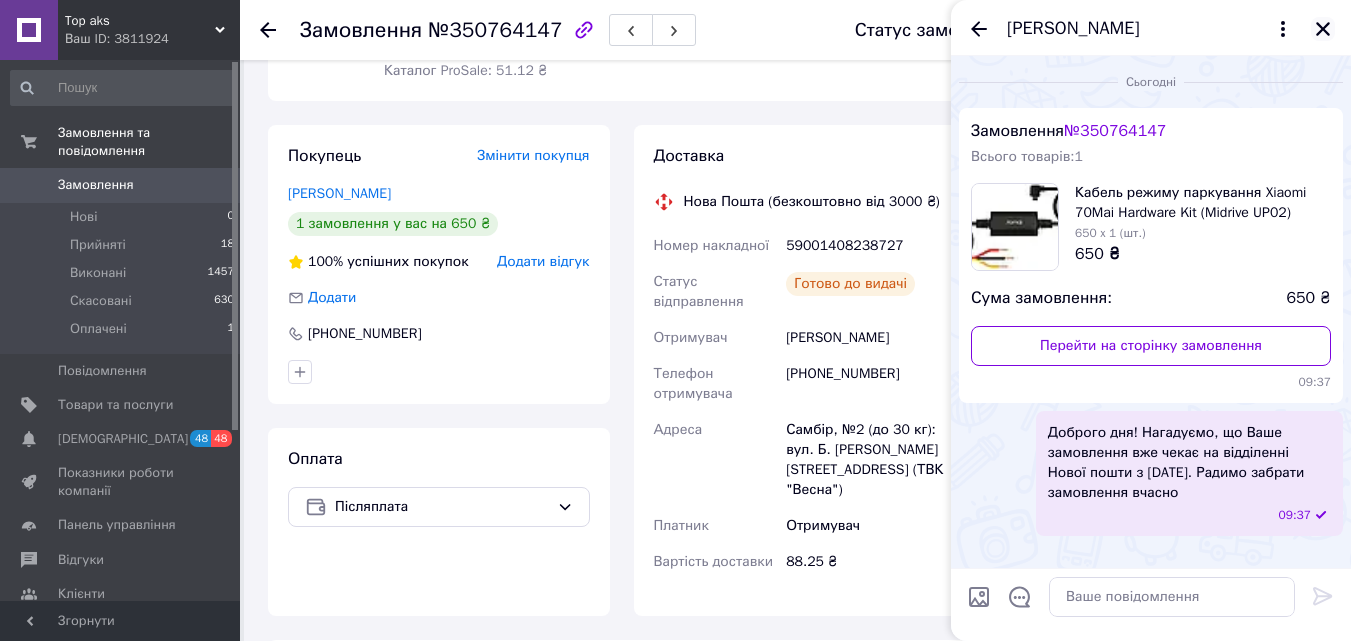 click 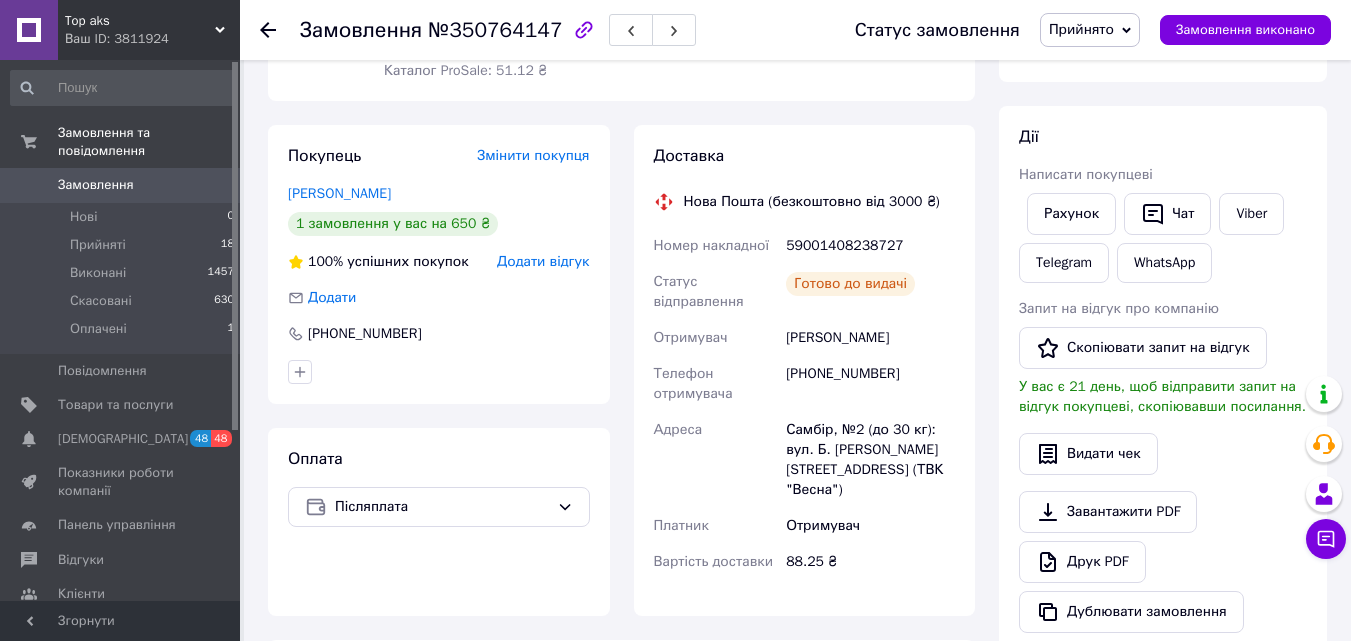 click at bounding box center (280, 30) 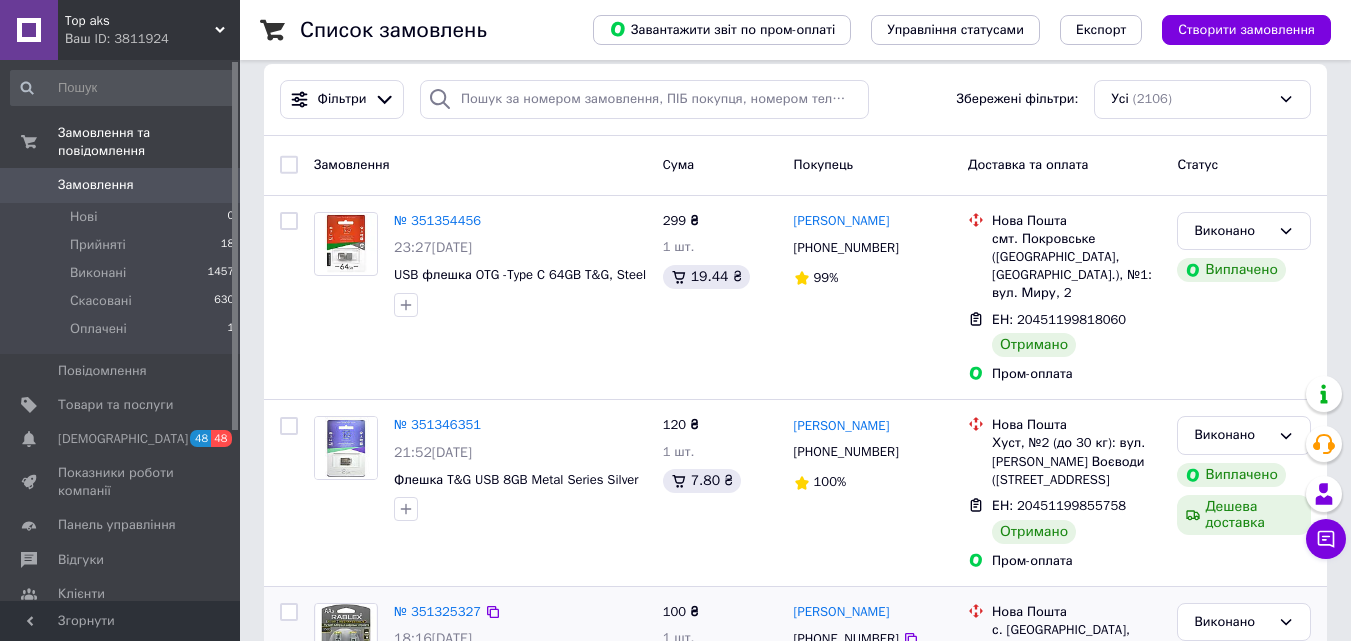 scroll, scrollTop: 400, scrollLeft: 0, axis: vertical 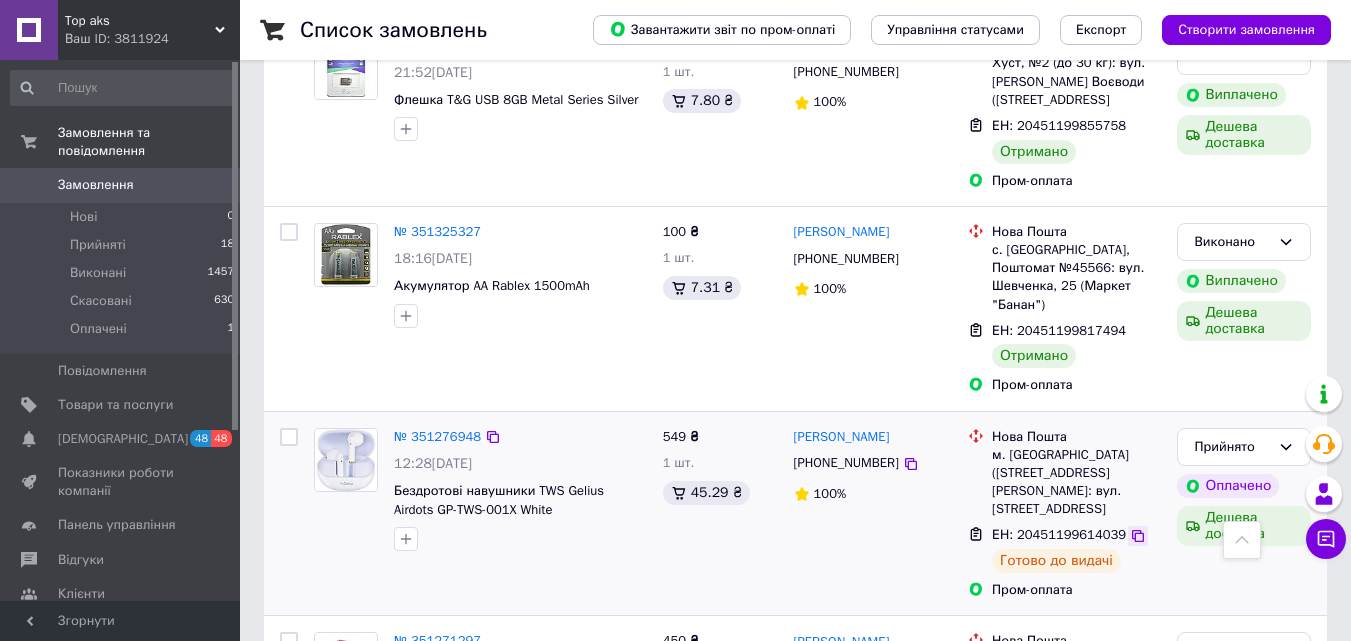 click 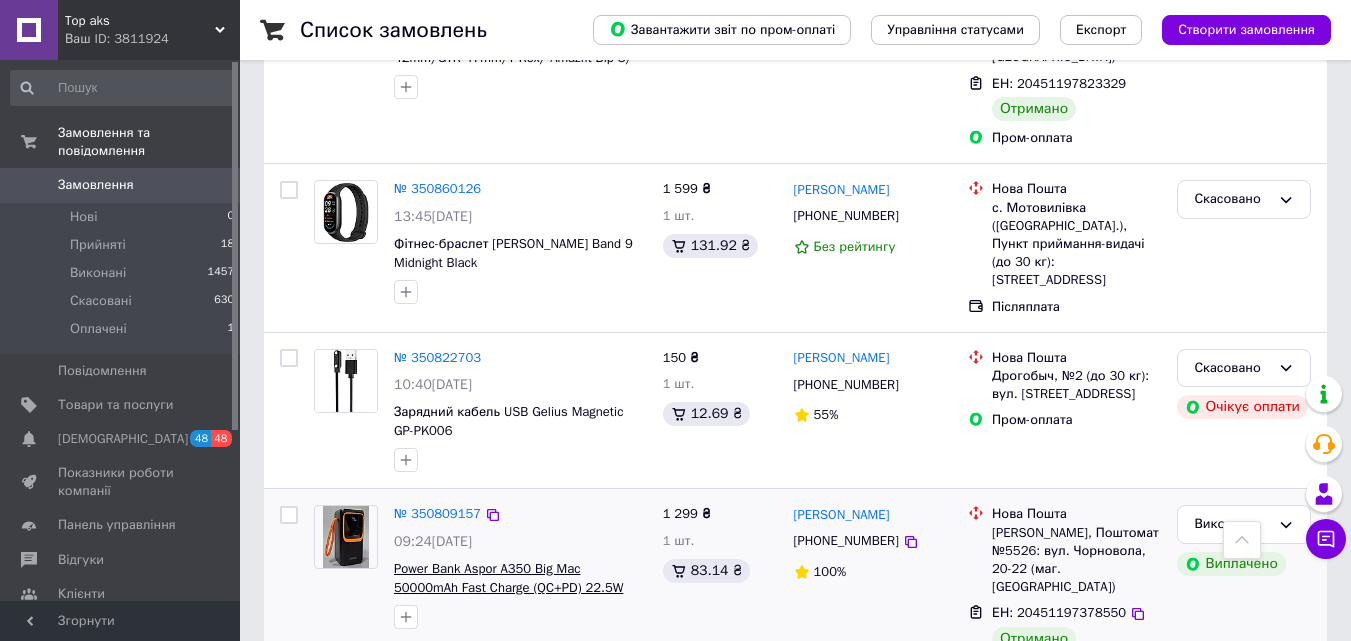 scroll, scrollTop: 3452, scrollLeft: 0, axis: vertical 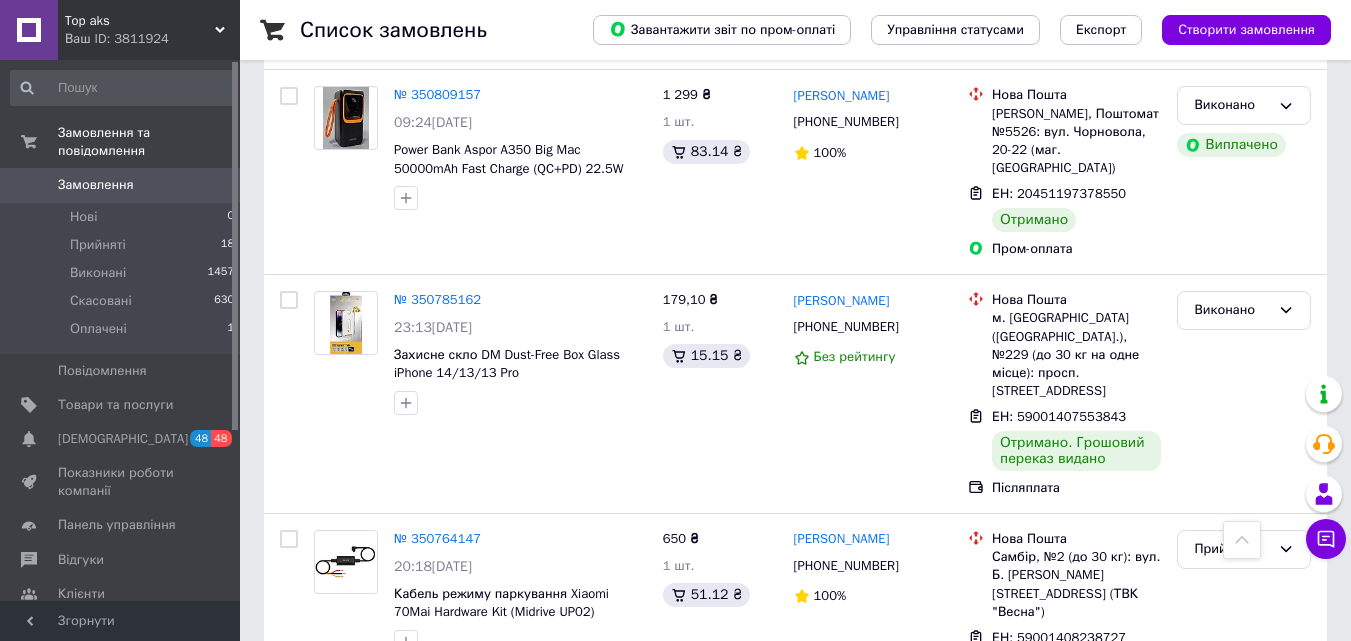 click on "1" at bounding box center [404, 763] 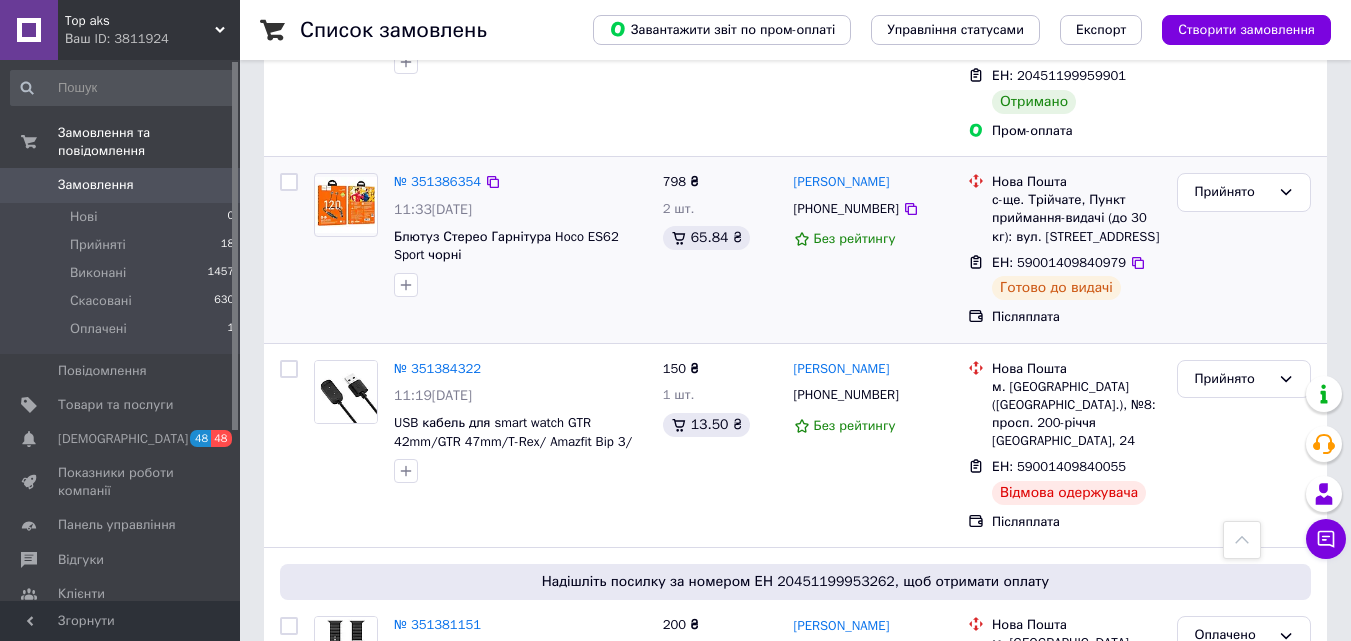 scroll, scrollTop: 2836, scrollLeft: 0, axis: vertical 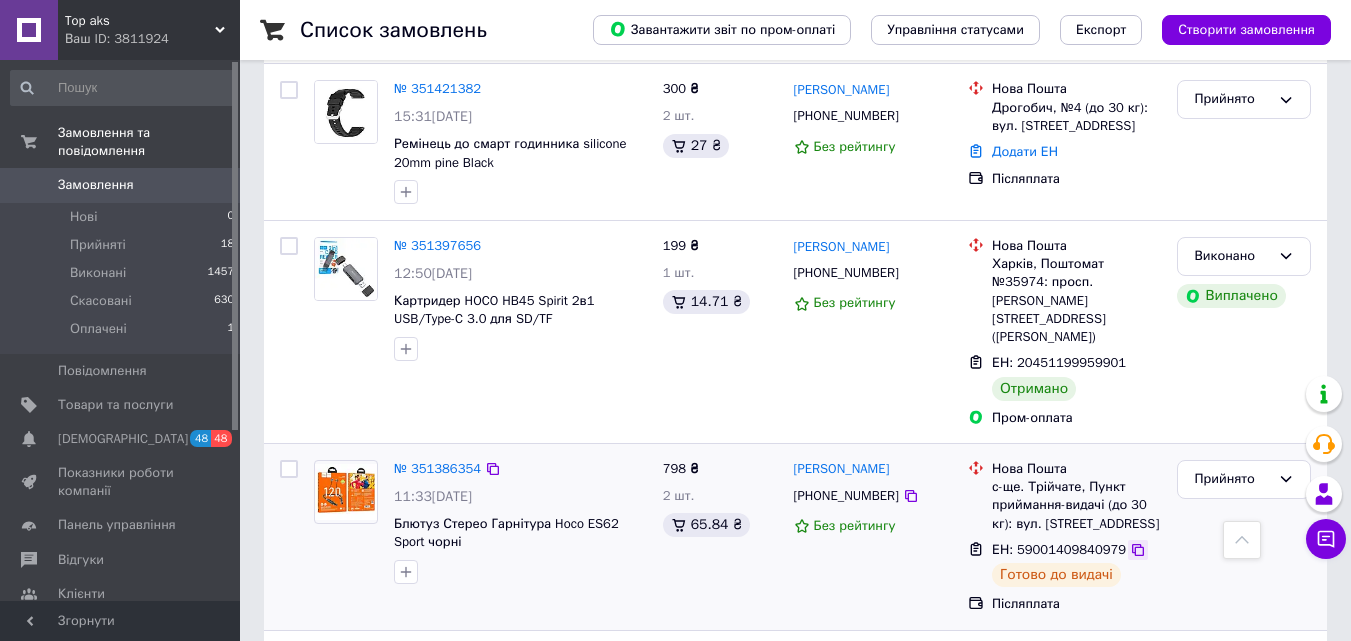click 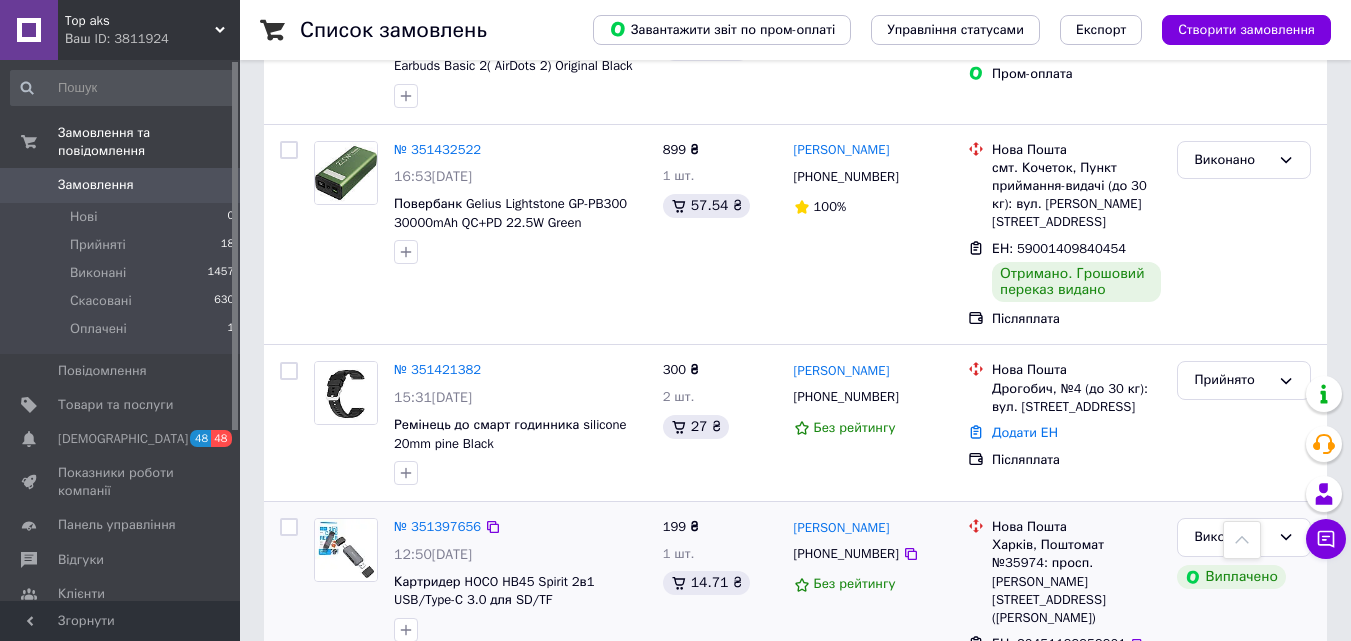 scroll, scrollTop: 2536, scrollLeft: 0, axis: vertical 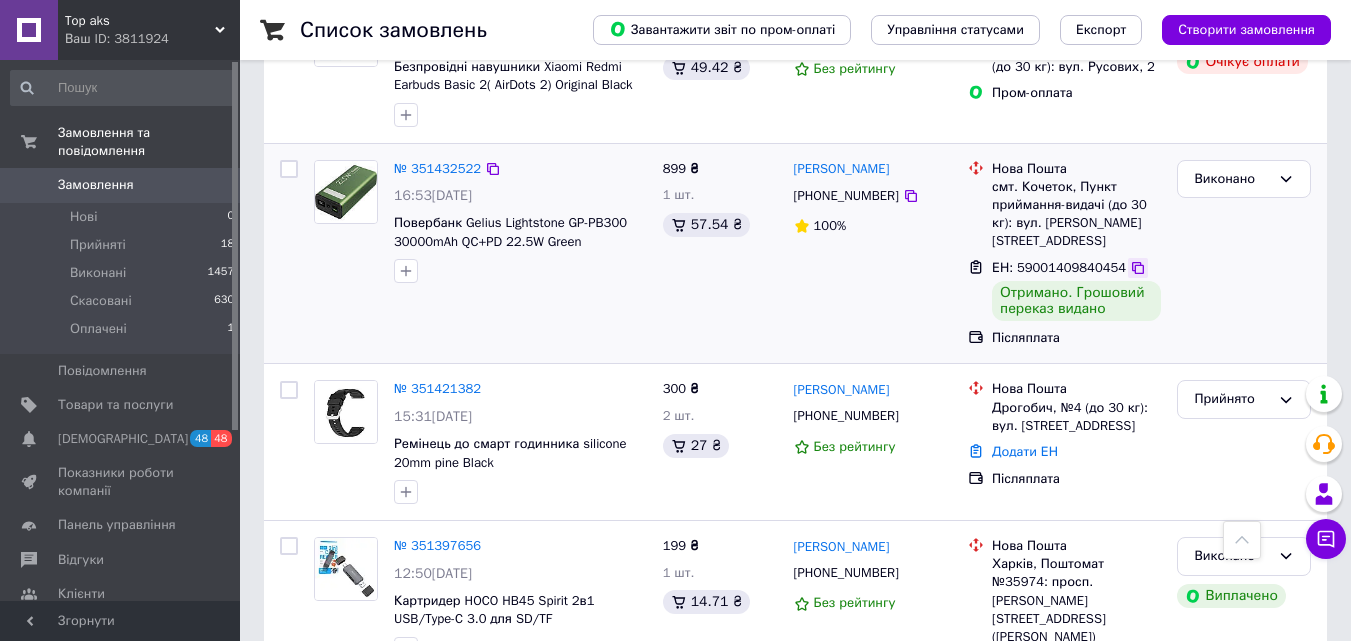 click 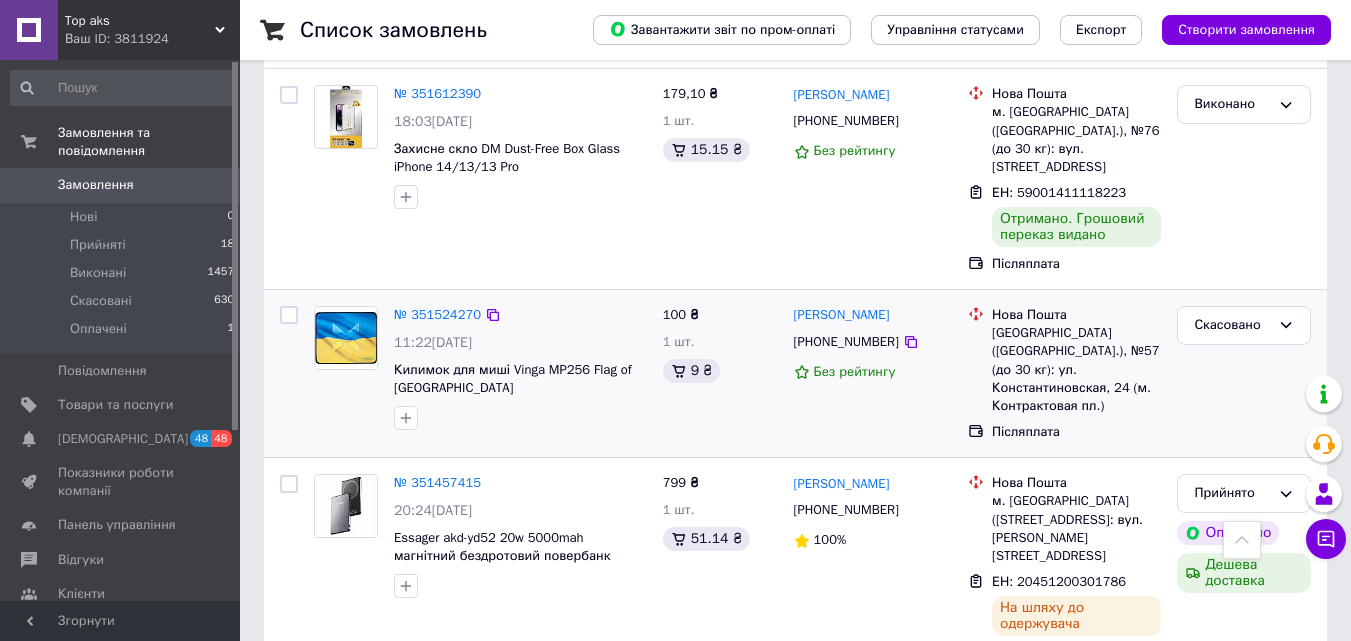 scroll, scrollTop: 1836, scrollLeft: 0, axis: vertical 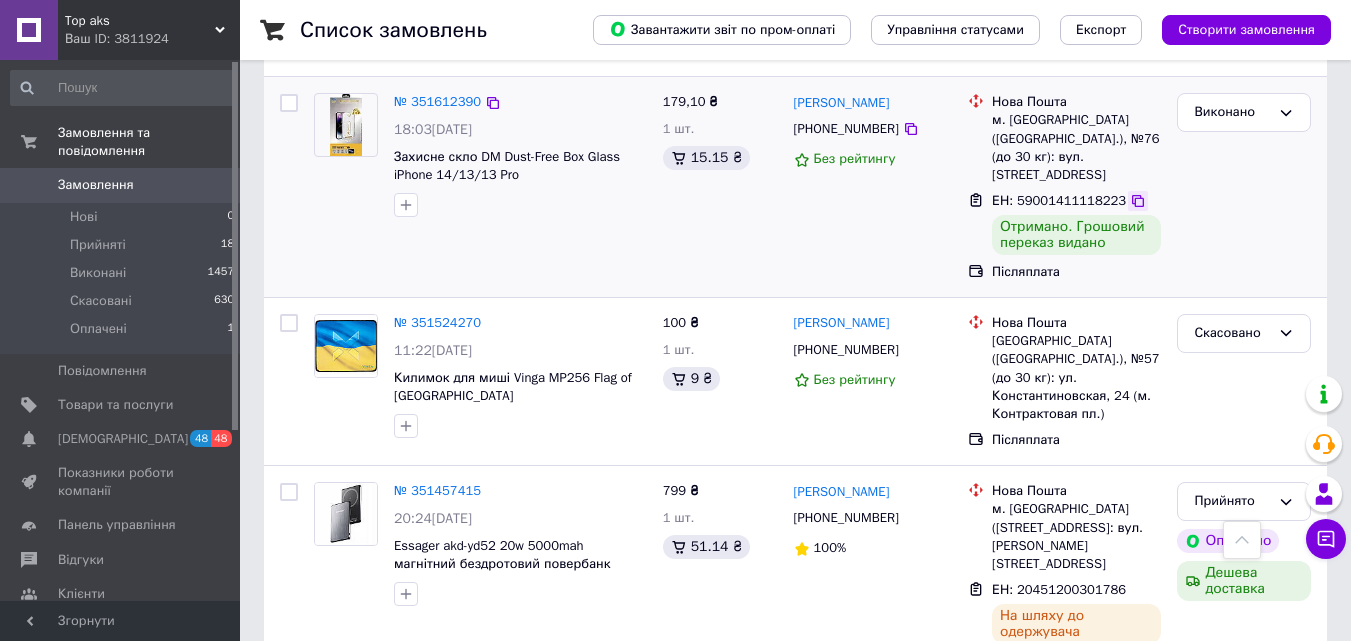 click 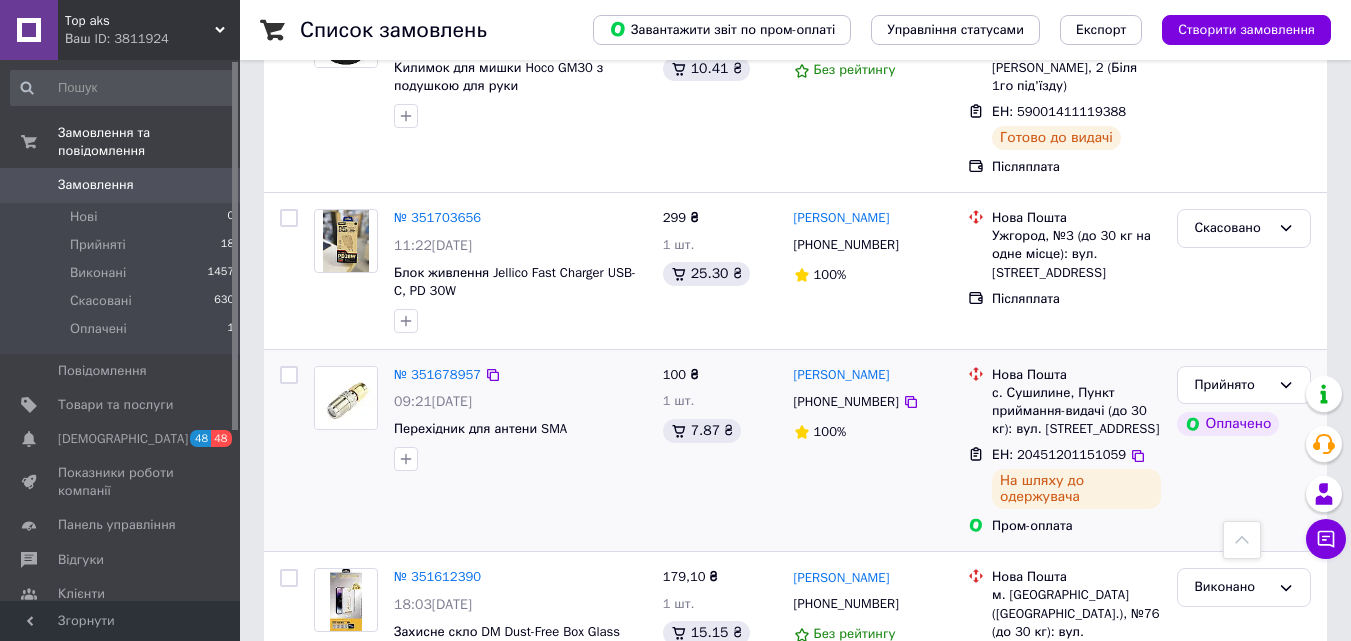 scroll, scrollTop: 1200, scrollLeft: 0, axis: vertical 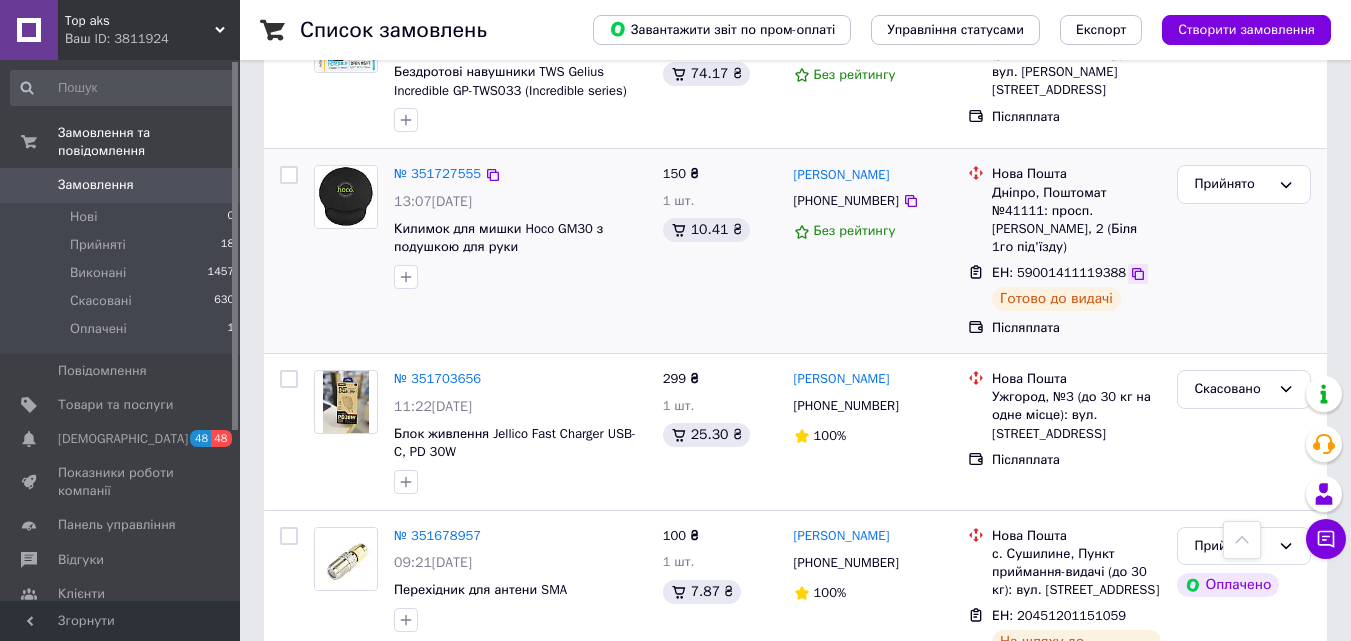 click 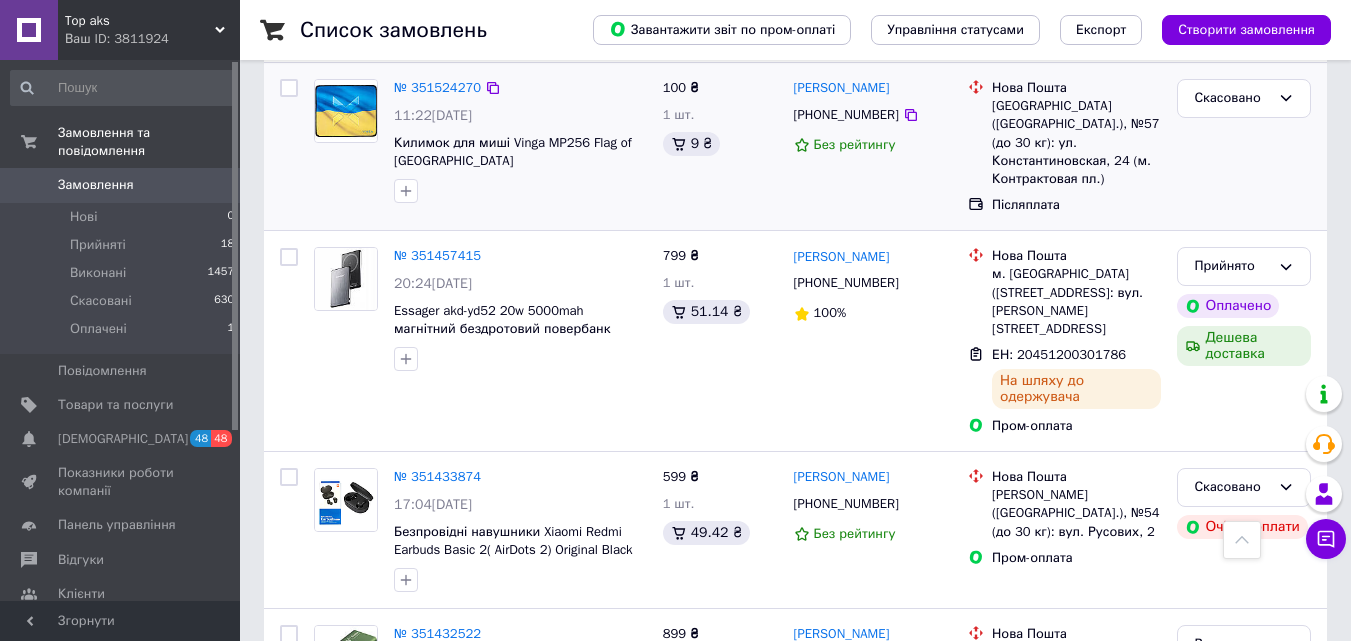 scroll, scrollTop: 1636, scrollLeft: 0, axis: vertical 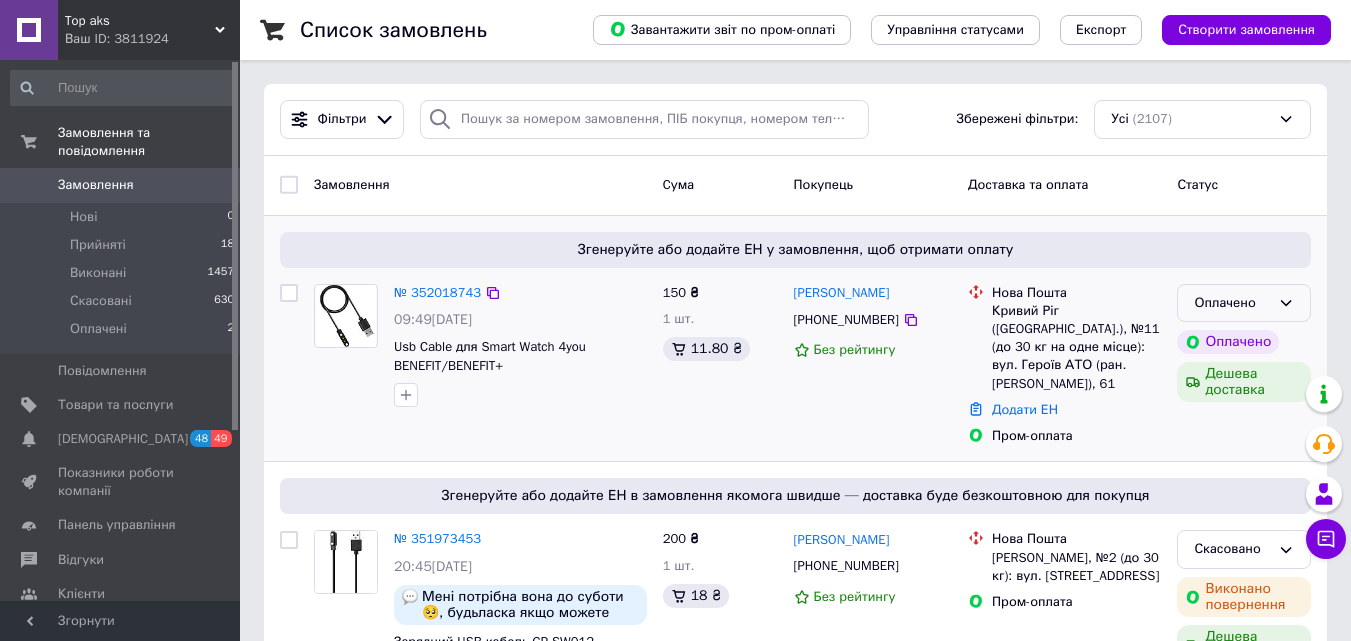 click on "Оплачено" at bounding box center (1244, 303) 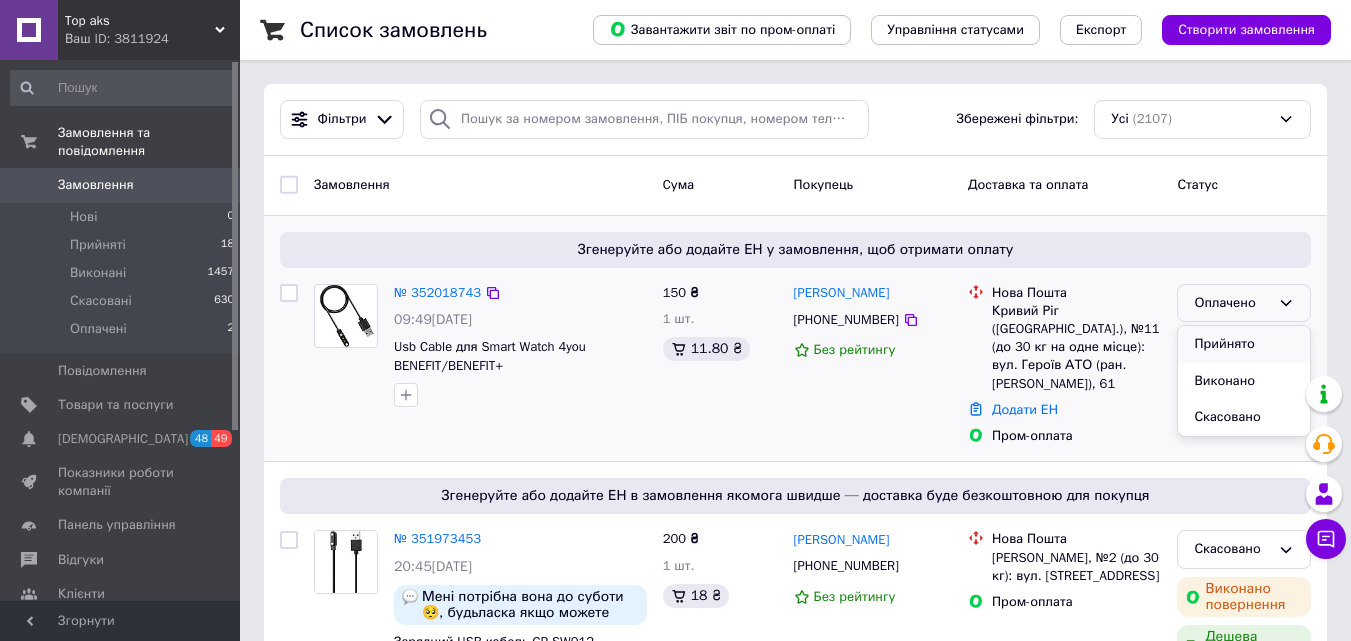 click on "Прийнято" at bounding box center (1244, 344) 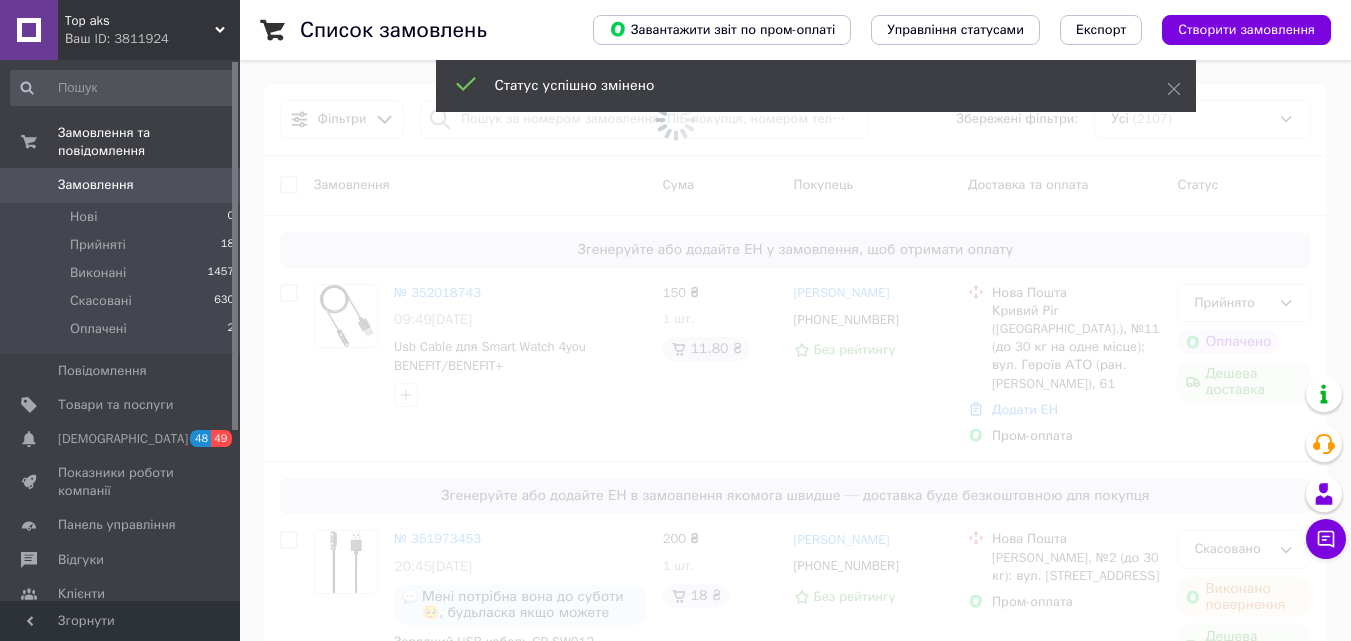 drag, startPoint x: 423, startPoint y: 295, endPoint x: 438, endPoint y: 299, distance: 15.524175 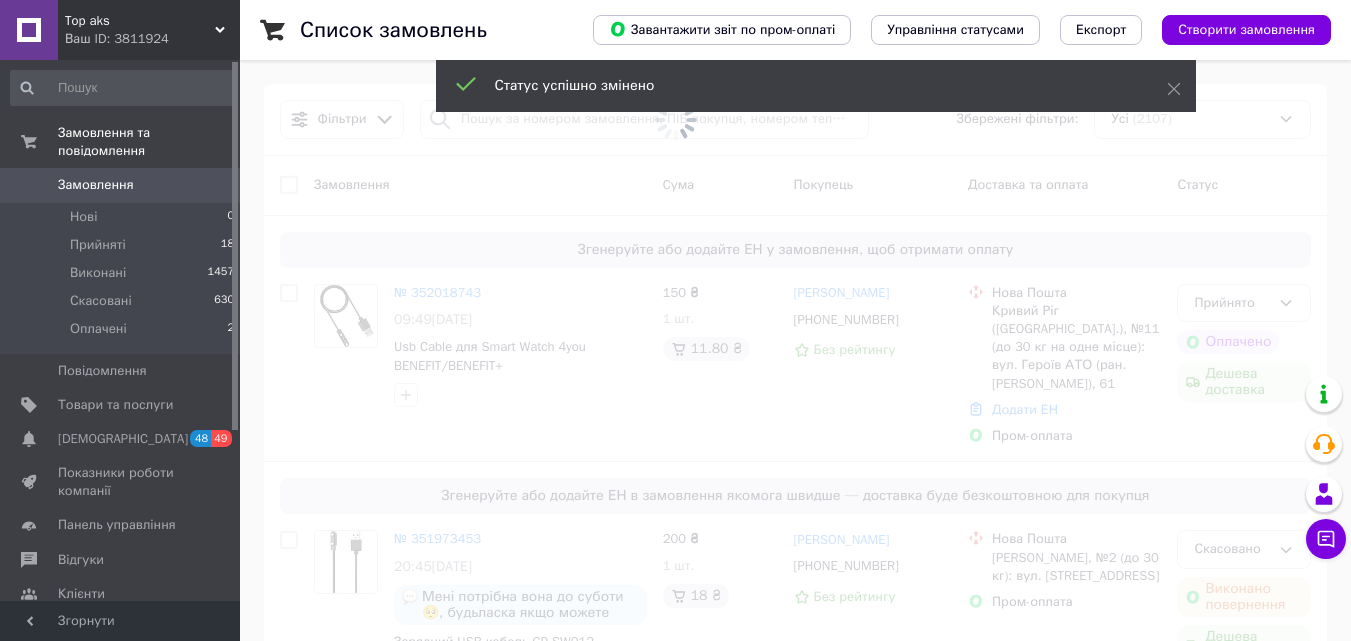 click at bounding box center [675, 320] 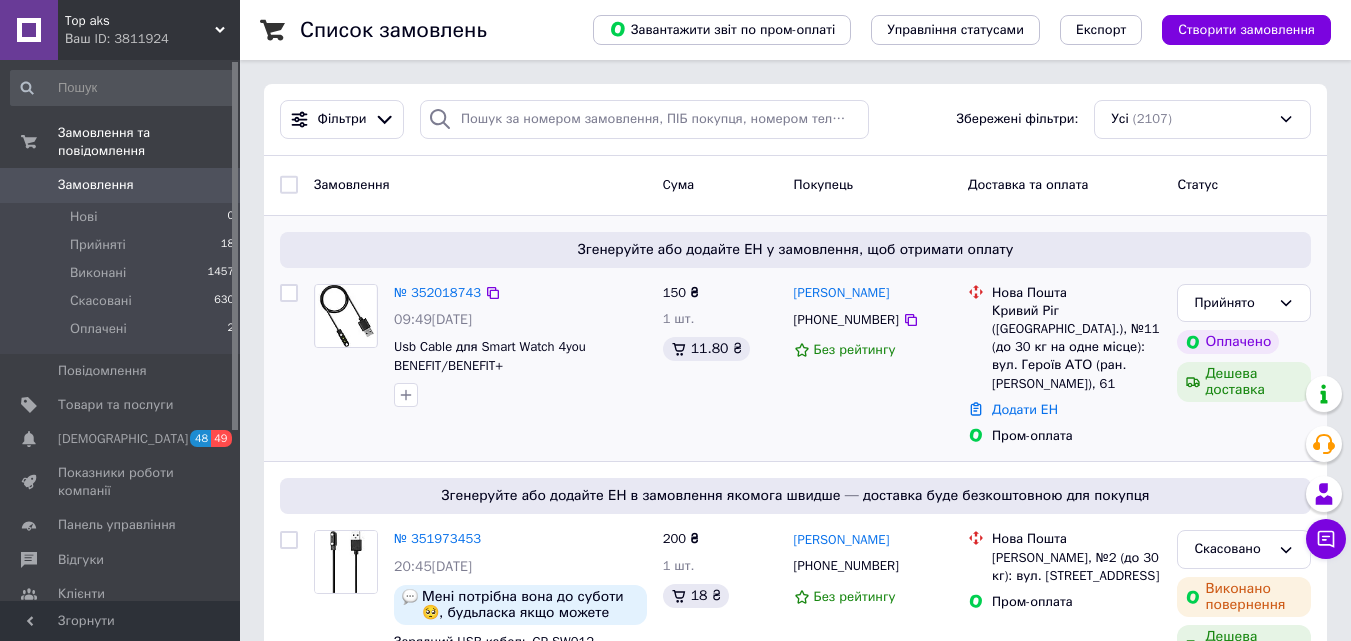 click on "№ 352018743" at bounding box center (437, 293) 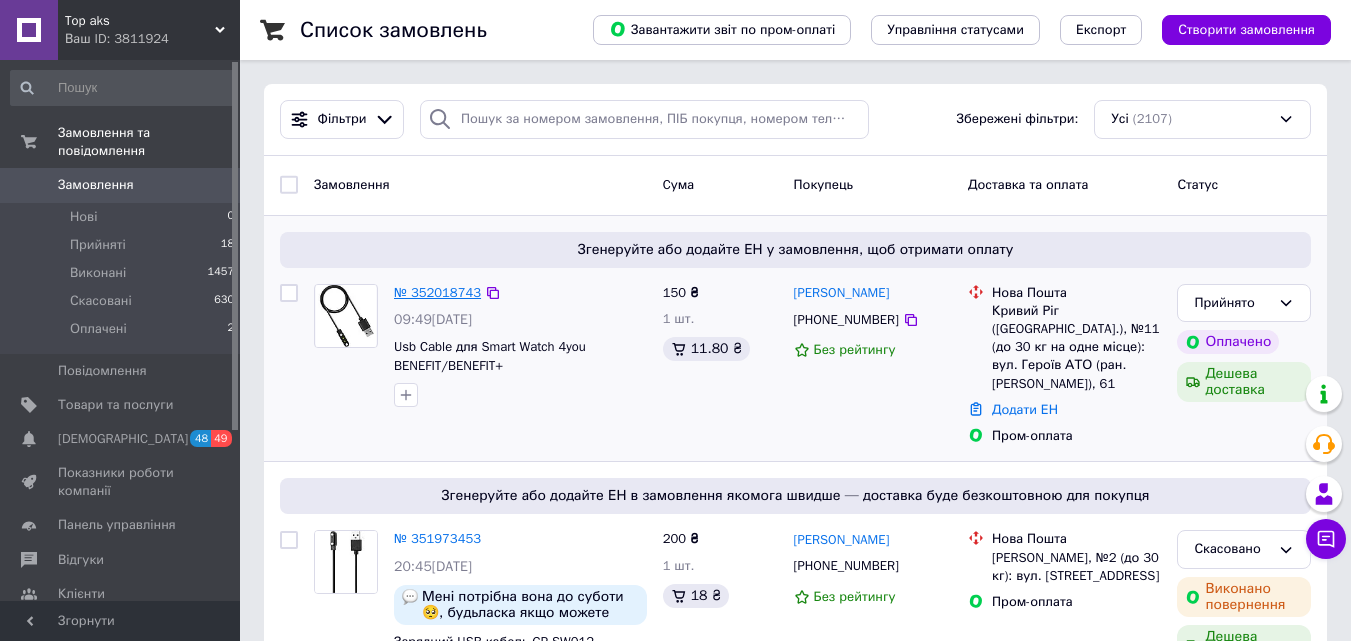 click on "№ 352018743" at bounding box center (437, 292) 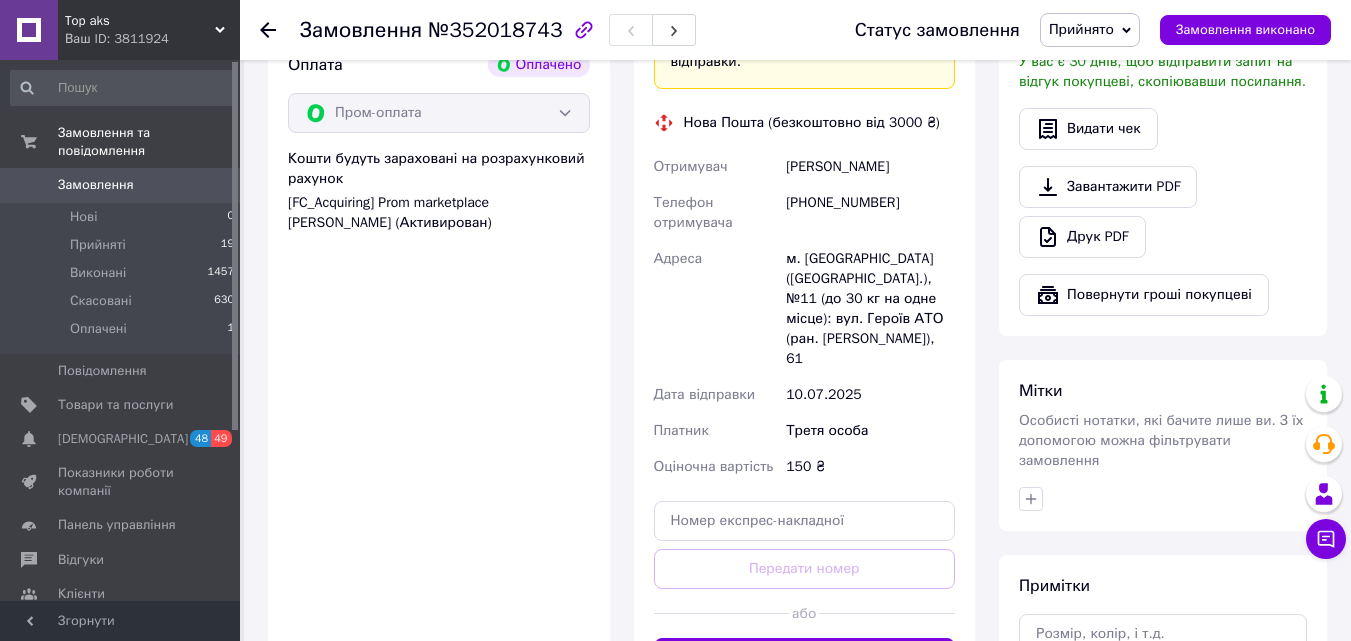 scroll, scrollTop: 959, scrollLeft: 0, axis: vertical 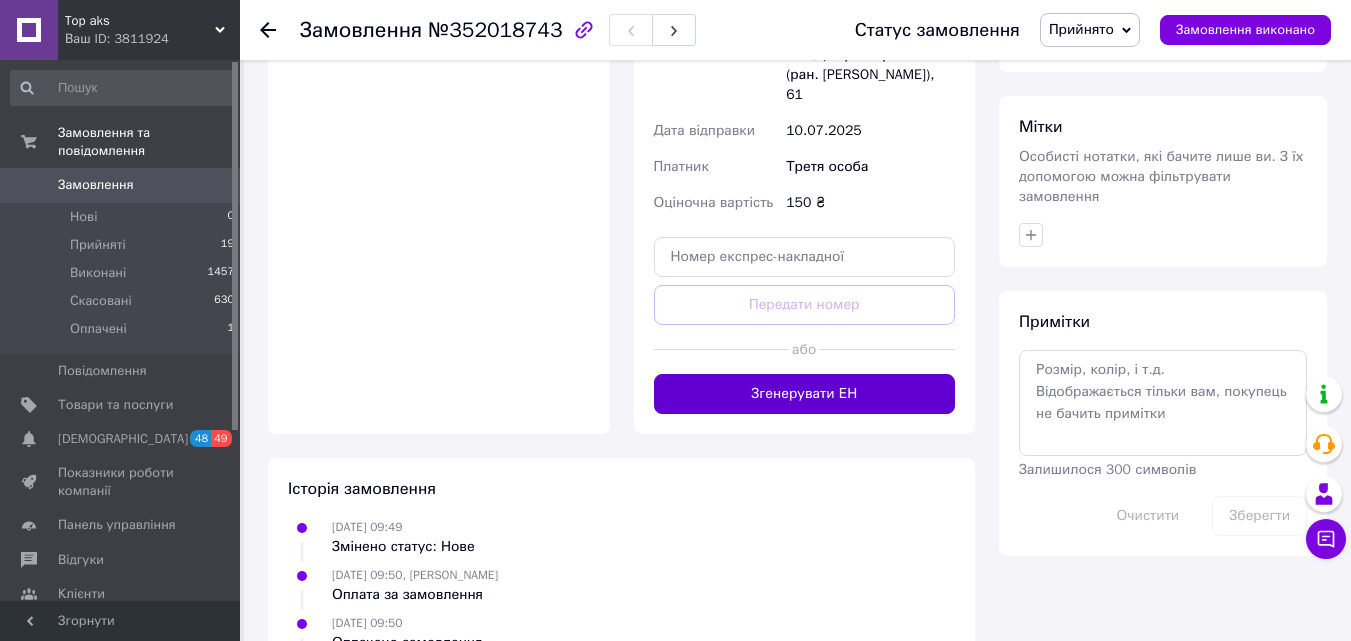 click on "Згенерувати ЕН" at bounding box center (805, 394) 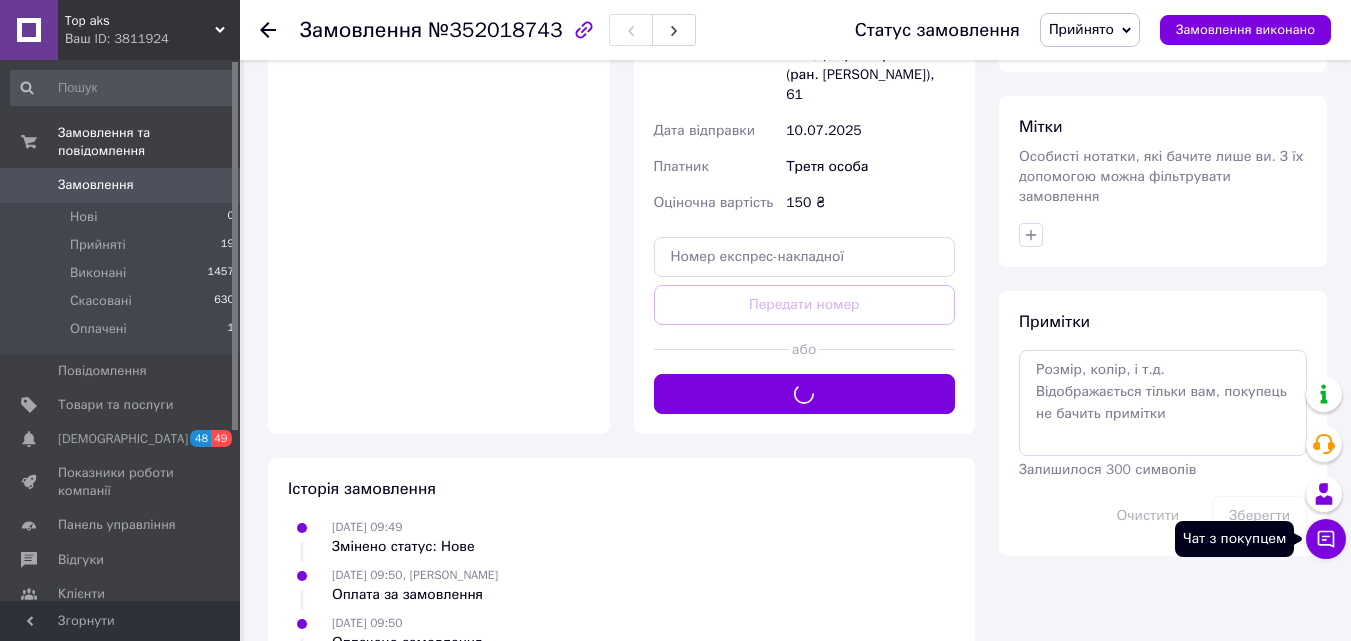 click 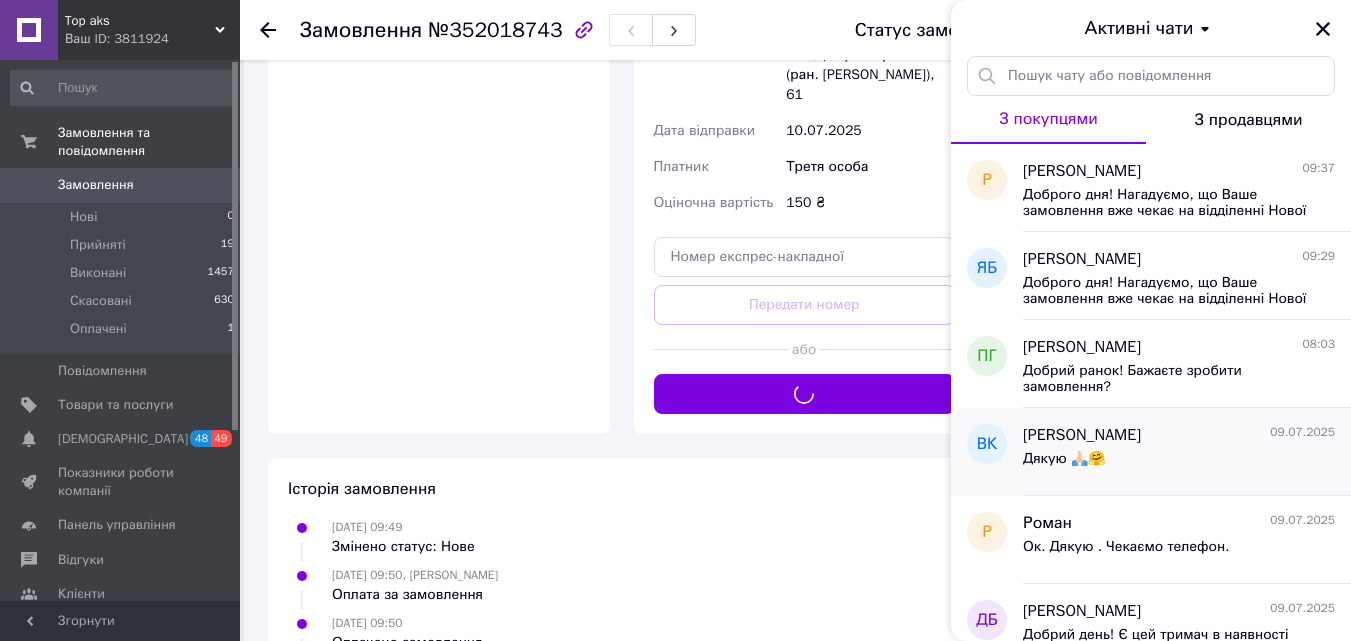 scroll, scrollTop: 300, scrollLeft: 0, axis: vertical 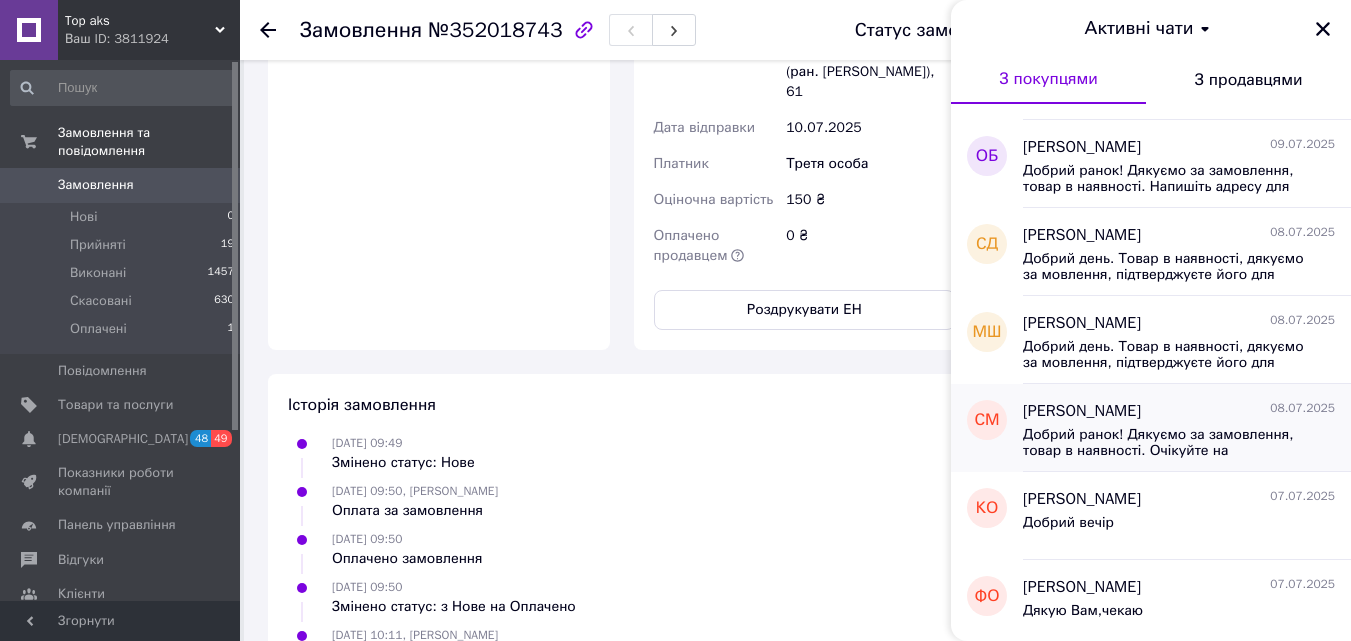 click on "Добрий ранок! Дякуємо за замовлення, товар в наявності. Очікуйте на відправлення" at bounding box center [1165, 443] 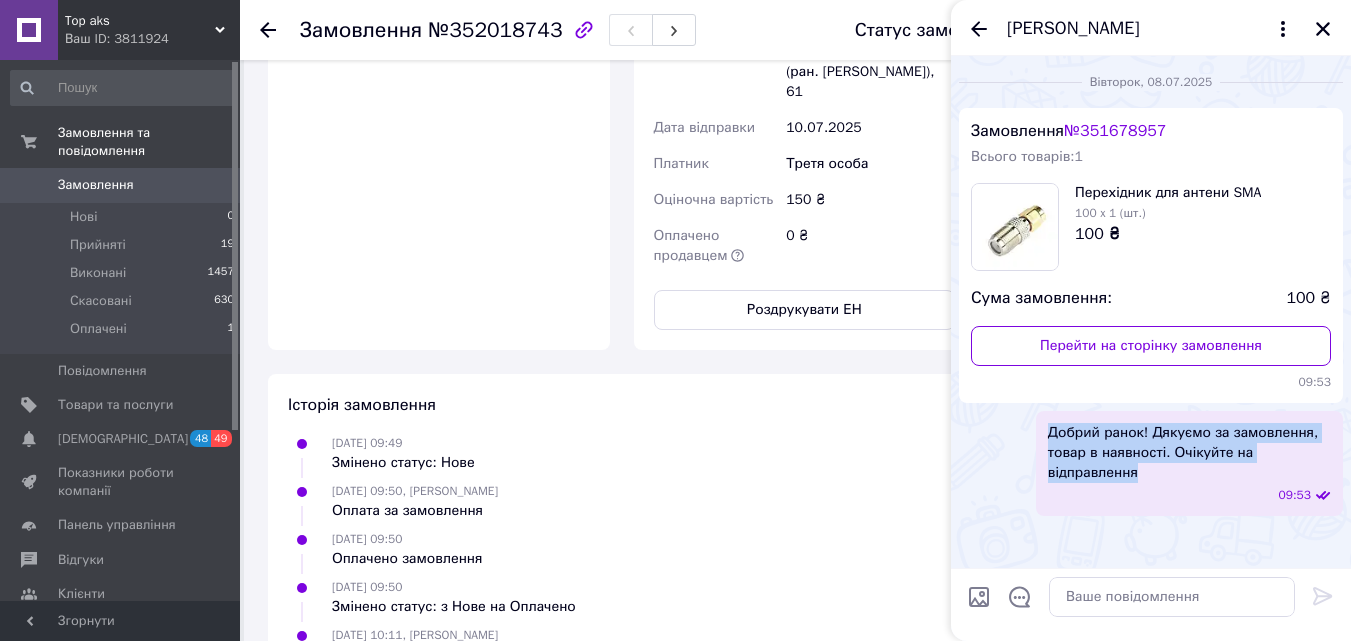 drag, startPoint x: 1044, startPoint y: 437, endPoint x: 1244, endPoint y: 477, distance: 203.96078 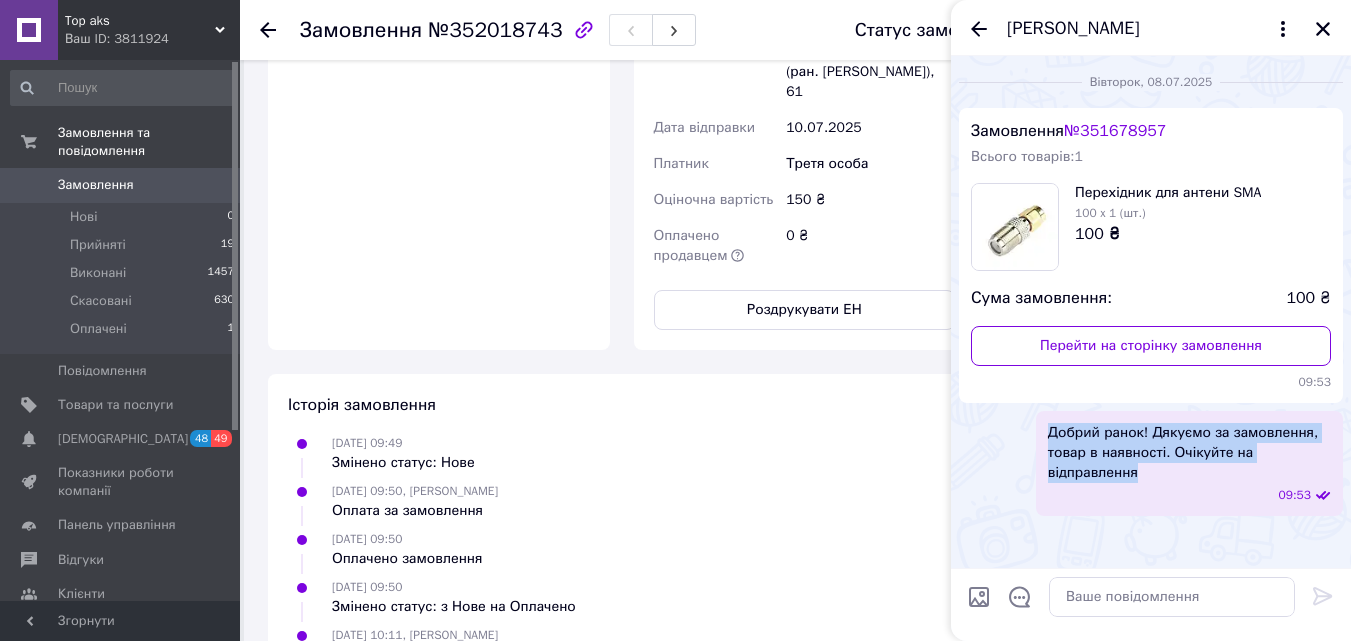 copy on "Добрий ранок! Дякуємо за замовлення, товар в наявності. Очікуйте на відправлення" 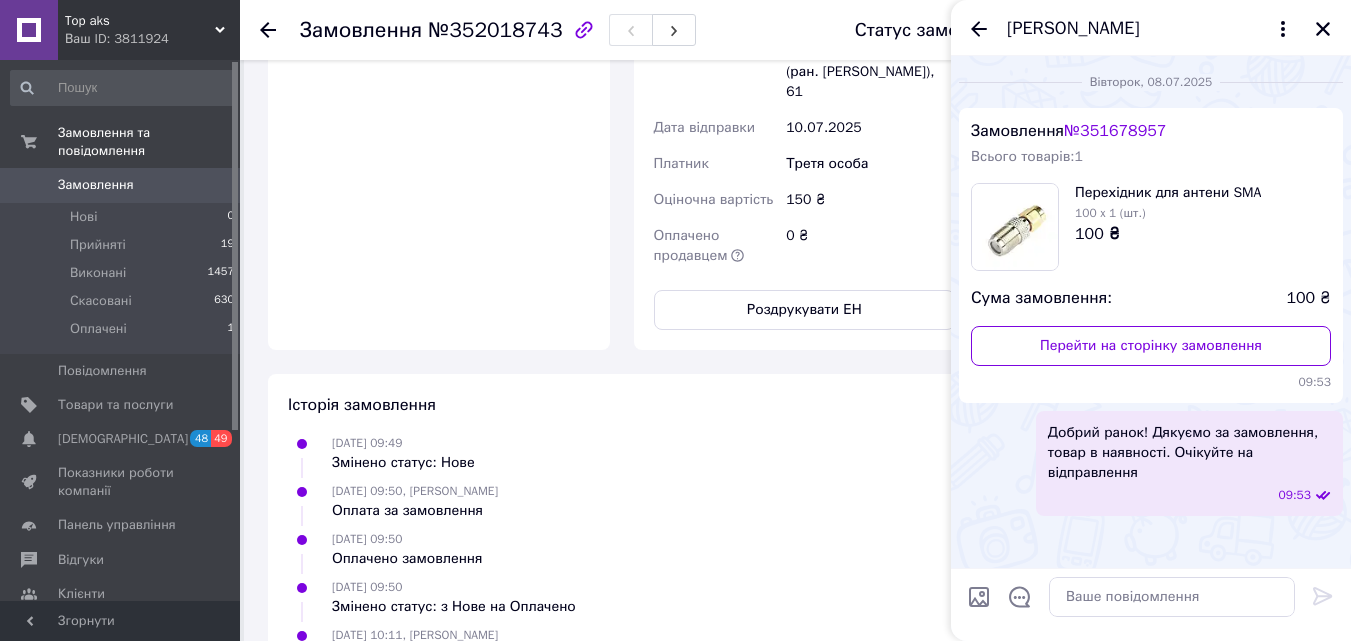 click 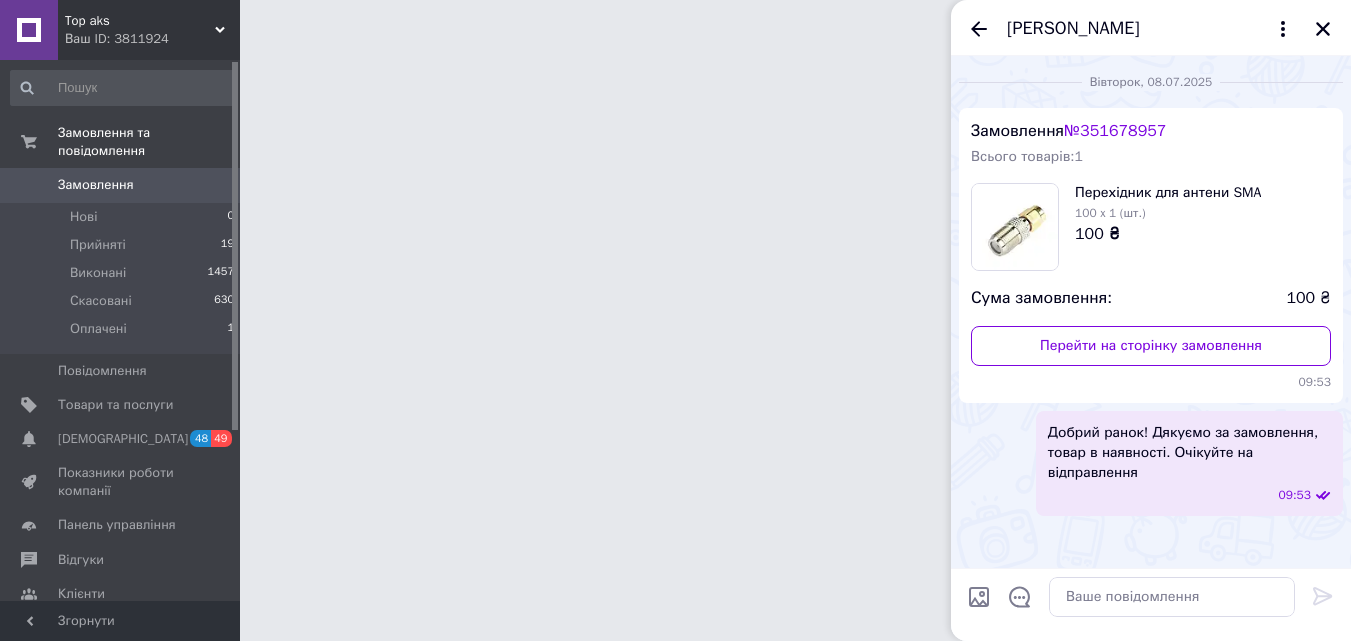 scroll, scrollTop: 0, scrollLeft: 0, axis: both 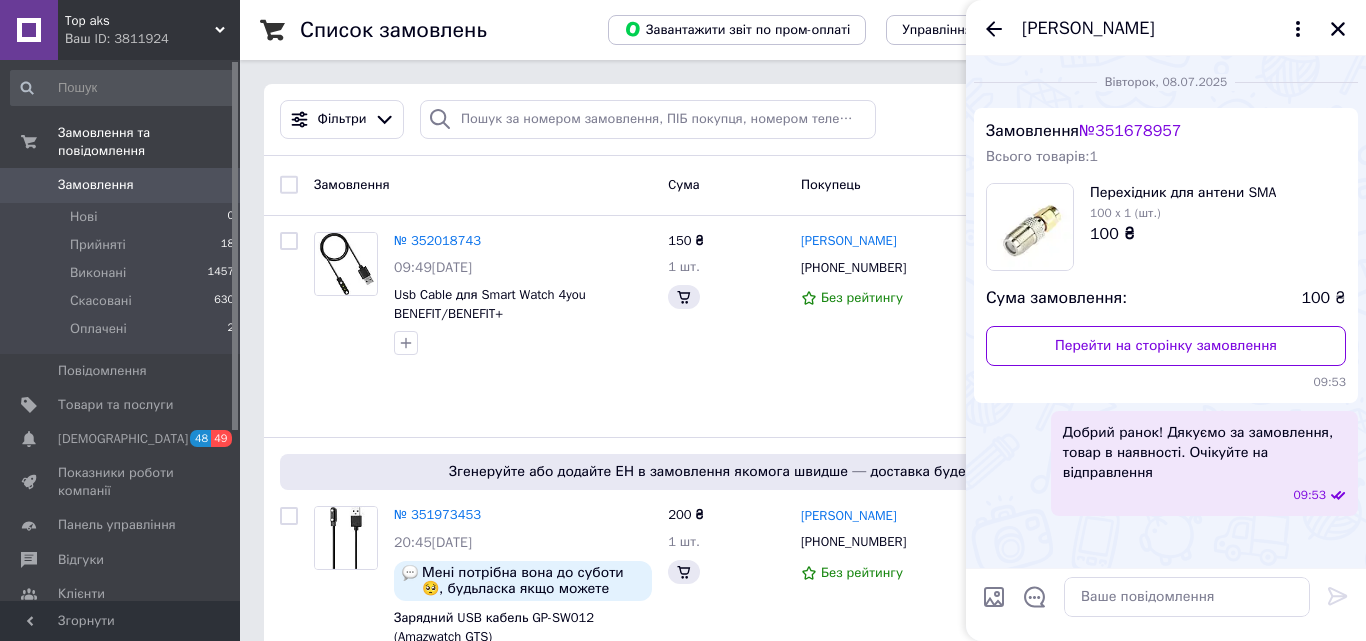 click on "[PERSON_NAME]" at bounding box center (1166, 28) 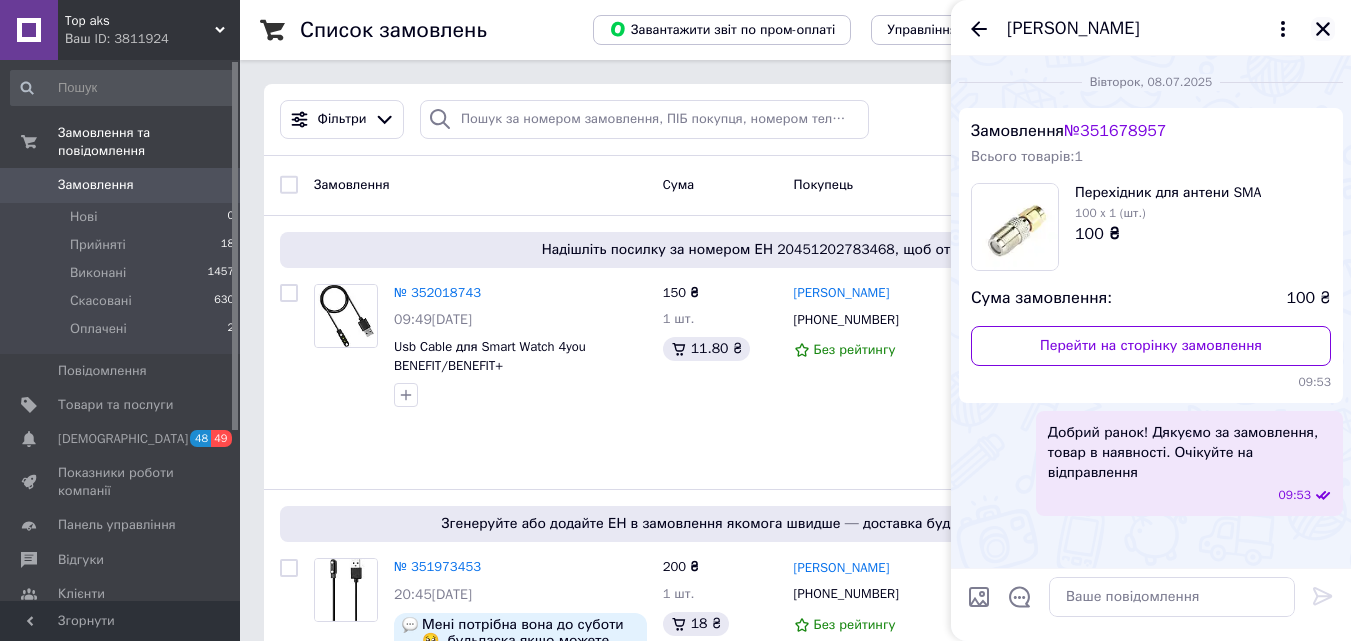 click 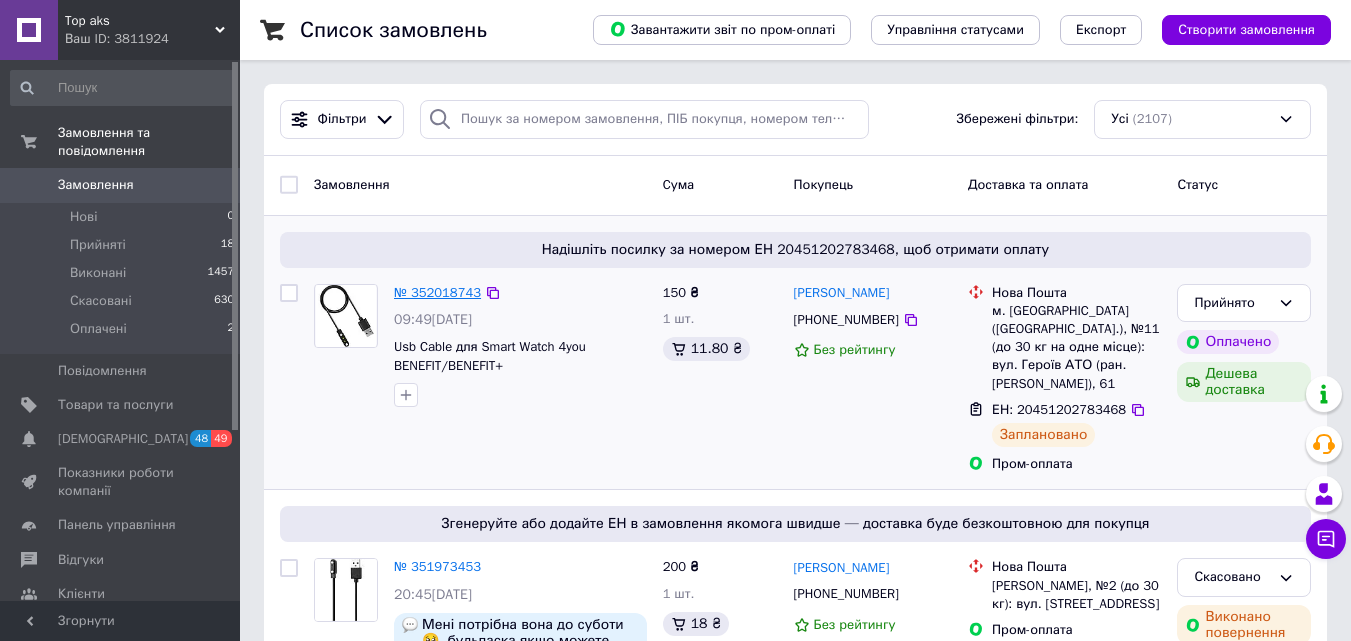 click on "№ 352018743" at bounding box center (437, 292) 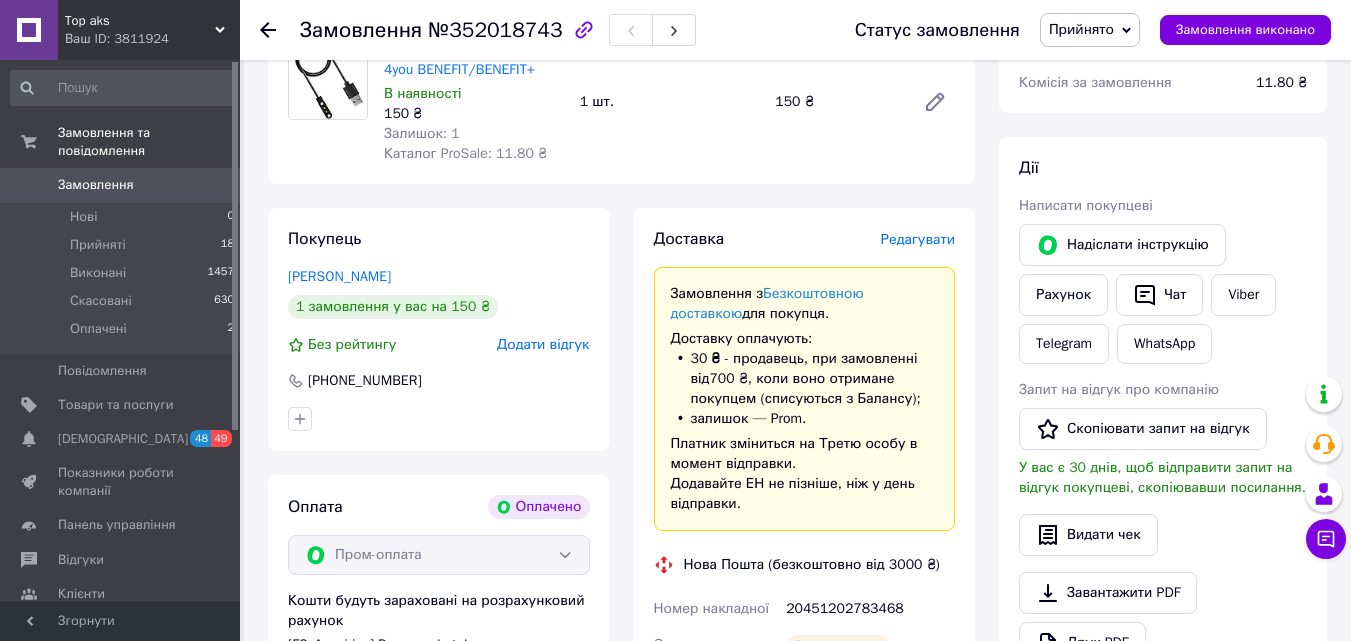 scroll, scrollTop: 200, scrollLeft: 0, axis: vertical 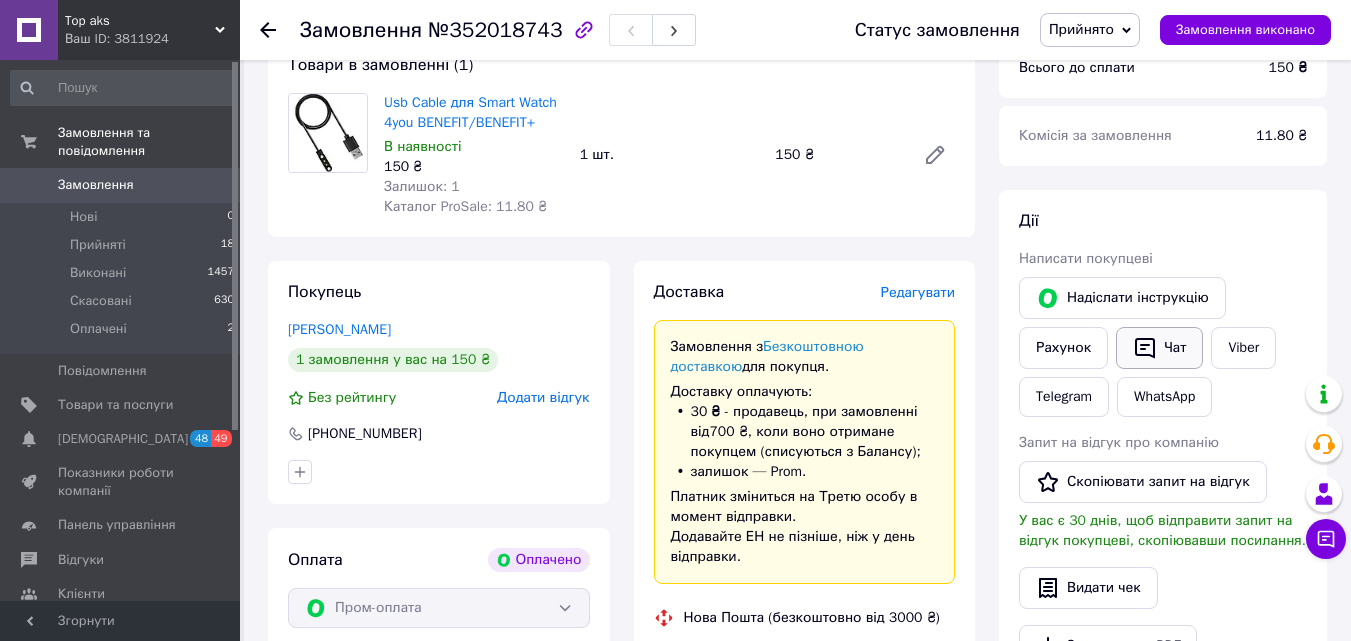 click on "Чат" at bounding box center (1159, 348) 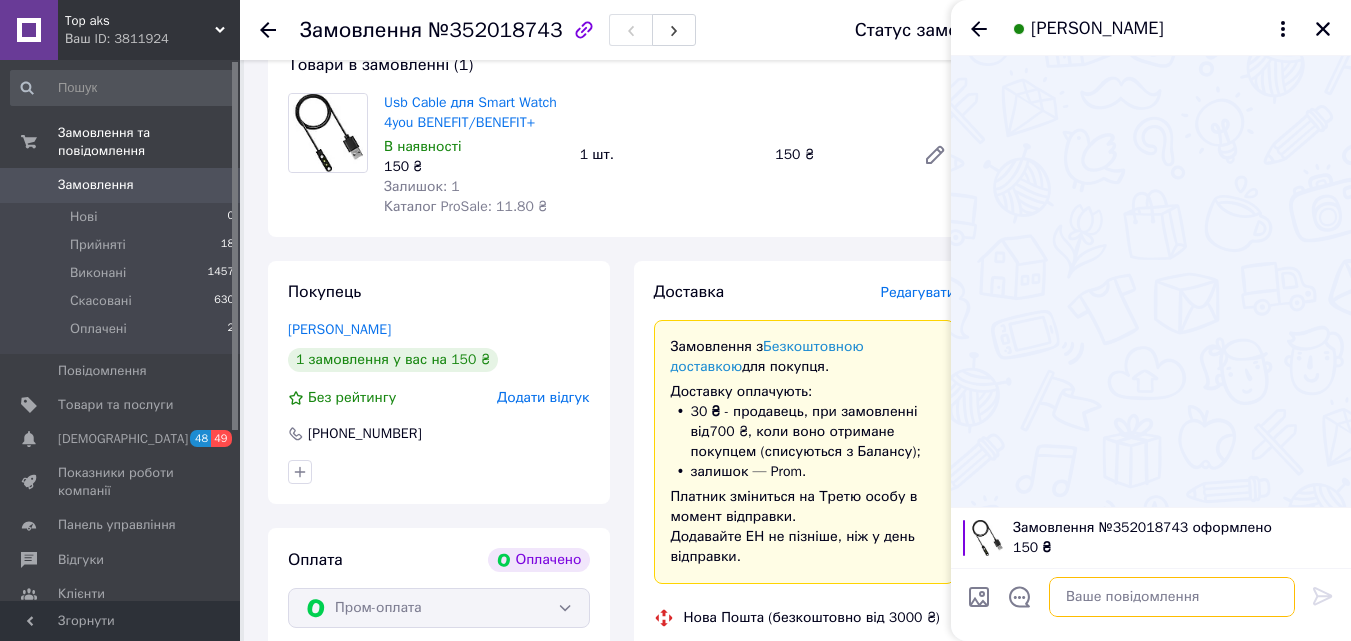 drag, startPoint x: 1118, startPoint y: 602, endPoint x: 1154, endPoint y: 603, distance: 36.013885 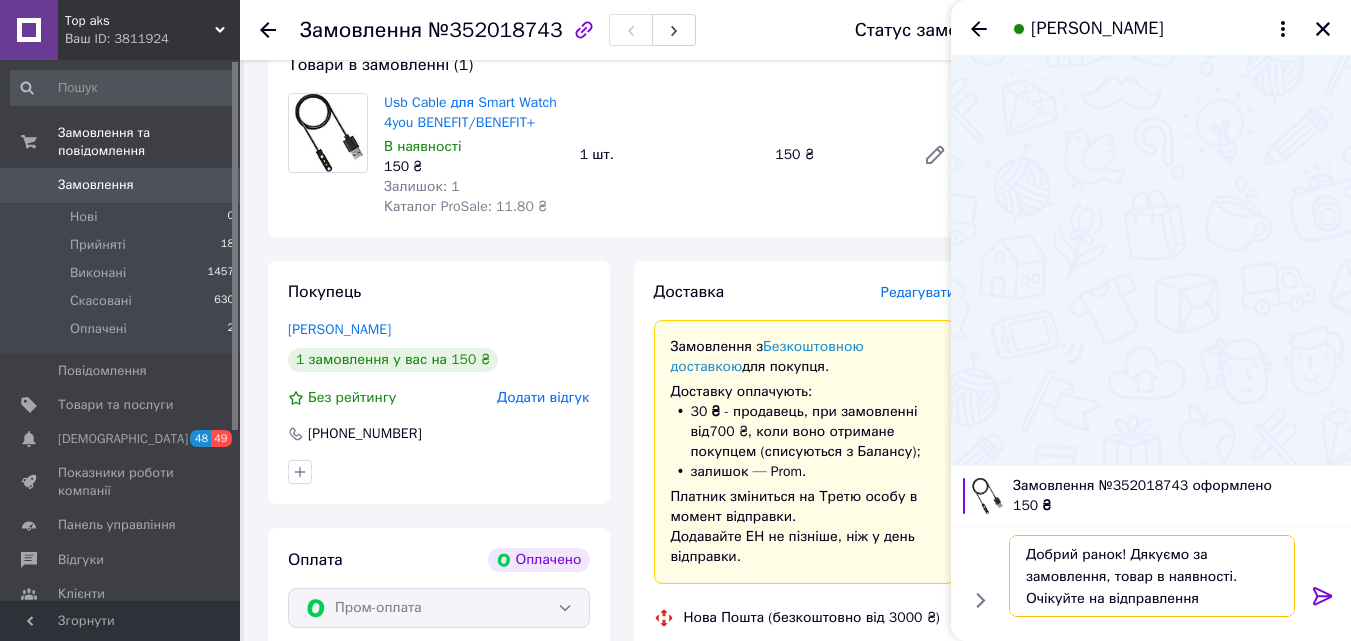 type on "Добрий ранок! Дякуємо за замовлення, товар в наявності. Очікуйте на відправлення" 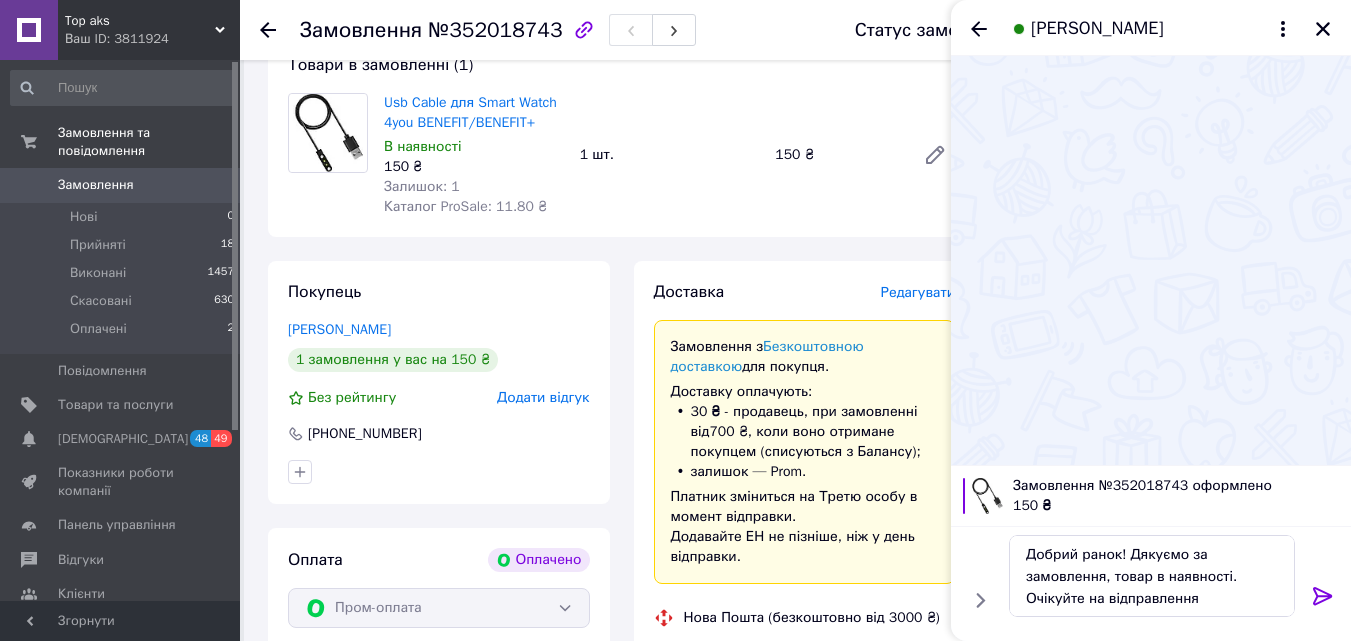 click 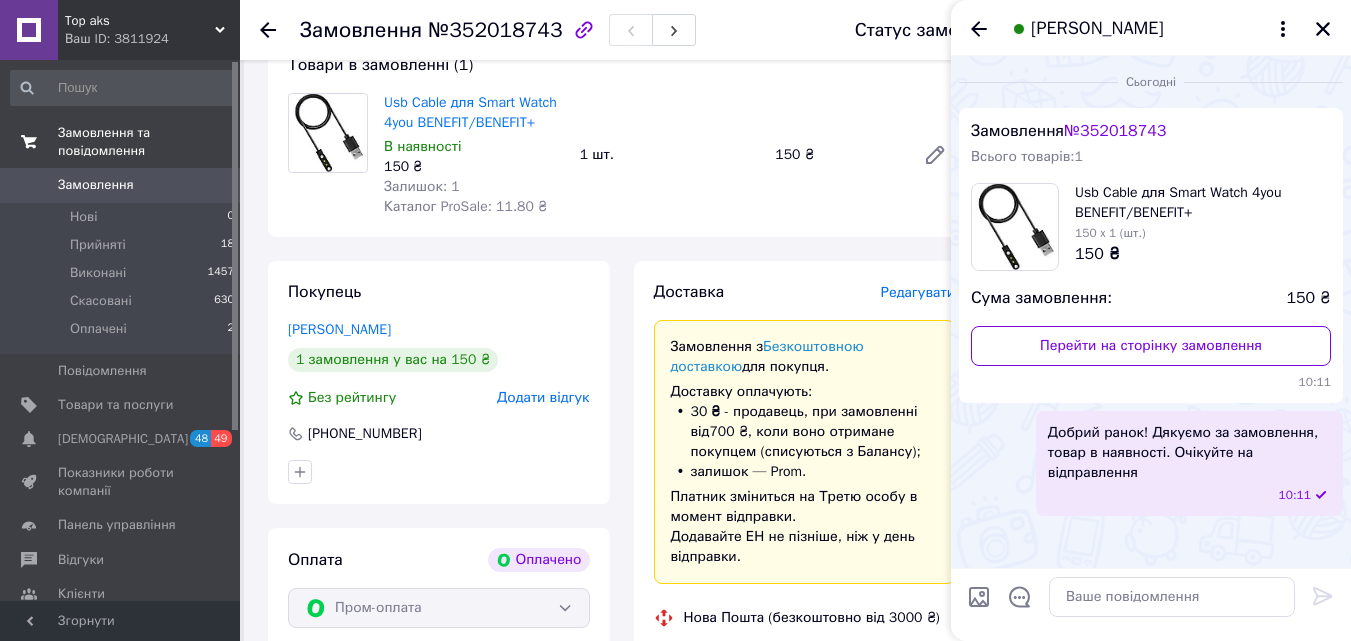 click on "Замовлення та повідомлення" at bounding box center (149, 142) 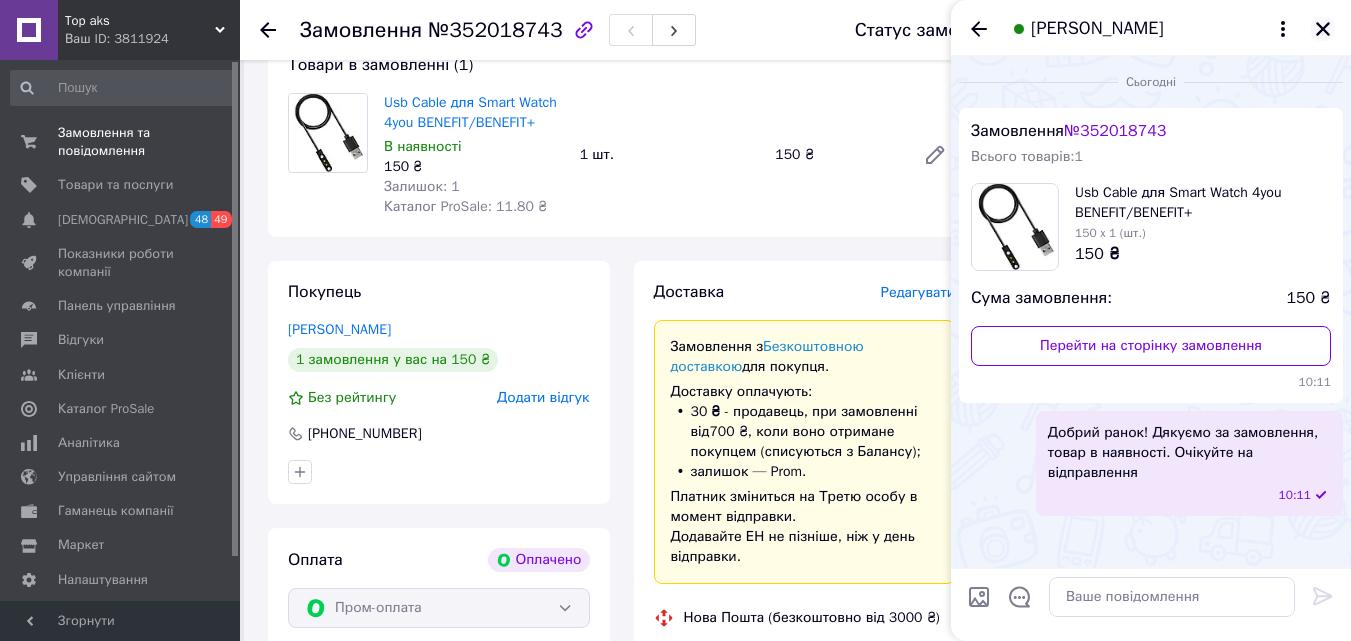 click 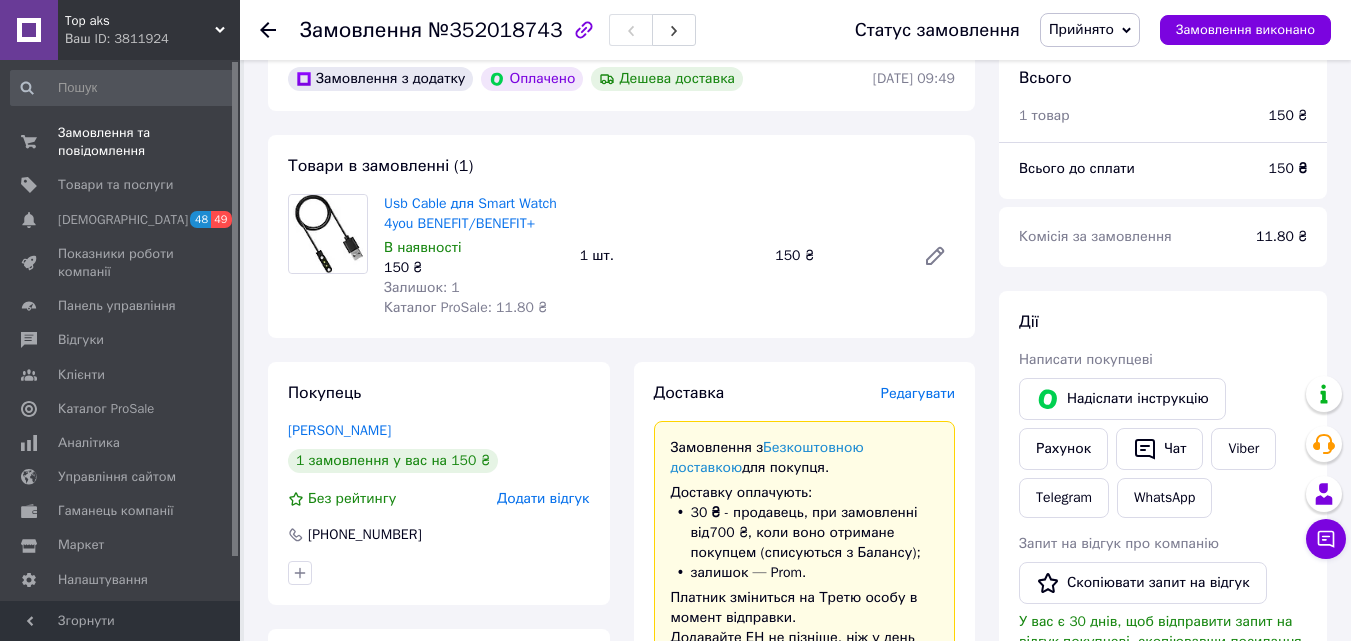scroll, scrollTop: 0, scrollLeft: 0, axis: both 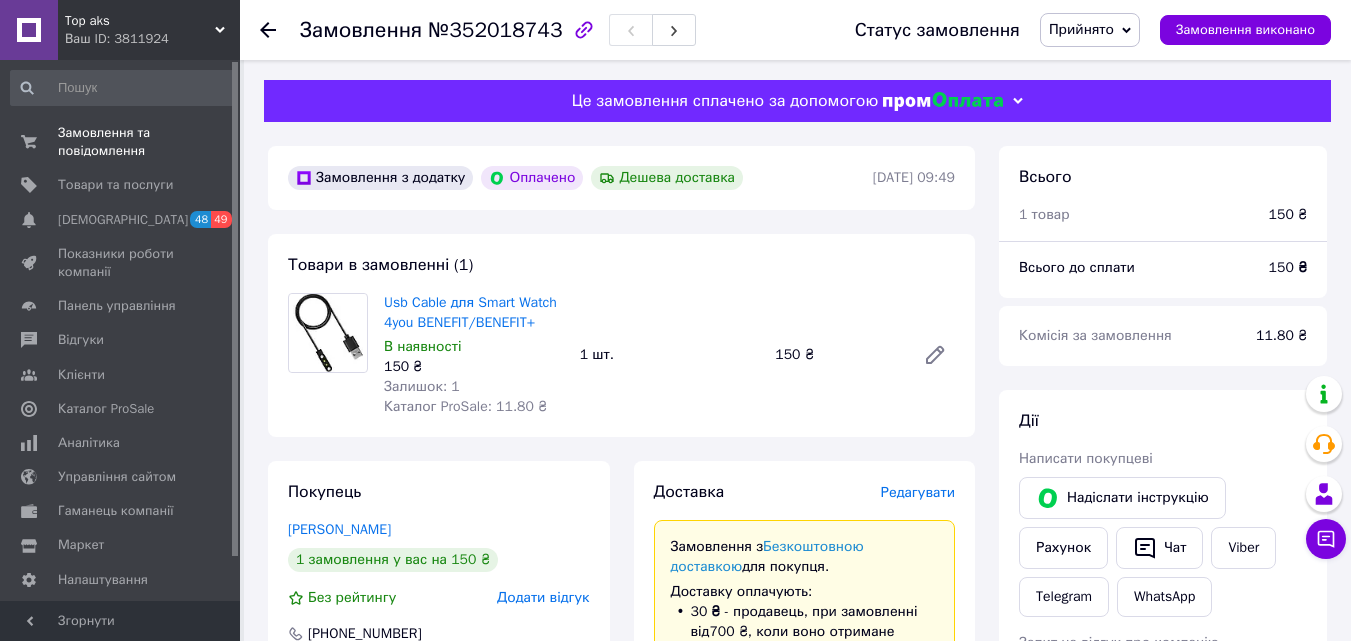 click at bounding box center [280, 30] 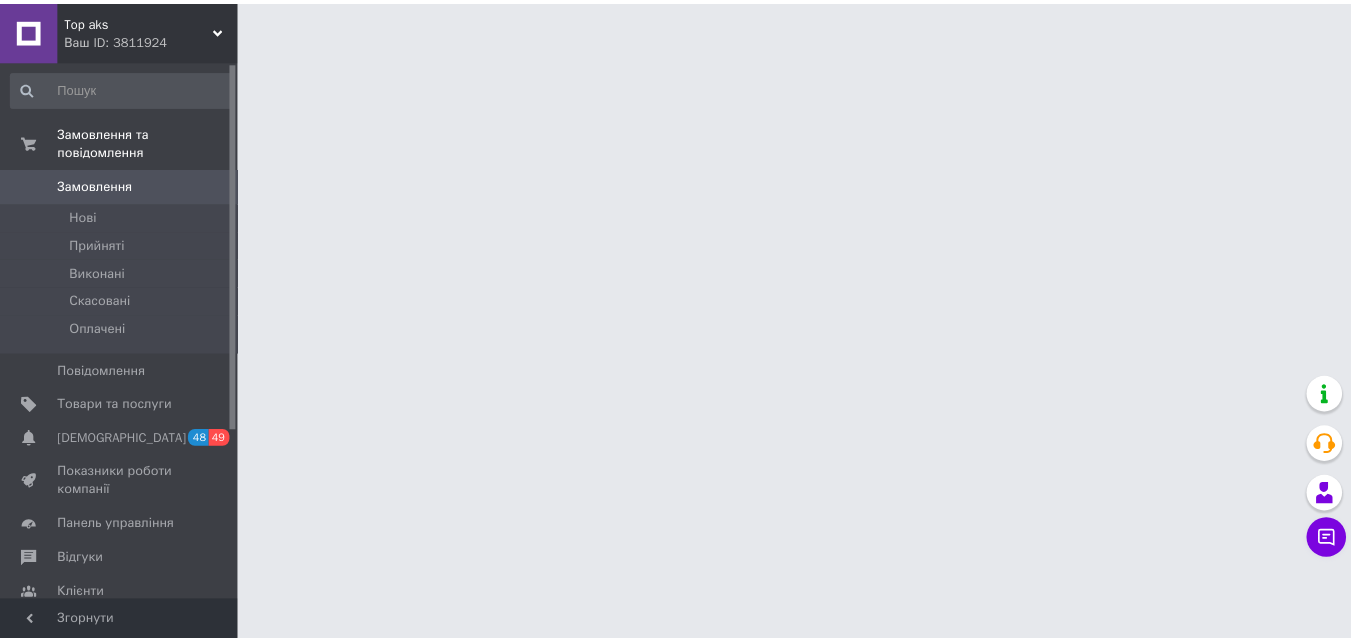 scroll, scrollTop: 0, scrollLeft: 0, axis: both 